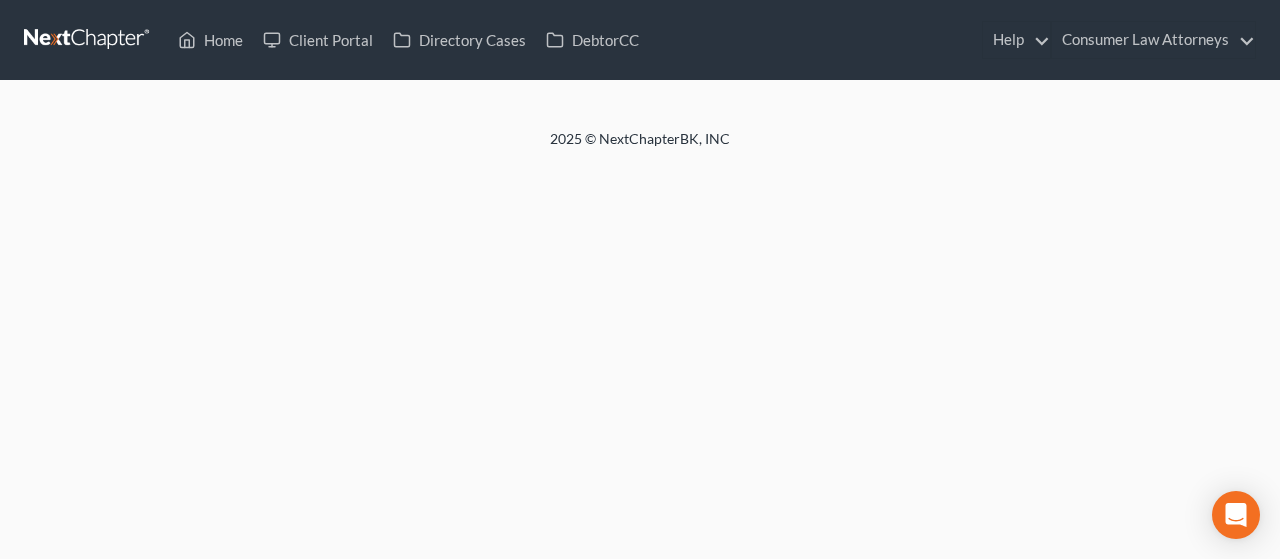 scroll, scrollTop: 0, scrollLeft: 0, axis: both 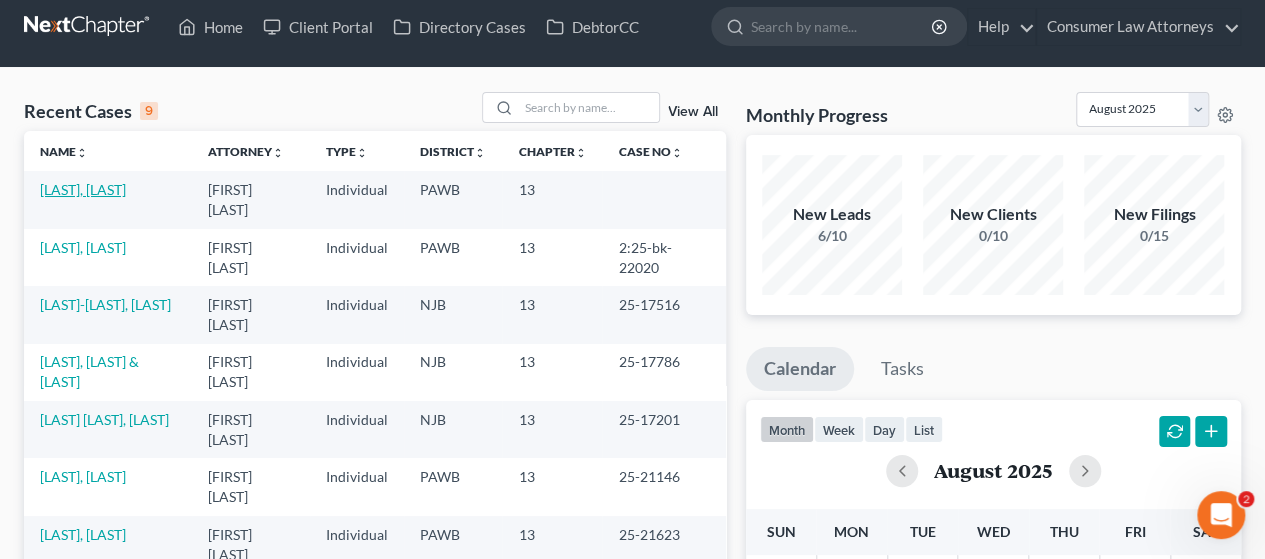 click on "[LAST], [LAST]" at bounding box center [83, 189] 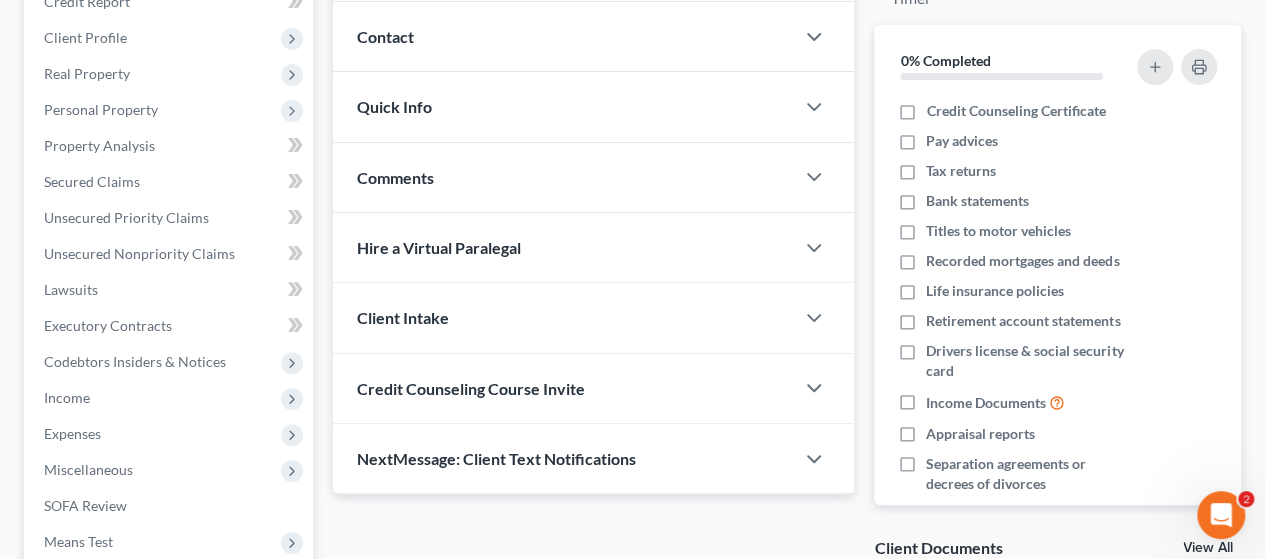 scroll, scrollTop: 513, scrollLeft: 0, axis: vertical 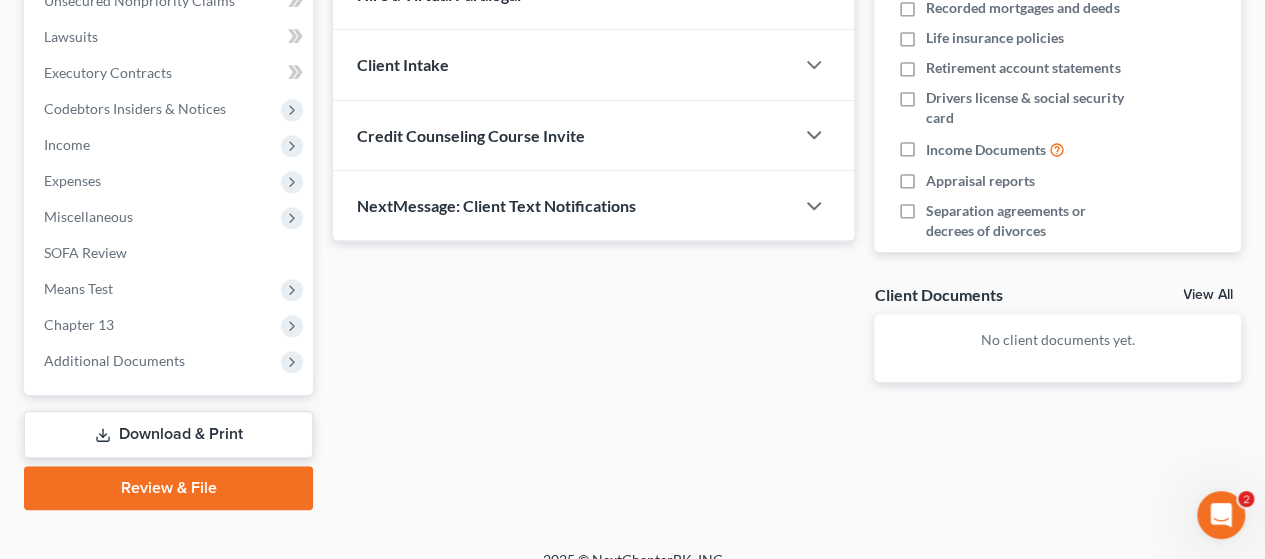 click on "Download & Print" at bounding box center [168, 434] 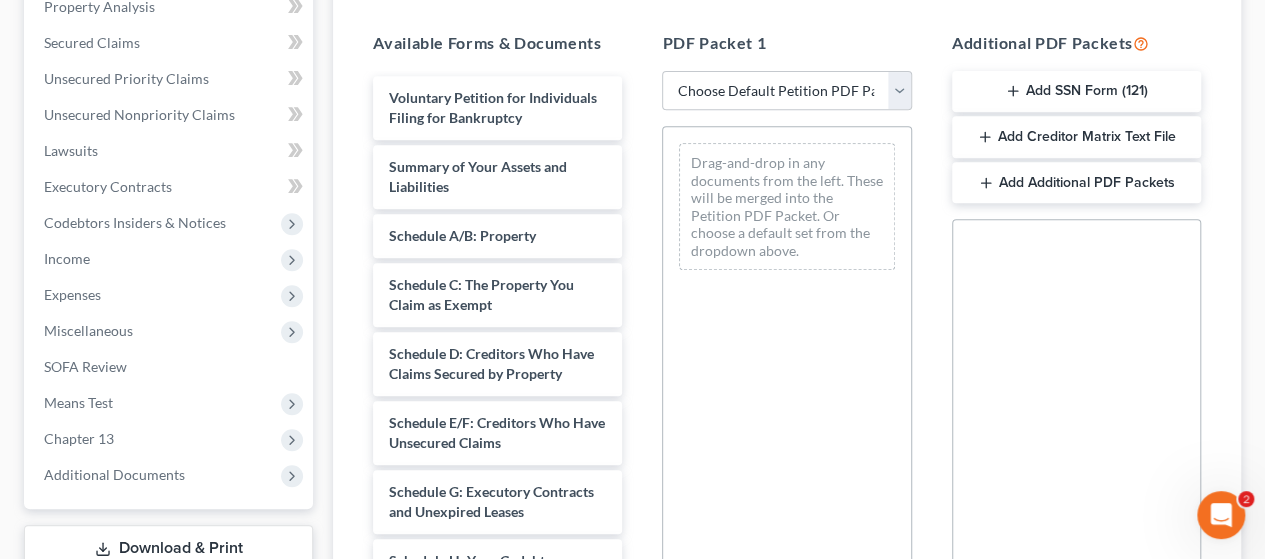 scroll, scrollTop: 400, scrollLeft: 0, axis: vertical 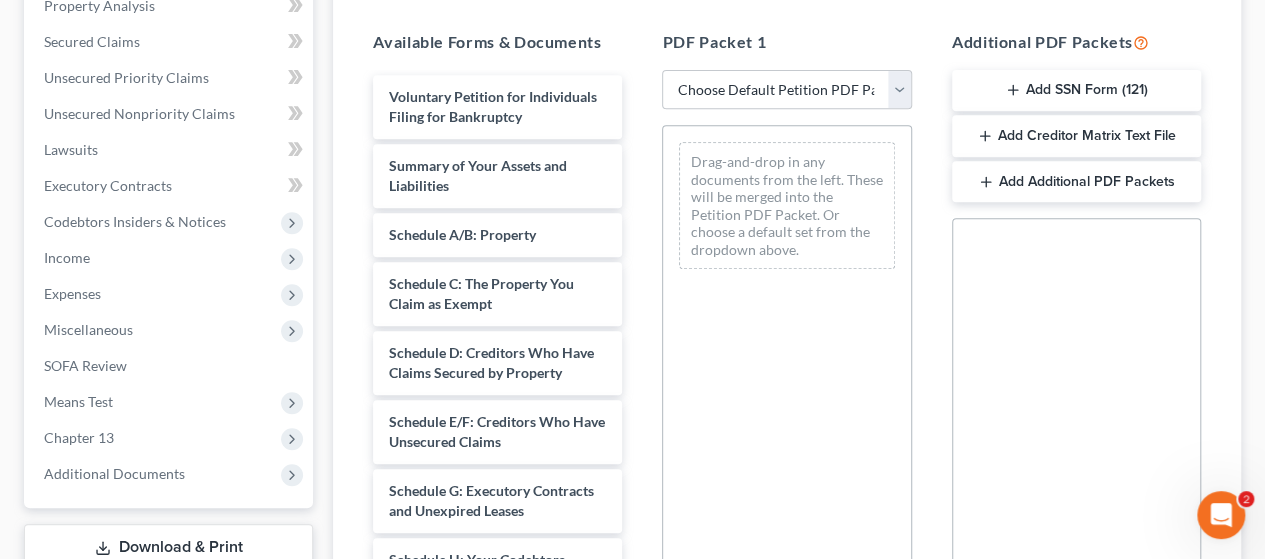 click on "Add Additional PDF Packets" at bounding box center [1076, 182] 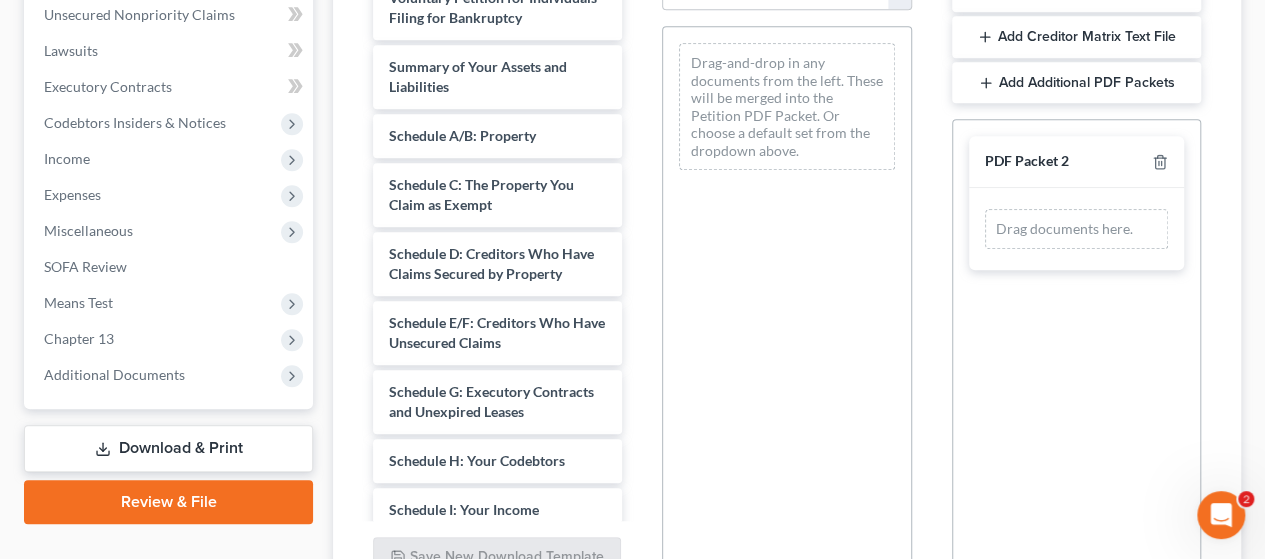 scroll, scrollTop: 500, scrollLeft: 0, axis: vertical 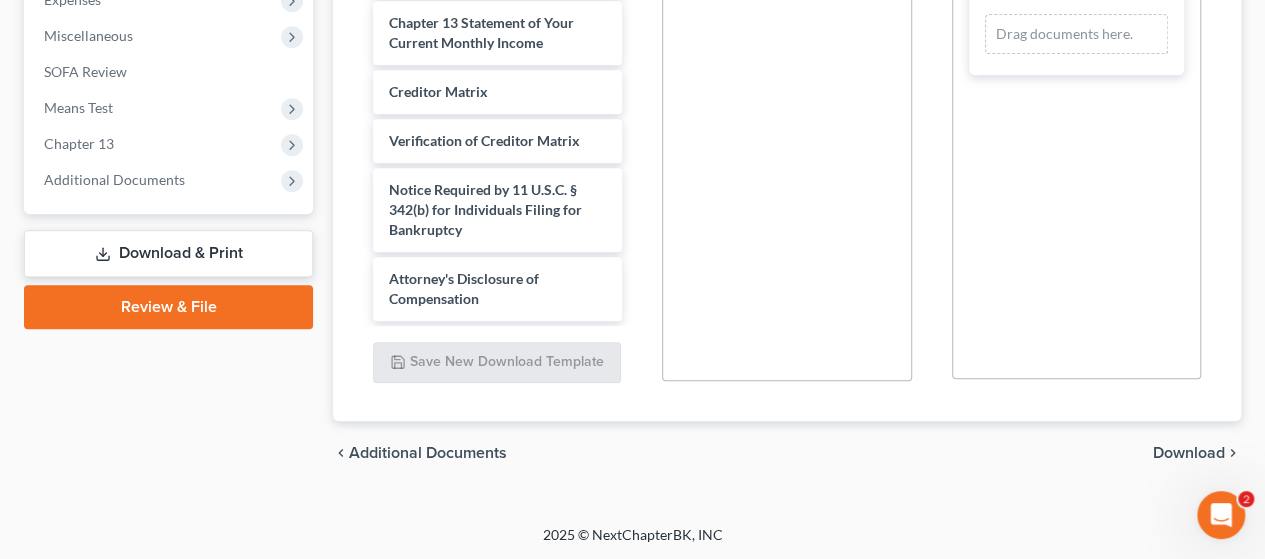 click on "Download & Print" at bounding box center [168, 253] 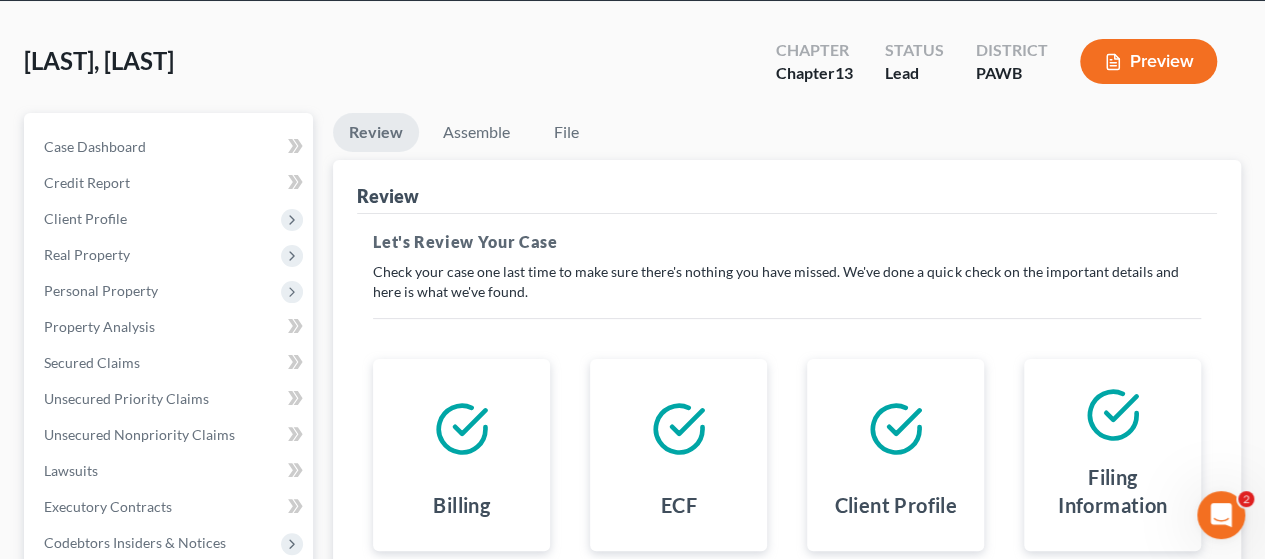 scroll, scrollTop: 0, scrollLeft: 0, axis: both 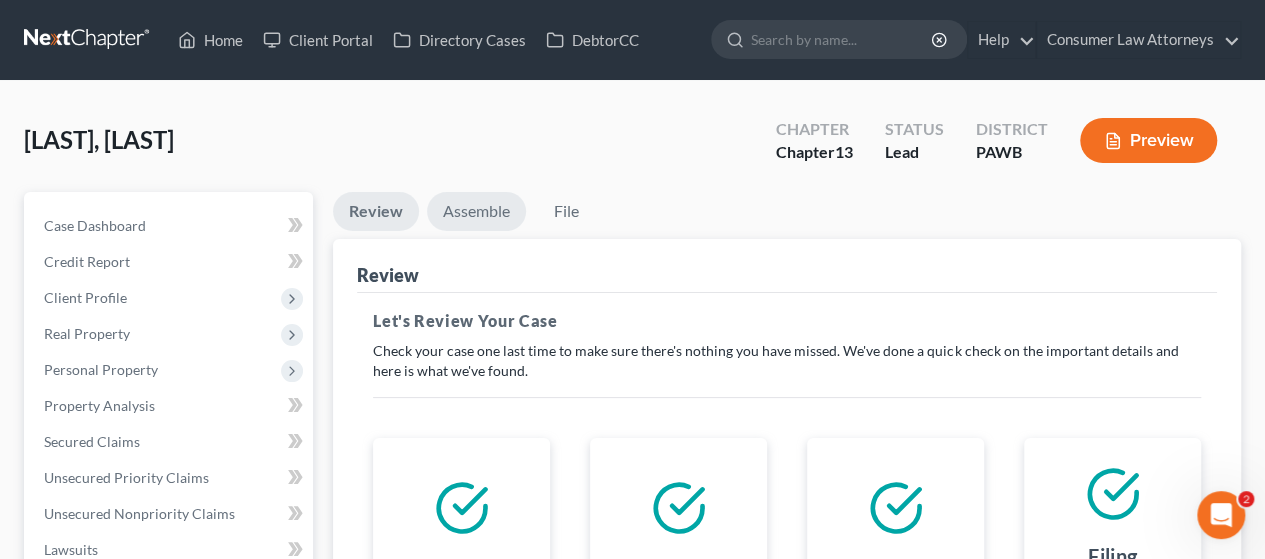 click on "Assemble" at bounding box center (476, 211) 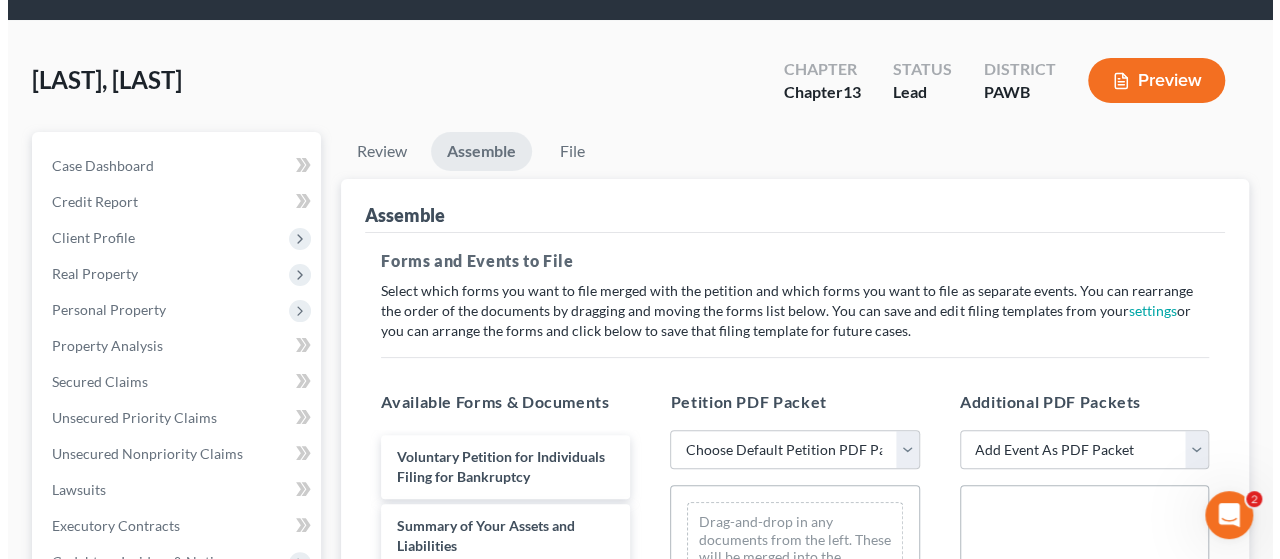 scroll, scrollTop: 400, scrollLeft: 0, axis: vertical 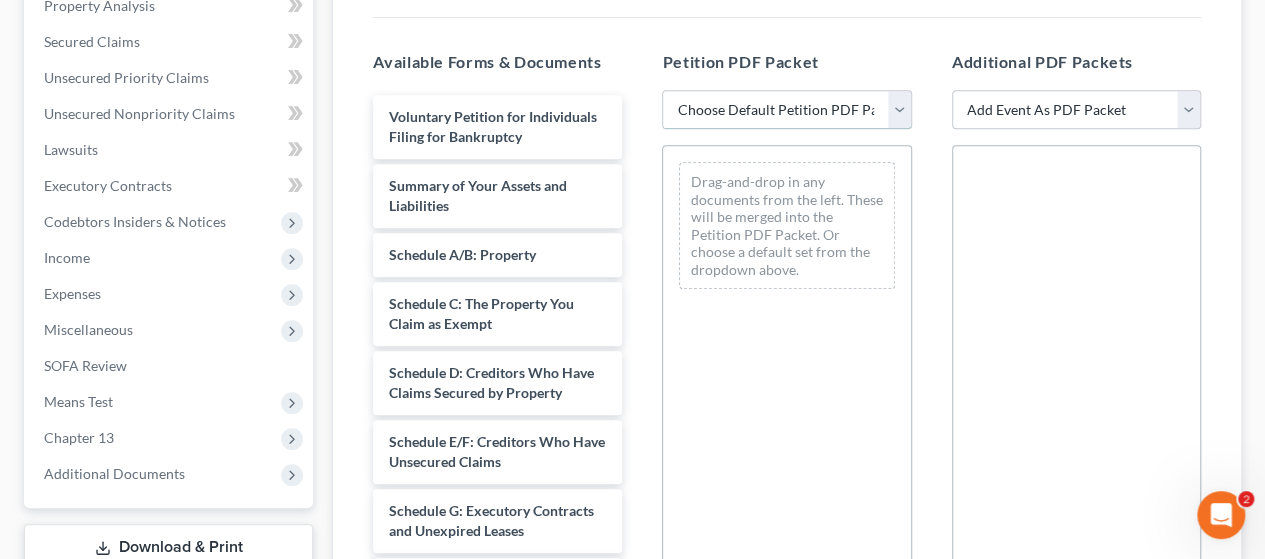 click on "Choose Default Petition PDF Packet Complete Bankruptcy Petition (all forms and schedules) Emergency Filing (Voluntary Petition and Creditor List Only)" at bounding box center [786, 110] 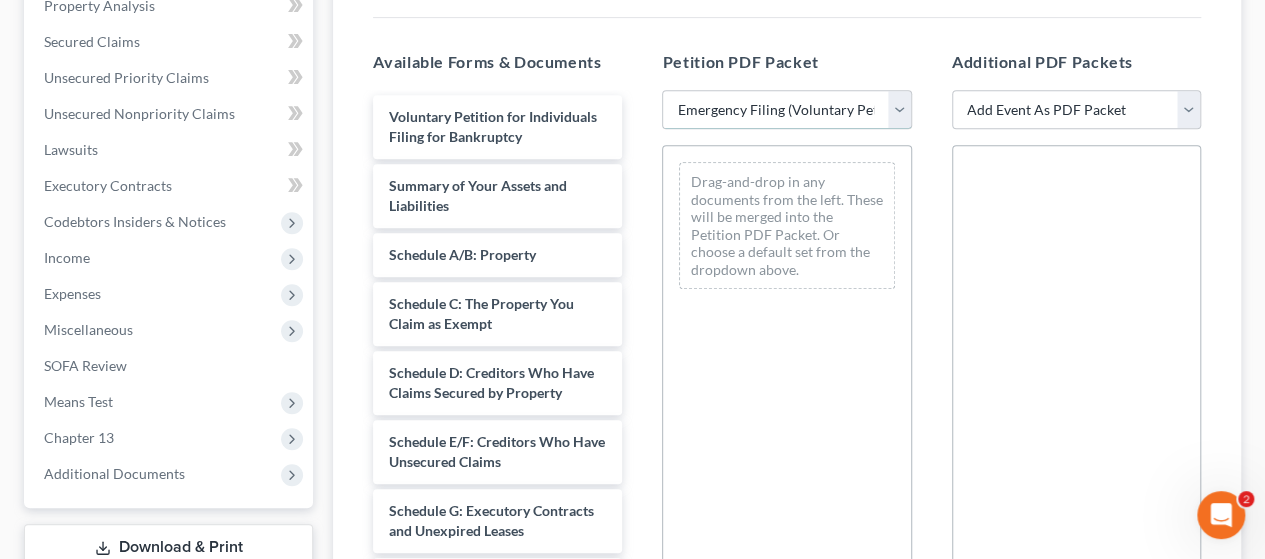 click on "Choose Default Petition PDF Packet Complete Bankruptcy Petition (all forms and schedules) Emergency Filing (Voluntary Petition and Creditor List Only)" at bounding box center [786, 110] 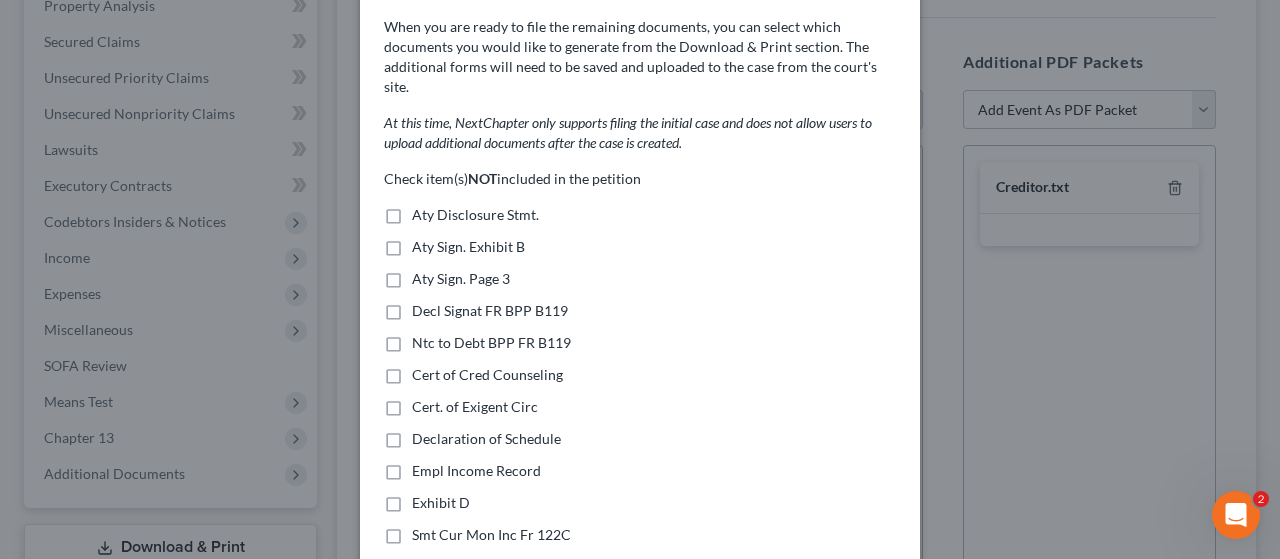 scroll, scrollTop: 200, scrollLeft: 0, axis: vertical 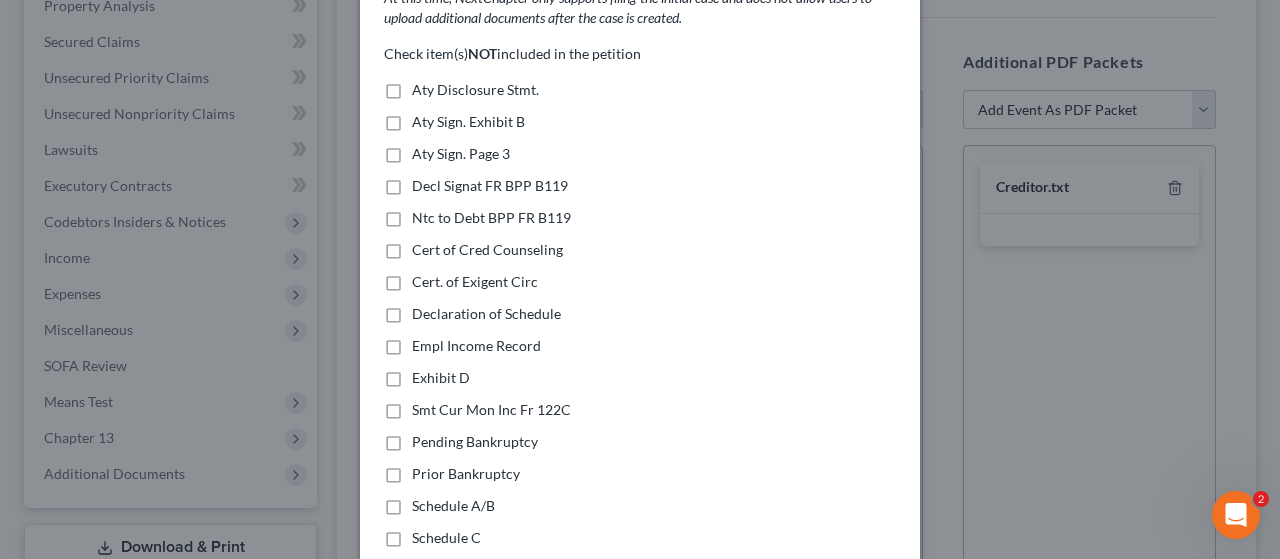 click on "Aty Sign. Exhibit B" at bounding box center [468, 122] 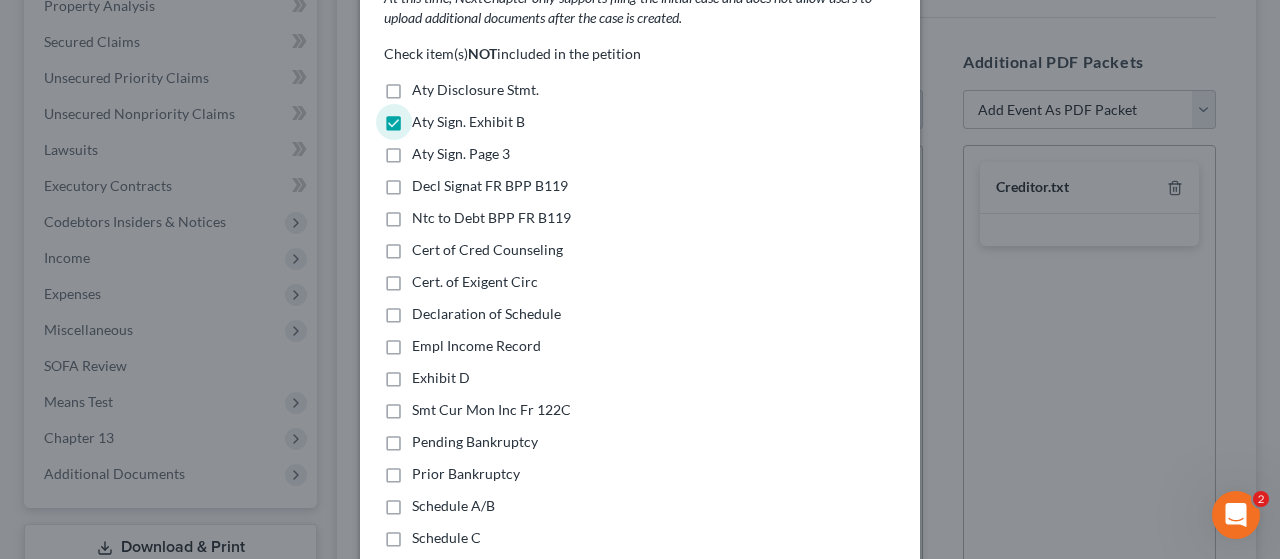 click on "Decl Signat FR BPP B119" at bounding box center (490, 186) 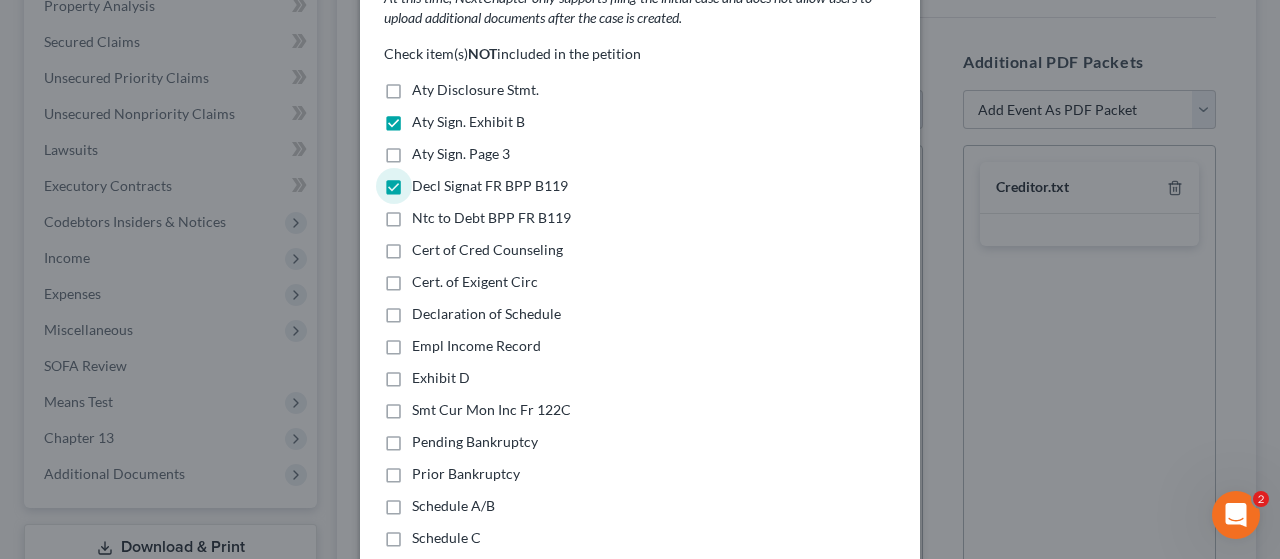 click on "Ntc to Debt BPP FR B119" at bounding box center (491, 218) 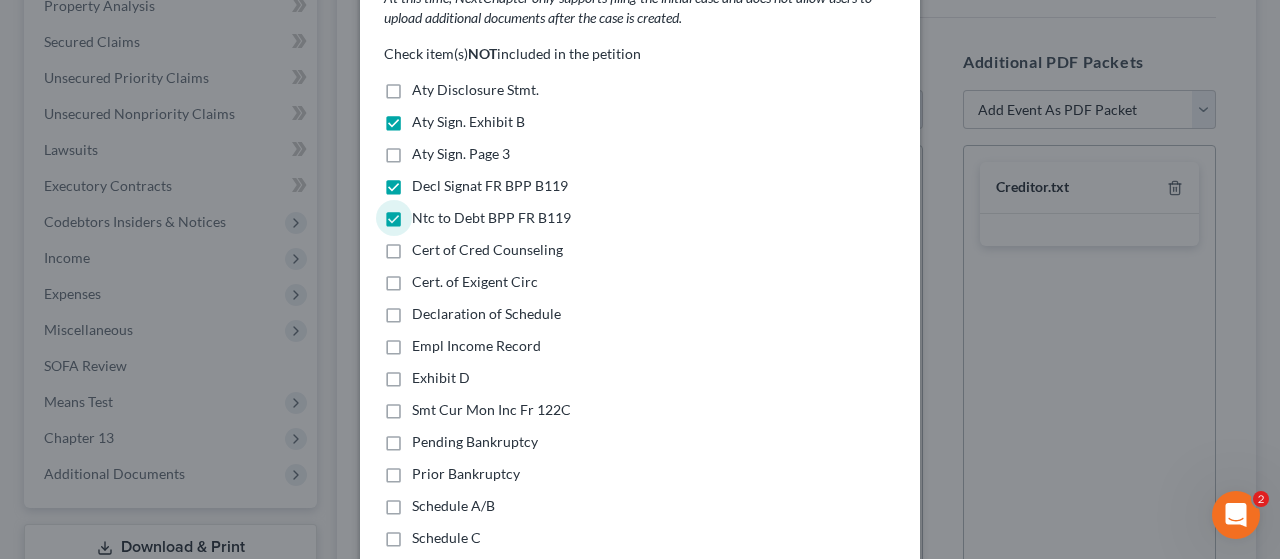click on "Cert. of Exigent Circ" at bounding box center [475, 282] 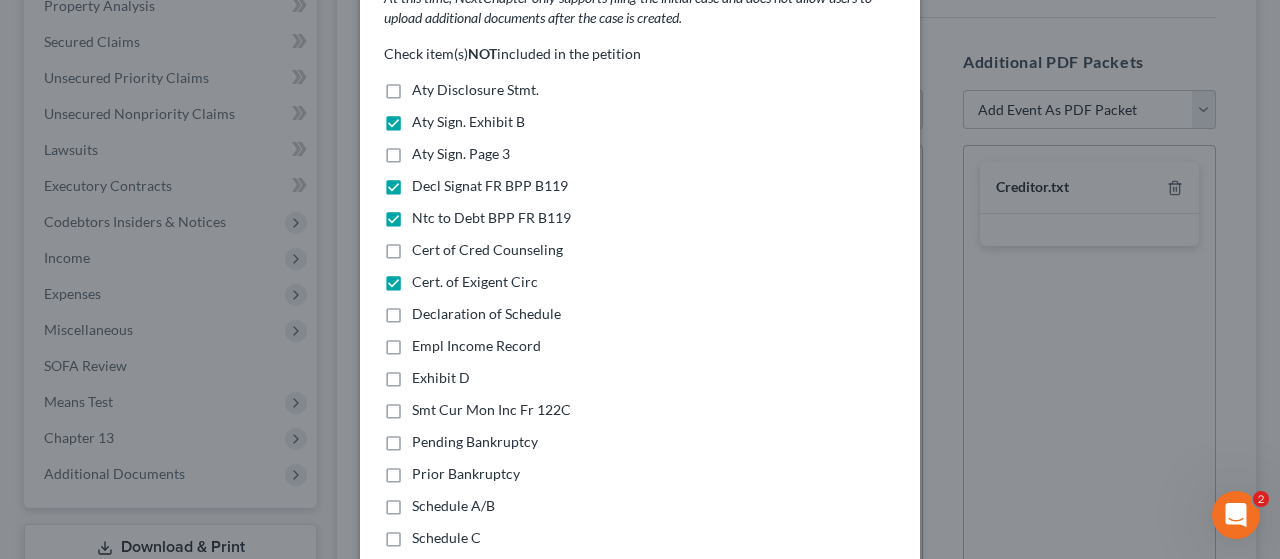 click on "Declaration of Schedule" at bounding box center [486, 314] 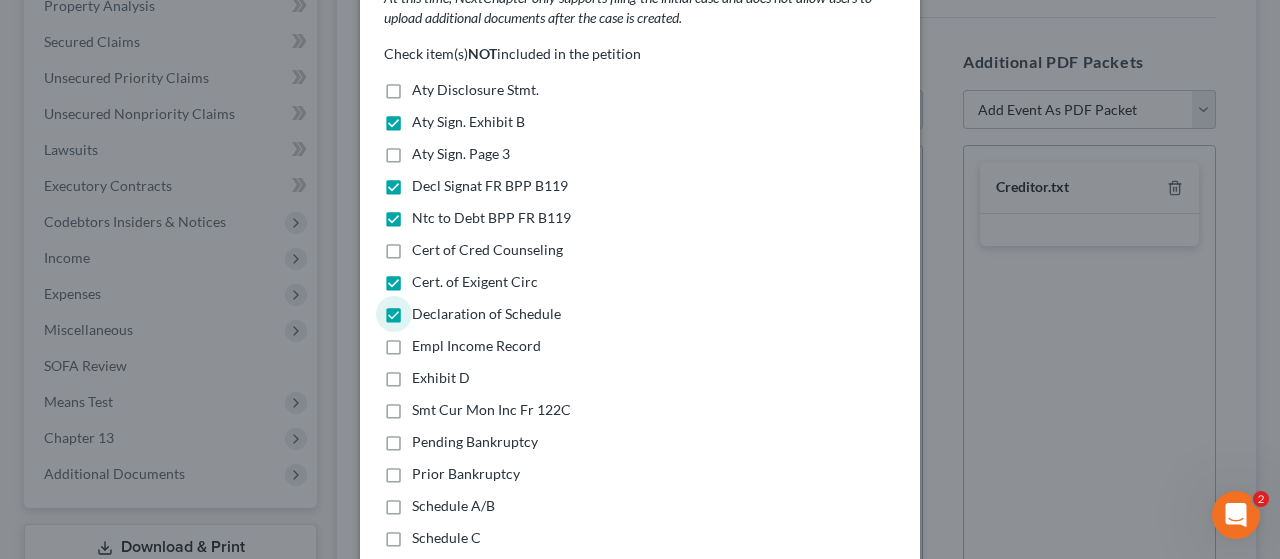 click on "Empl Income Record" at bounding box center [476, 346] 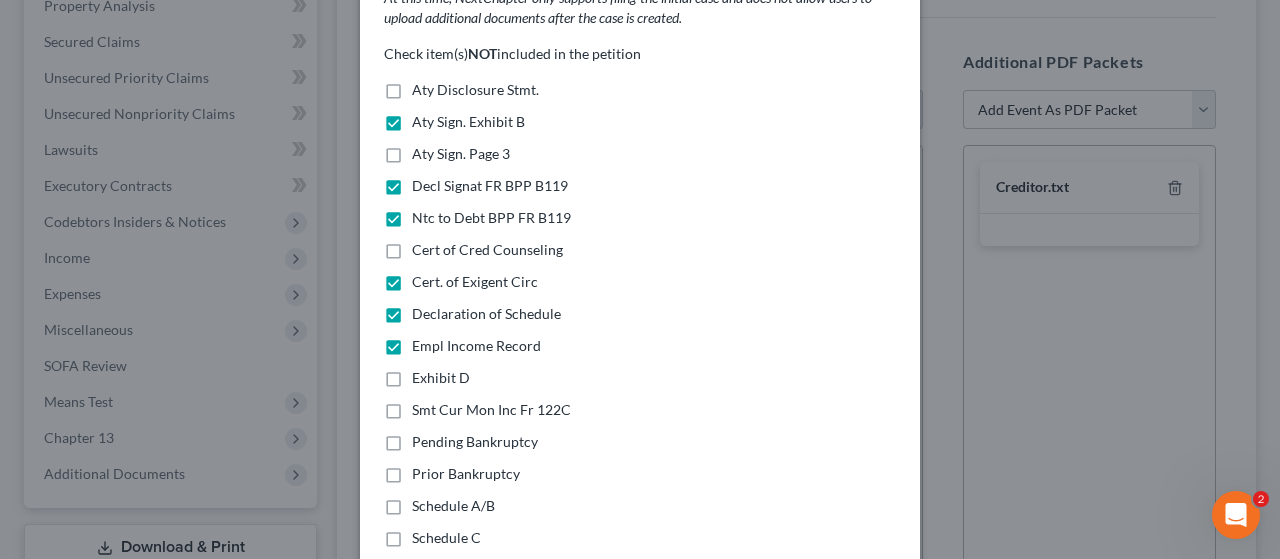click on "Exhibit D" at bounding box center [441, 378] 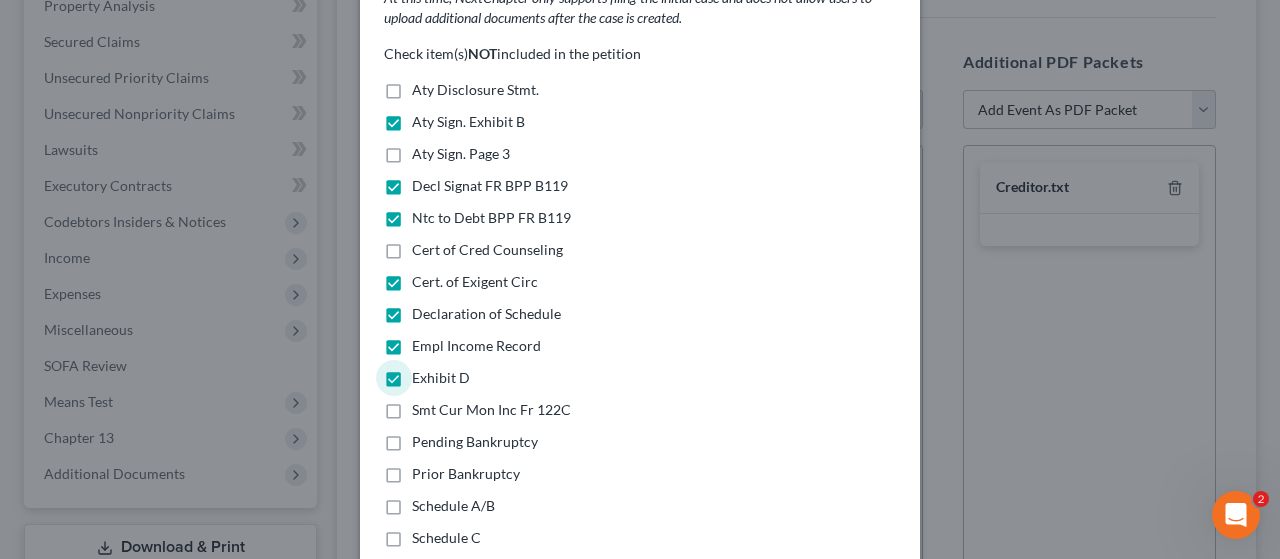 click on "Smt Cur Mon Inc Fr 122C" at bounding box center (491, 410) 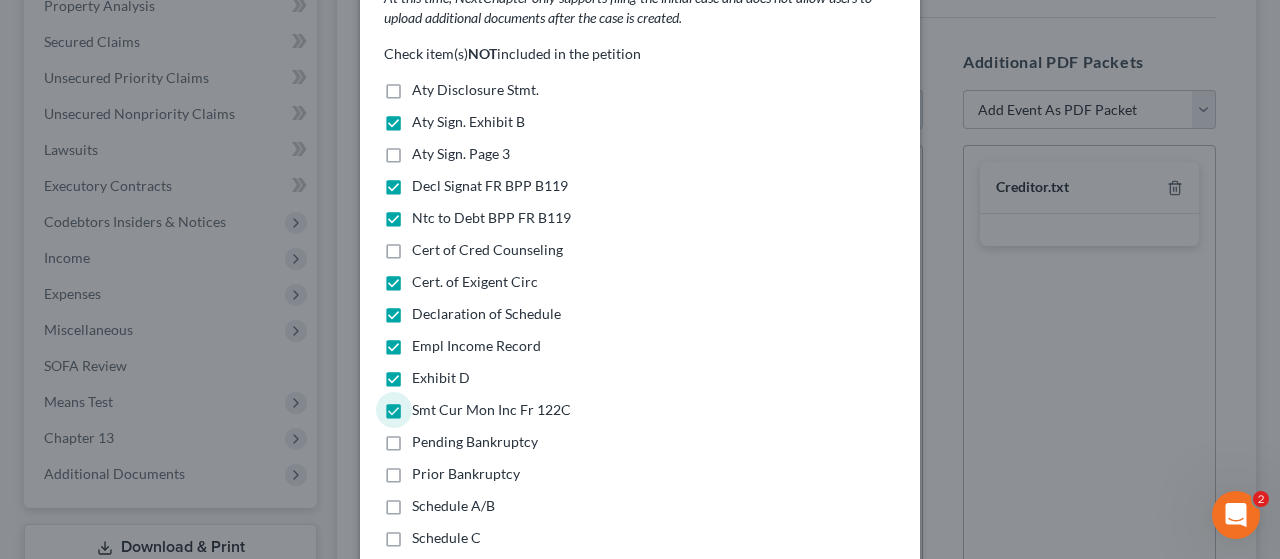 click on "Pending Bankruptcy" at bounding box center (475, 442) 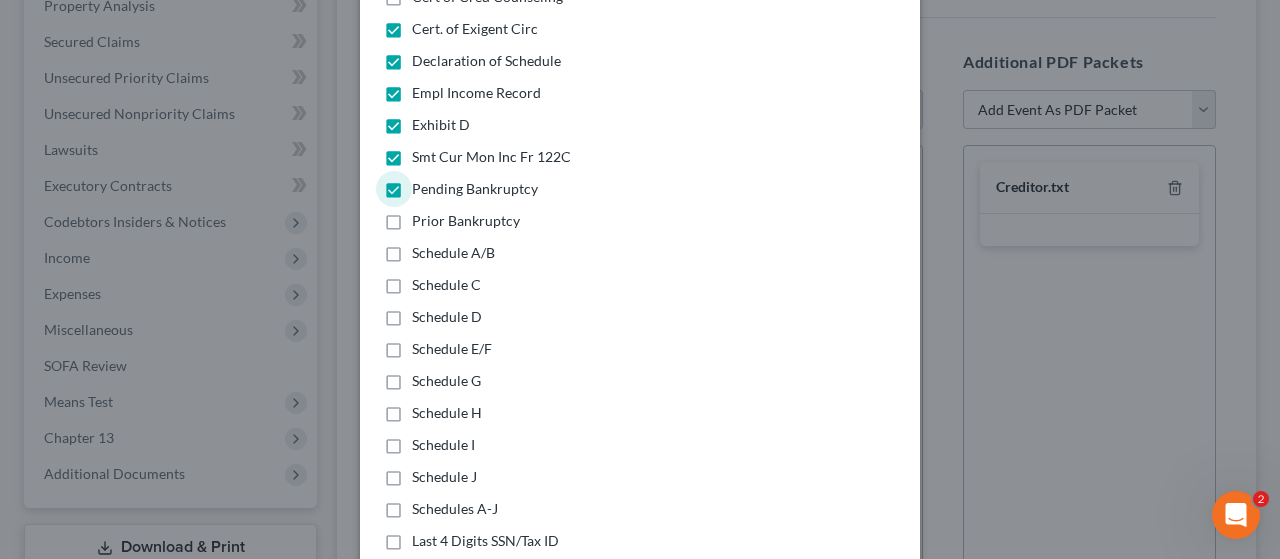 scroll, scrollTop: 500, scrollLeft: 0, axis: vertical 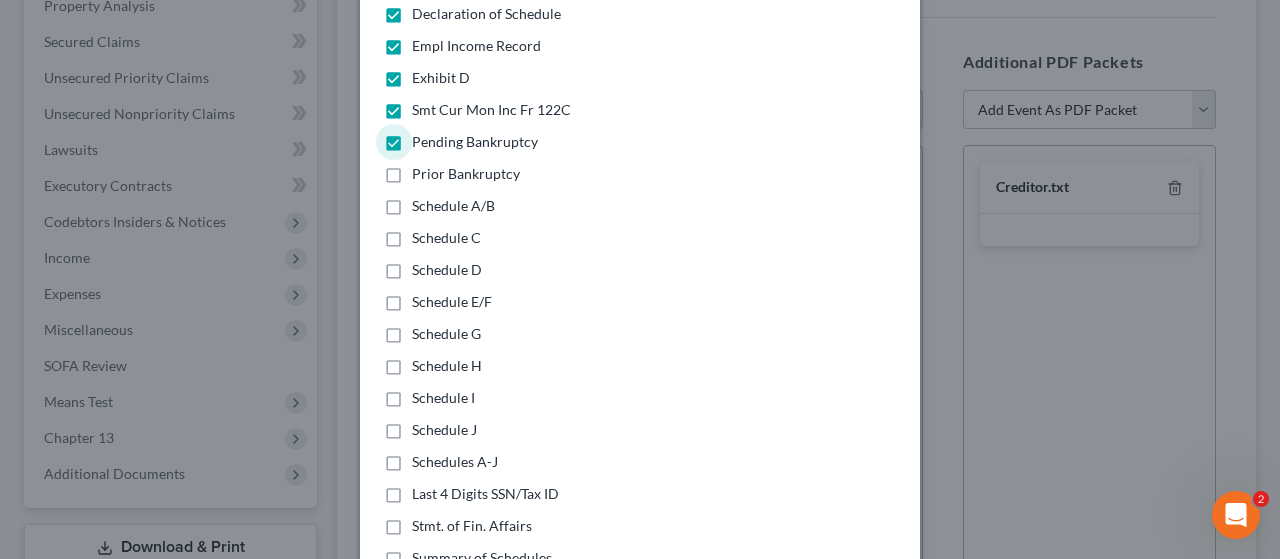 click on "Schedule A/B" at bounding box center [453, 206] 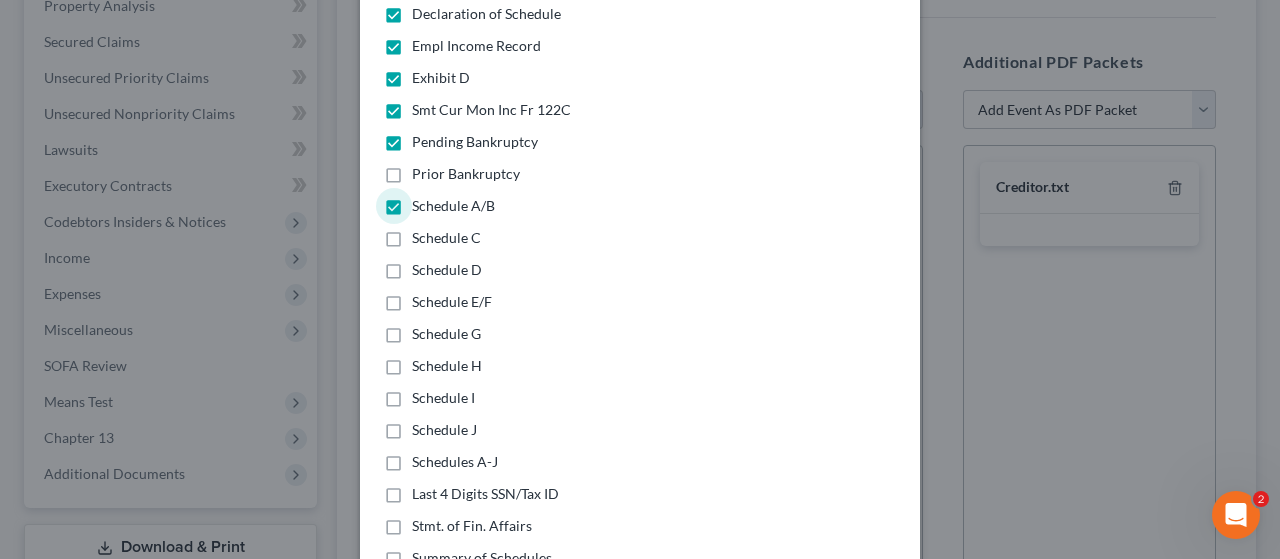 click on "Schedule C" at bounding box center (446, 238) 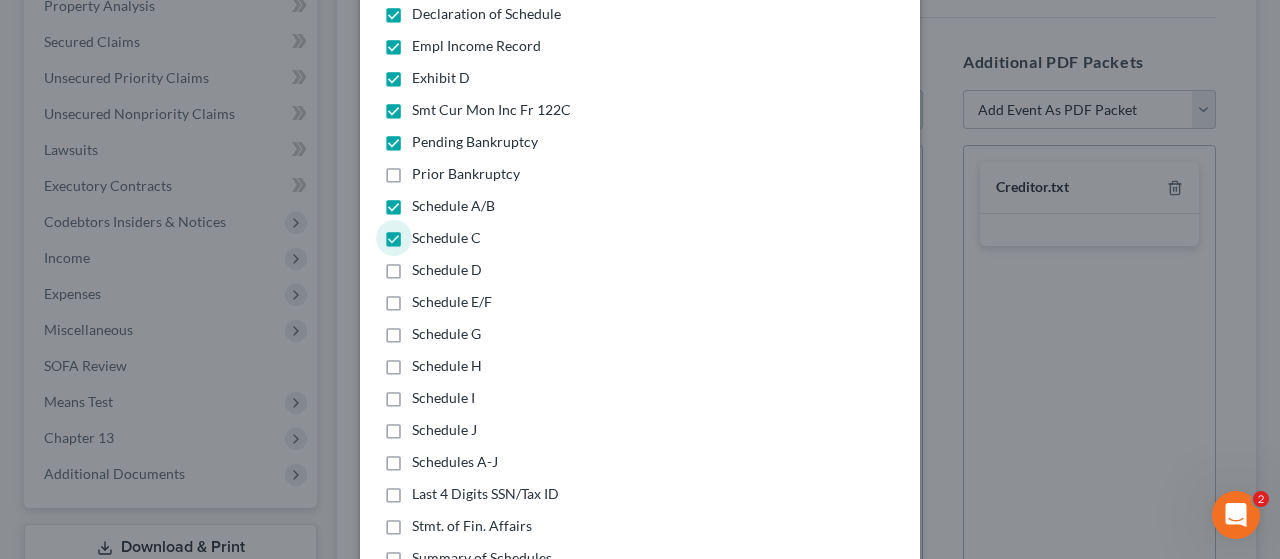 click on "Schedule D" at bounding box center (447, 270) 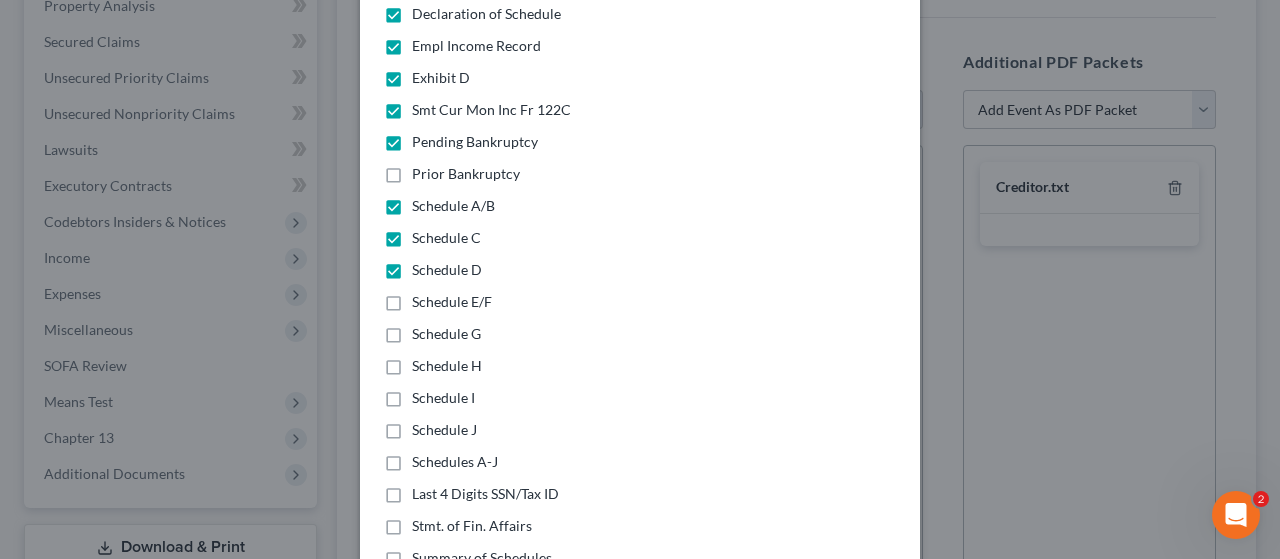 click on "Schedule E/F" at bounding box center (452, 302) 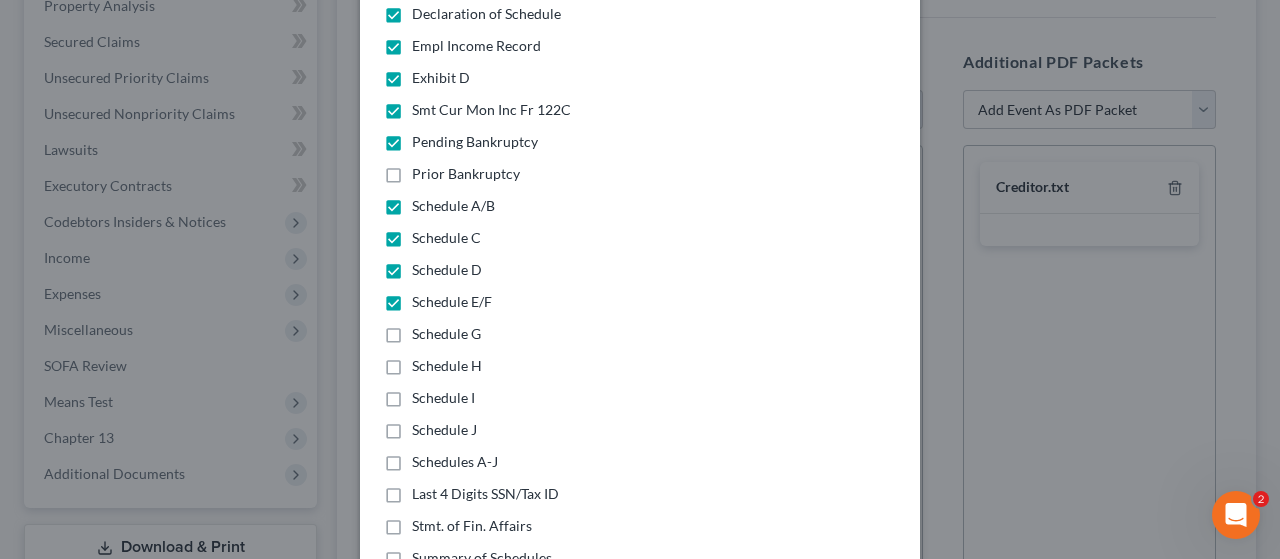 click on "Schedule G" at bounding box center [446, 334] 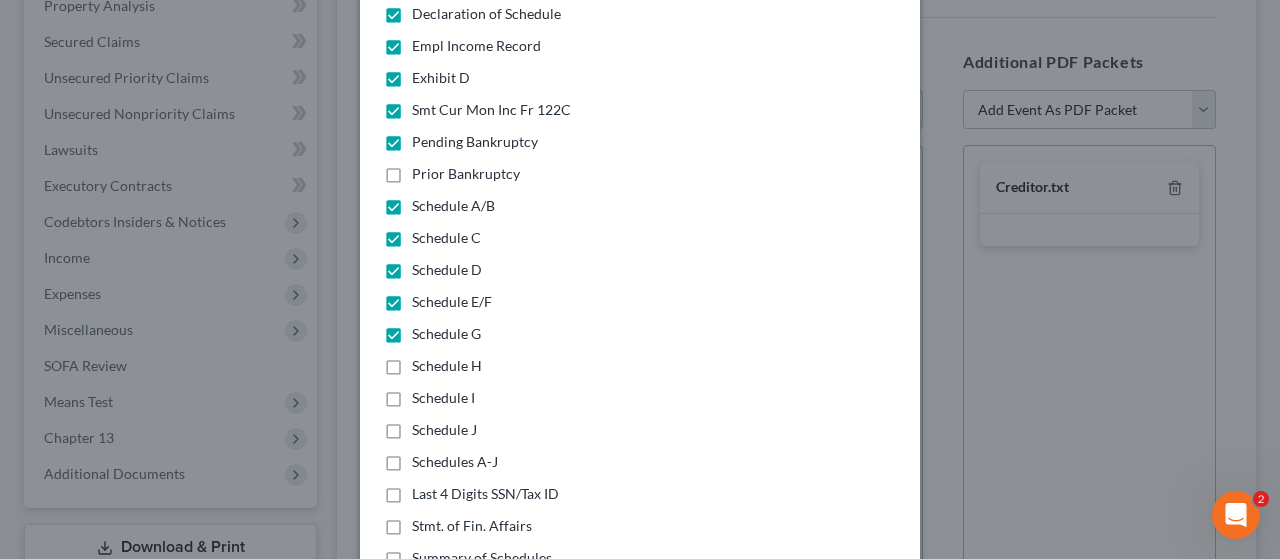 click on "Schedule H" at bounding box center [447, 366] 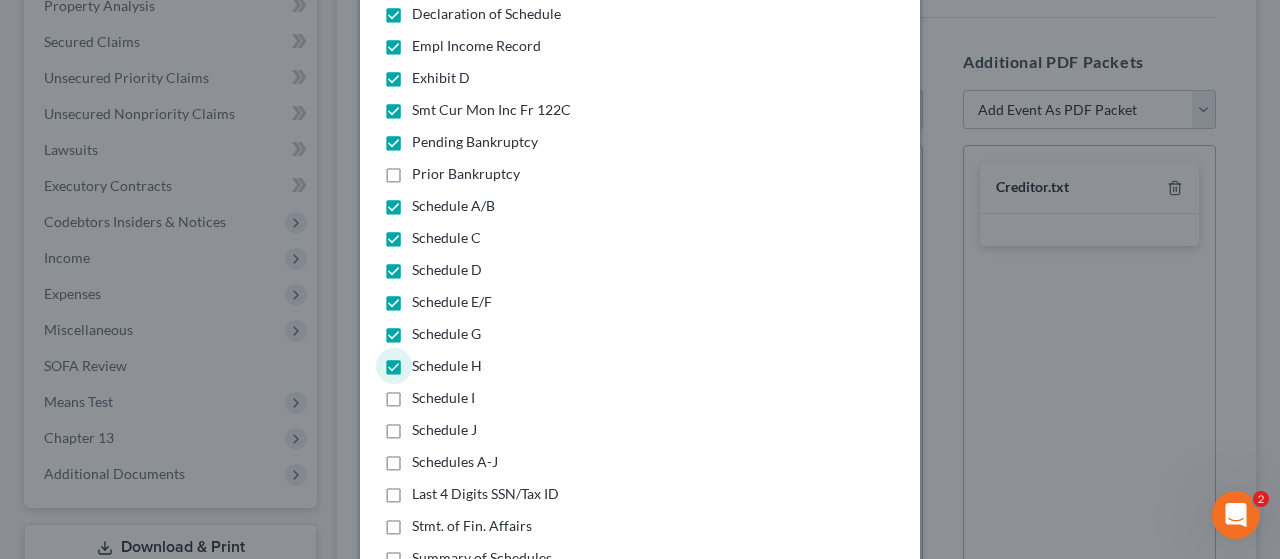 click on "Schedule I" at bounding box center [443, 398] 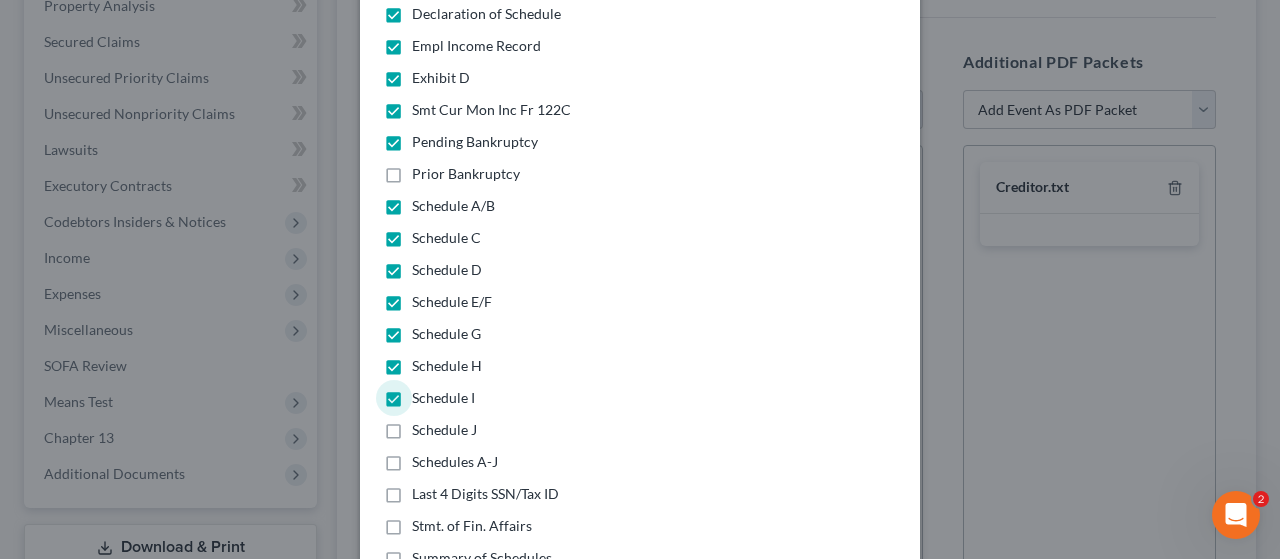 click on "Schedule J" at bounding box center [444, 430] 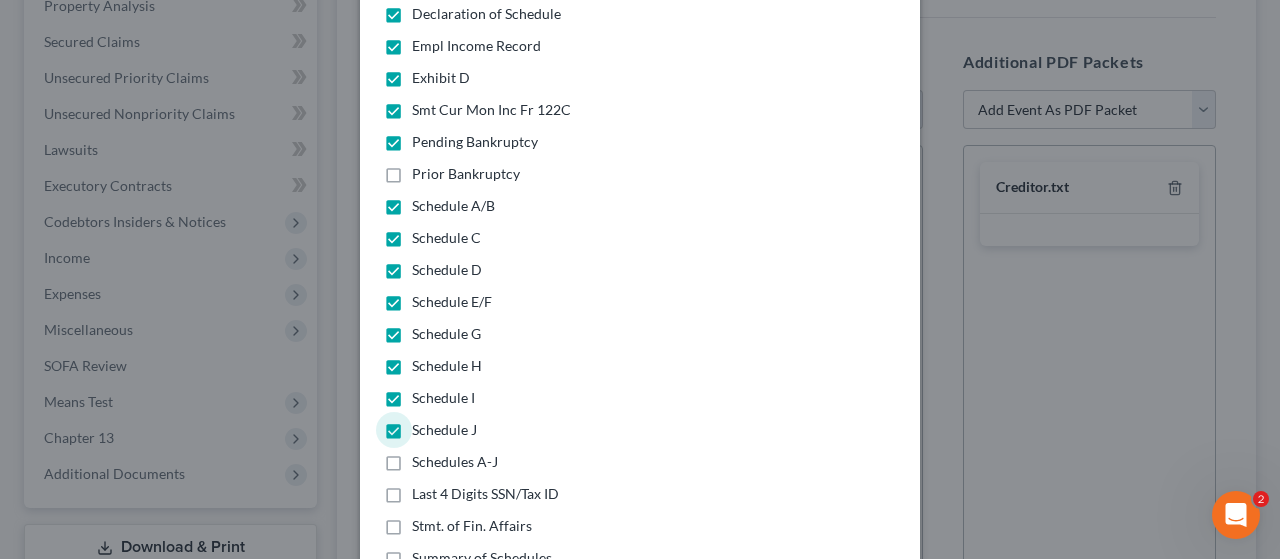 click on "Schedules A-J" at bounding box center (455, 462) 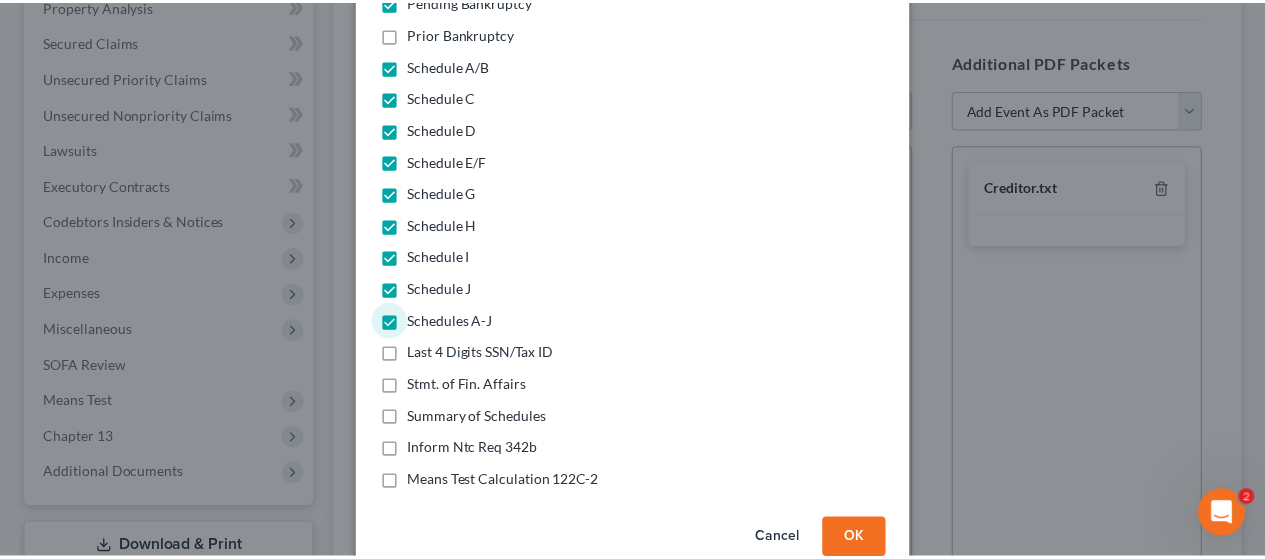 scroll, scrollTop: 660, scrollLeft: 0, axis: vertical 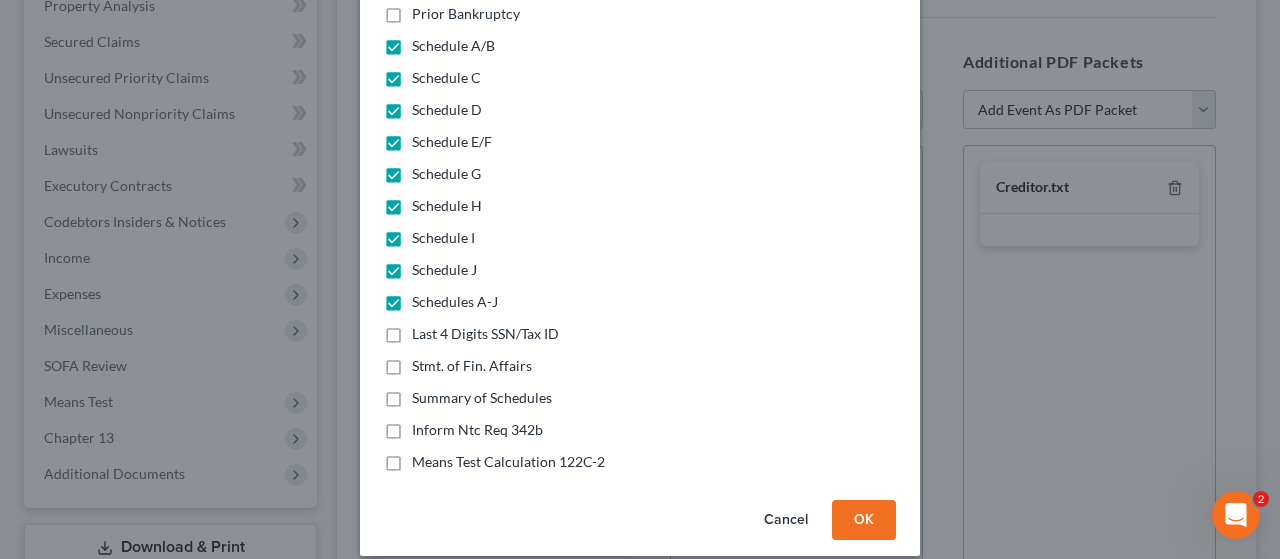 click on "Last 4 Digits SSN/Tax ID" at bounding box center [485, 334] 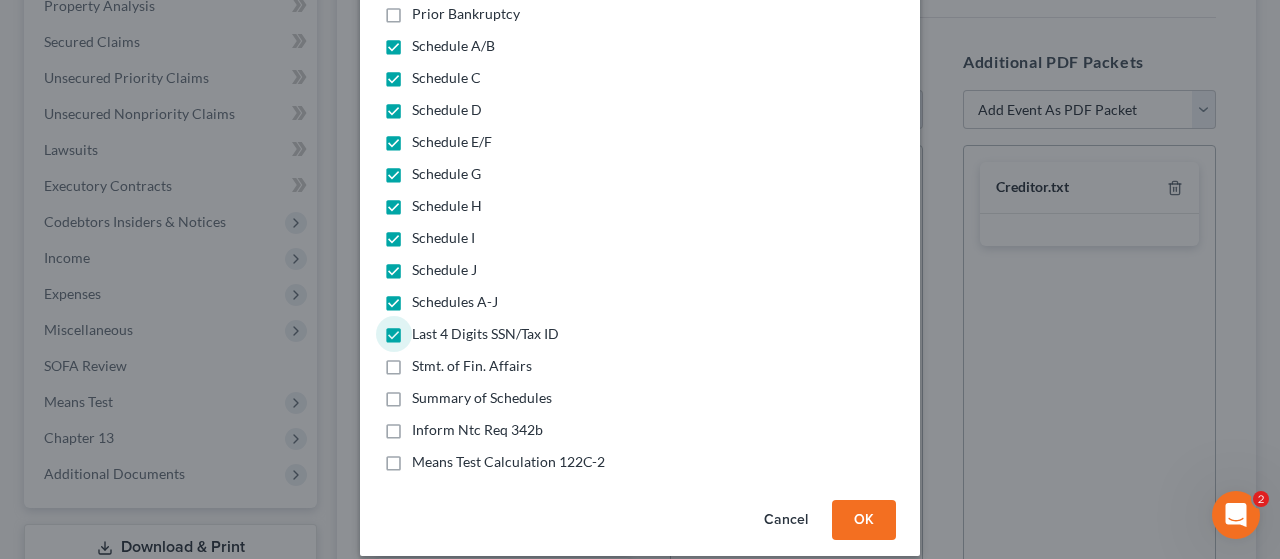 click on "Stmt. of Fin. Affairs" at bounding box center (472, 366) 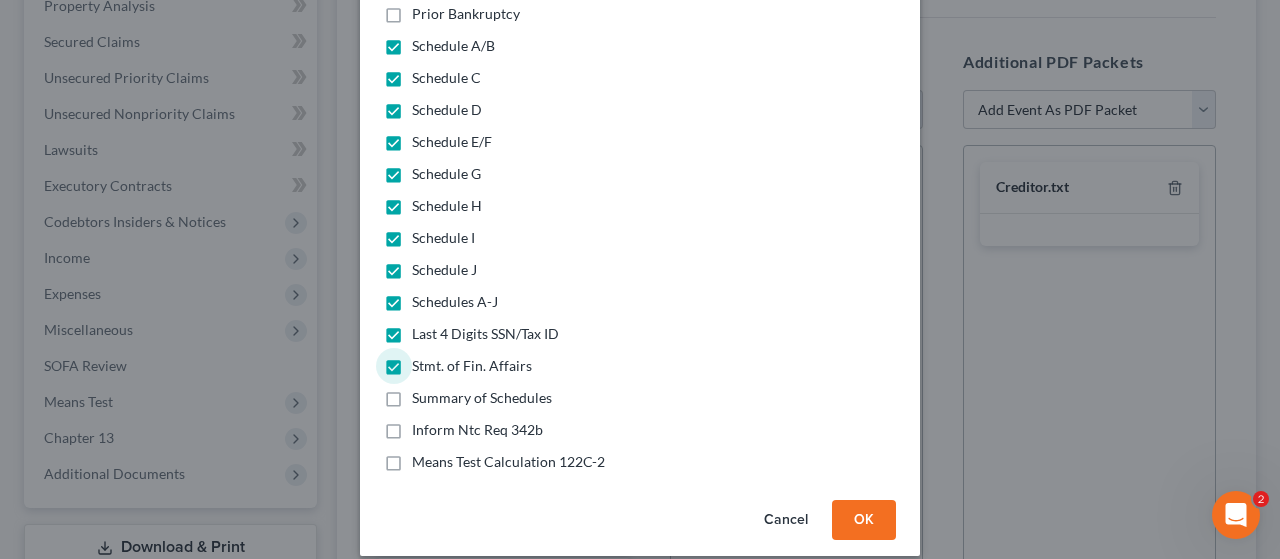 click on "Summary of Schedules" at bounding box center (482, 398) 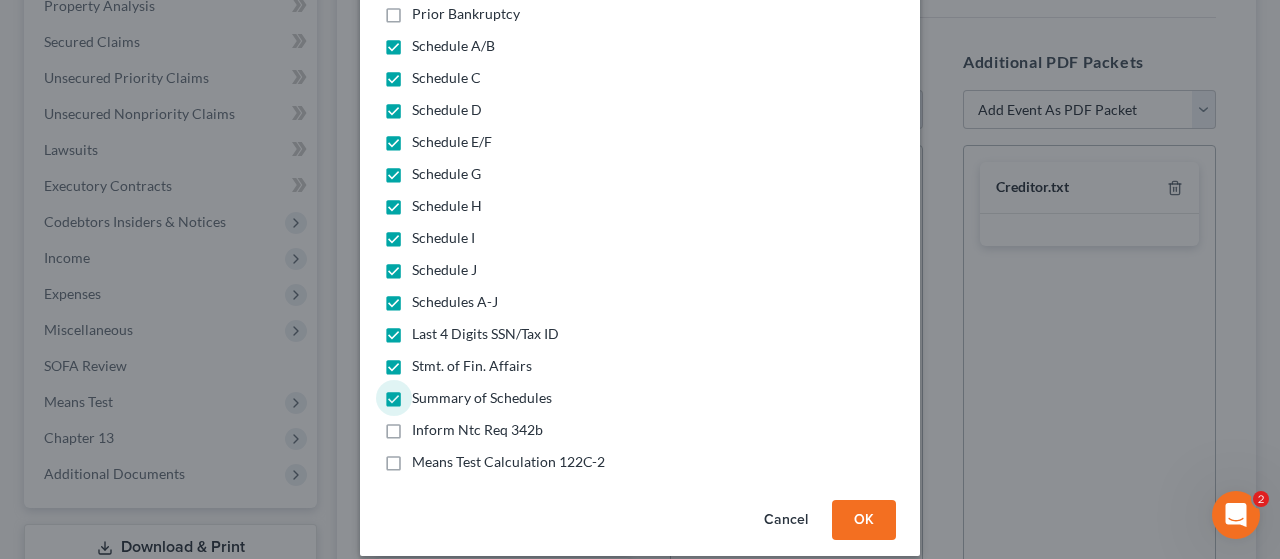 click on "Means Test Calculation 122C-2" at bounding box center (508, 462) 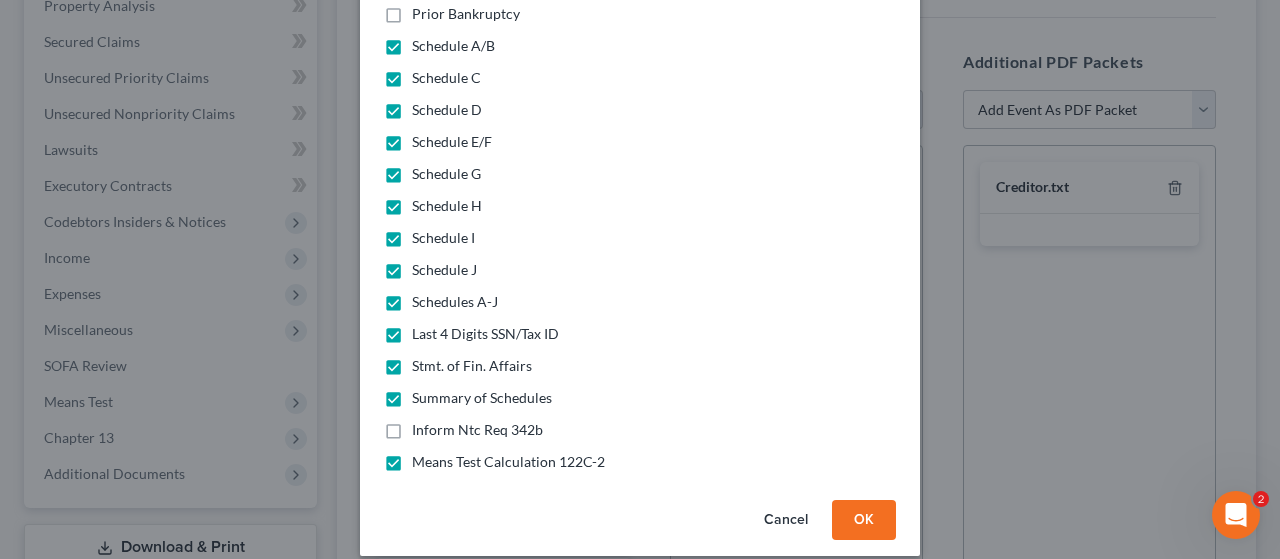 click on "OK" at bounding box center (864, 520) 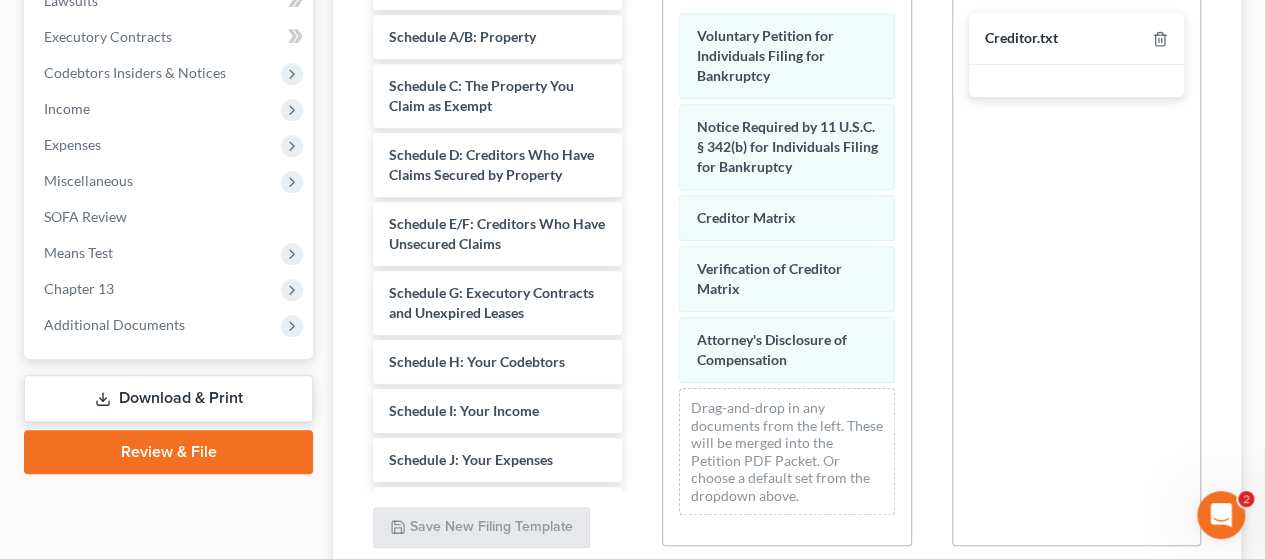 scroll, scrollTop: 600, scrollLeft: 0, axis: vertical 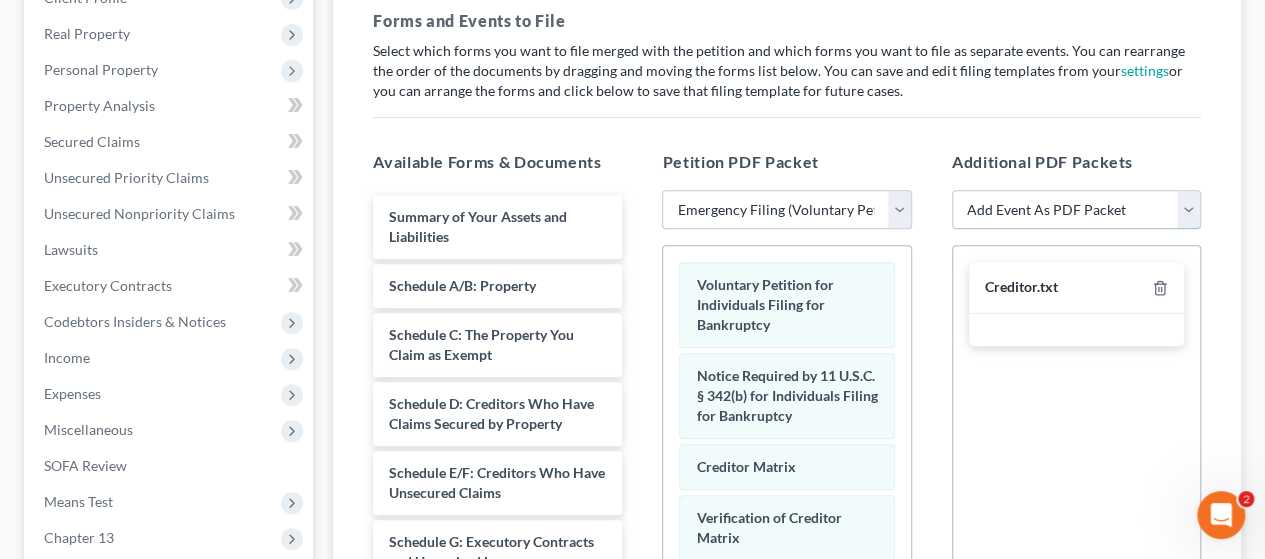 click on "Add Event As PDF Packet Certificate of Credit Counseling Chapter 13 Plan - PAWB Form 10 Creditor.txt Employee Income Records Notice Regarding Filing of Mailing Matrix - Local Bankruptcy Form 29 Pay Filing Fee in Installments" at bounding box center [1076, 210] 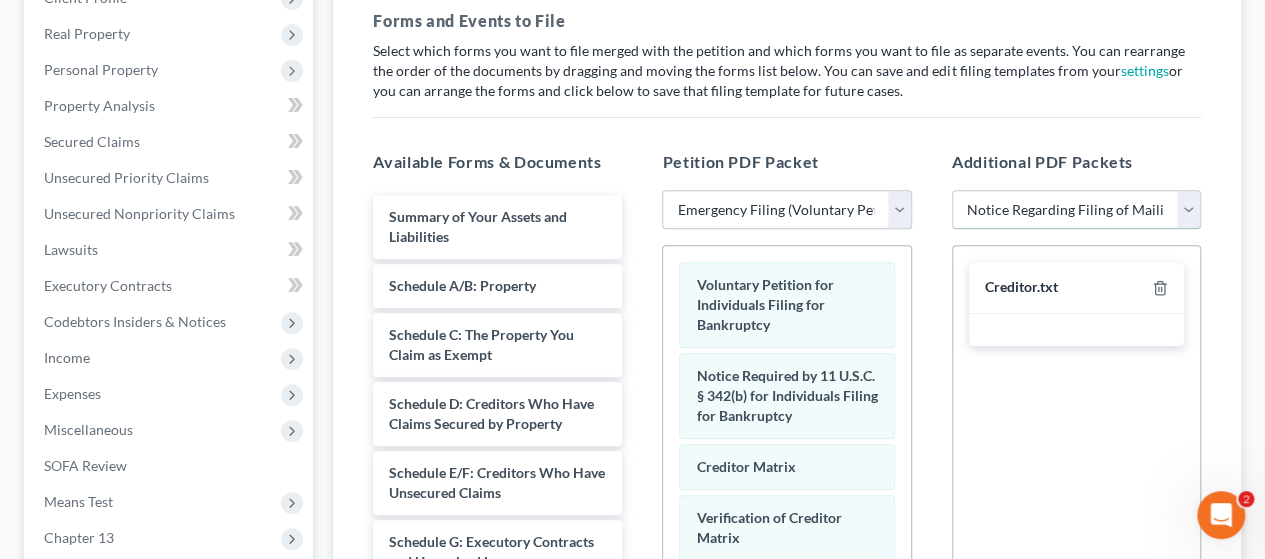 click on "Add Event As PDF Packet Certificate of Credit Counseling Chapter 13 Plan - PAWB Form 10 Creditor.txt Employee Income Records Notice Regarding Filing of Mailing Matrix - Local Bankruptcy Form 29 Pay Filing Fee in Installments" at bounding box center (1076, 210) 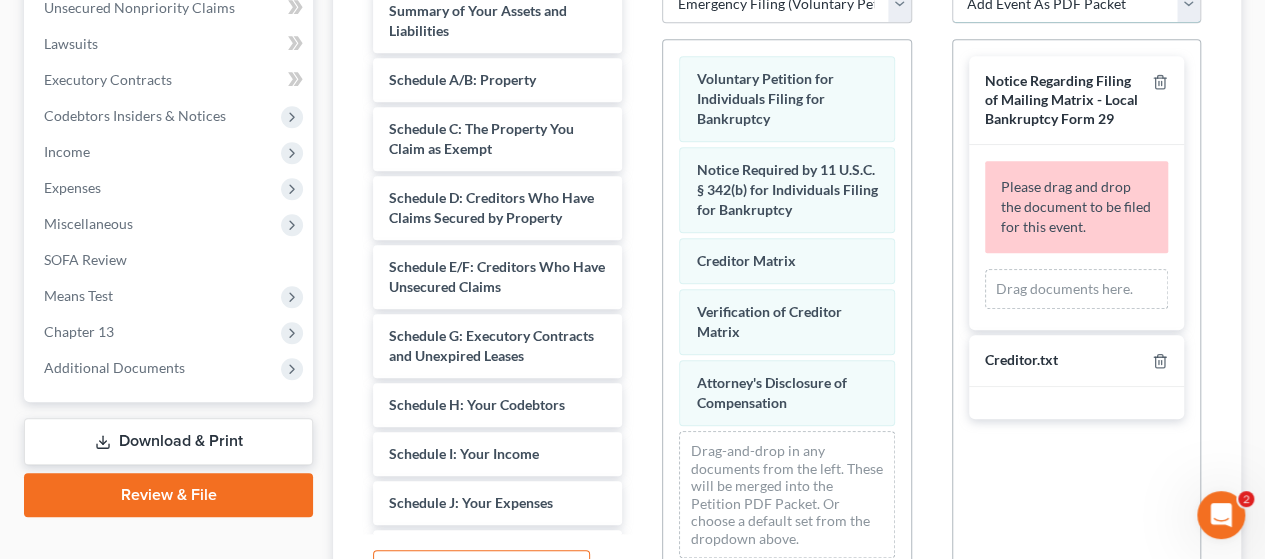 scroll, scrollTop: 500, scrollLeft: 0, axis: vertical 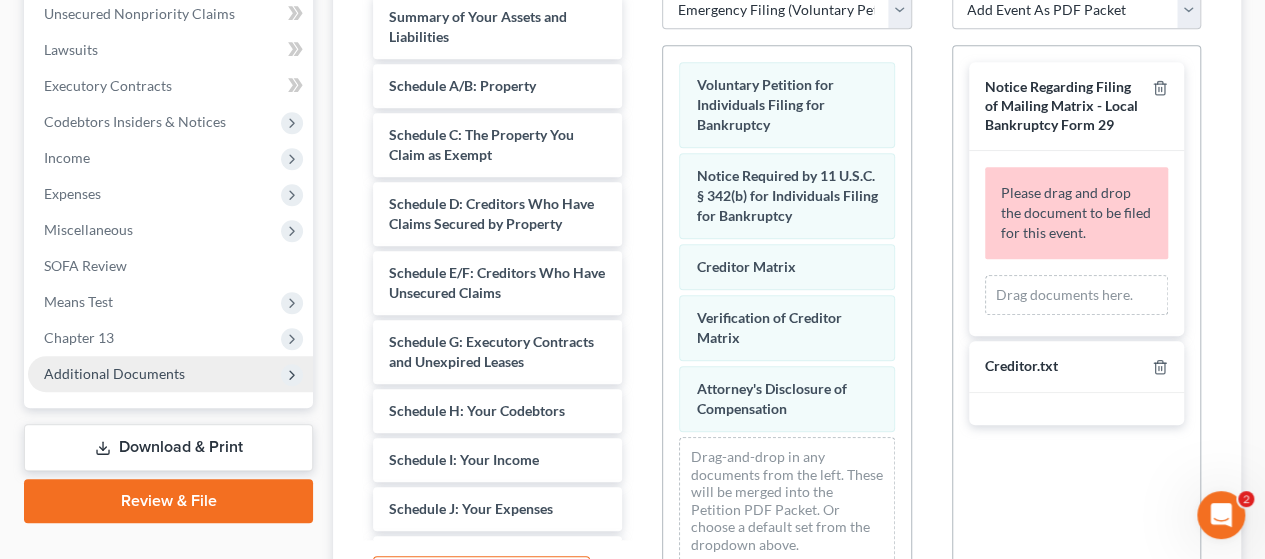 click on "Additional Documents" at bounding box center [114, 373] 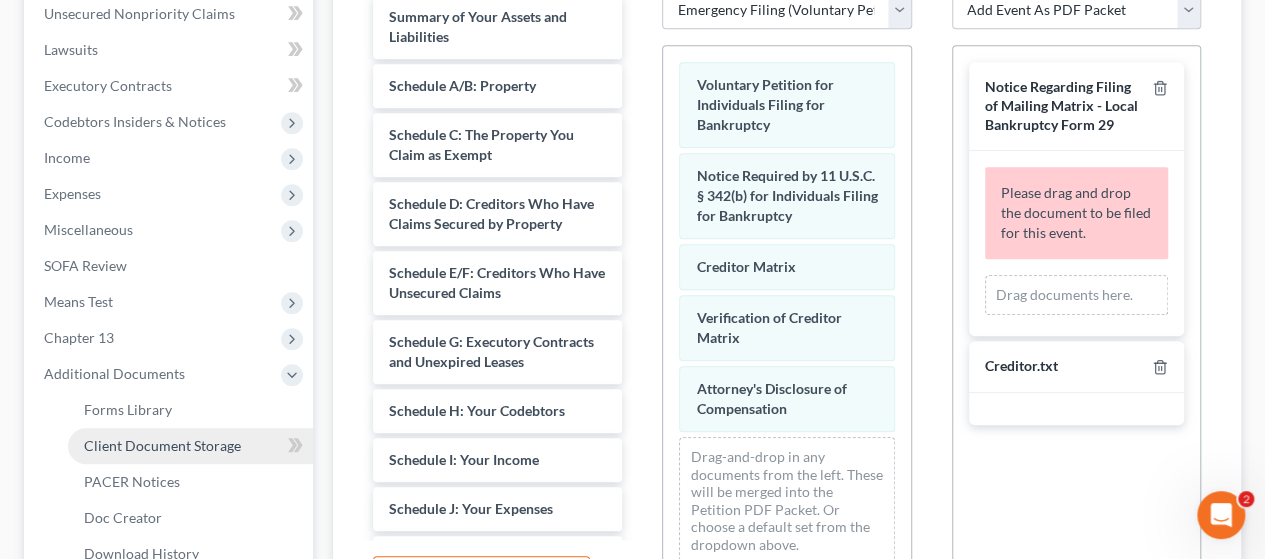 click on "Client Document Storage" at bounding box center (190, 446) 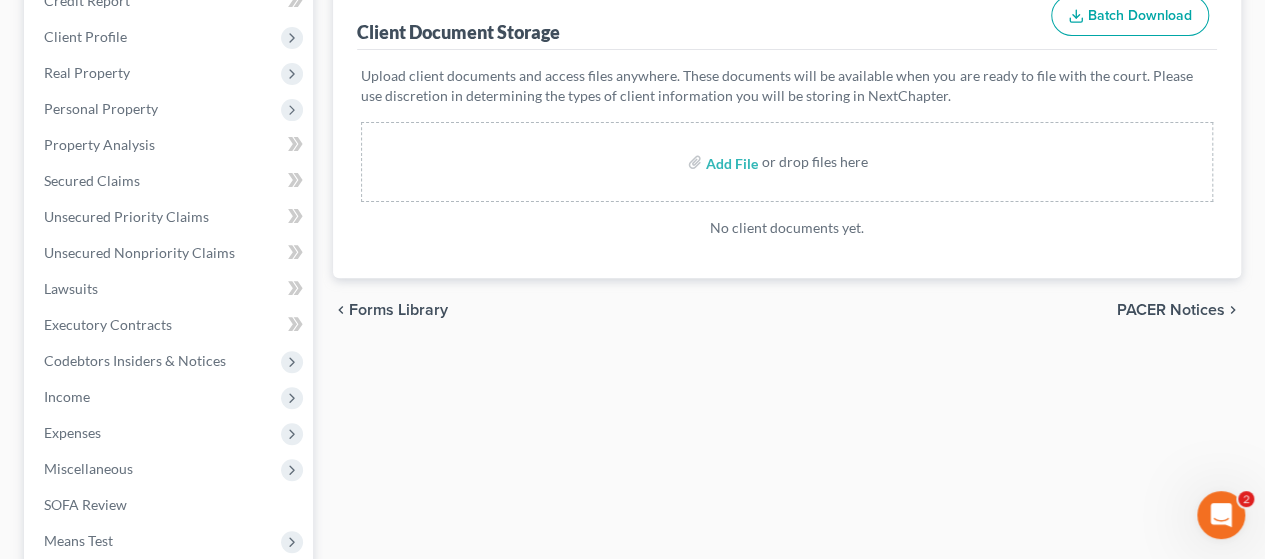 scroll, scrollTop: 300, scrollLeft: 0, axis: vertical 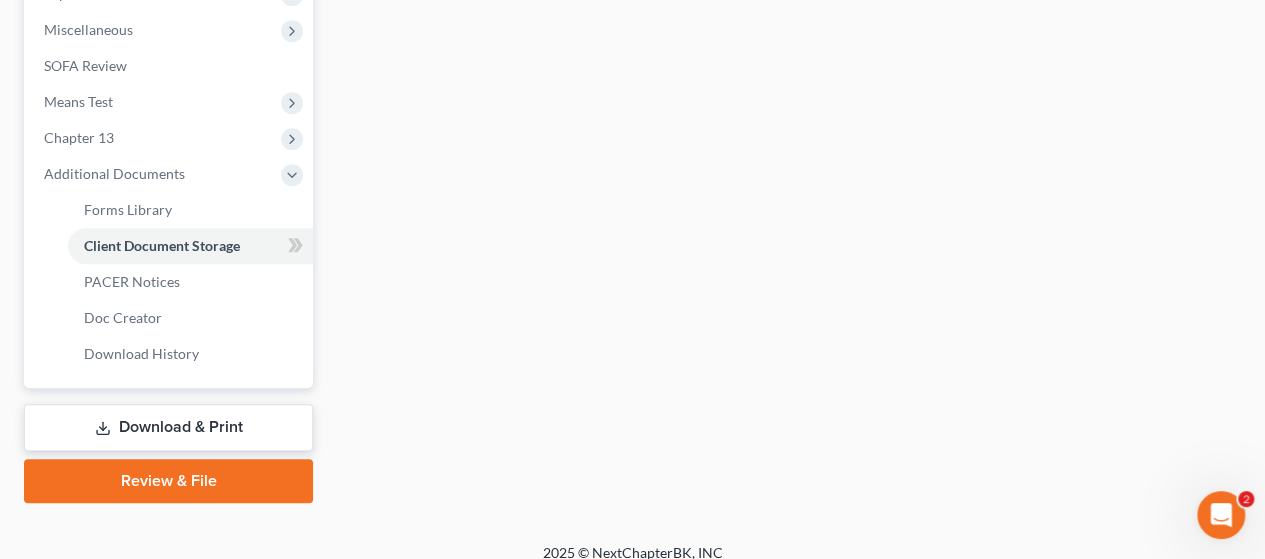 click on "Review & File" at bounding box center (168, 481) 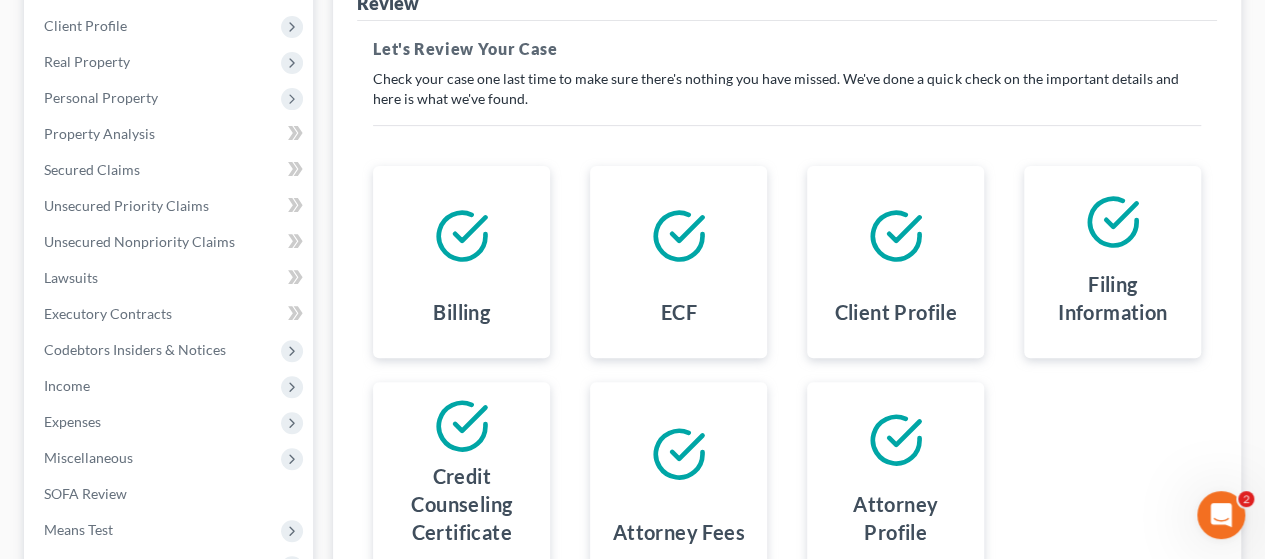 scroll, scrollTop: 0, scrollLeft: 0, axis: both 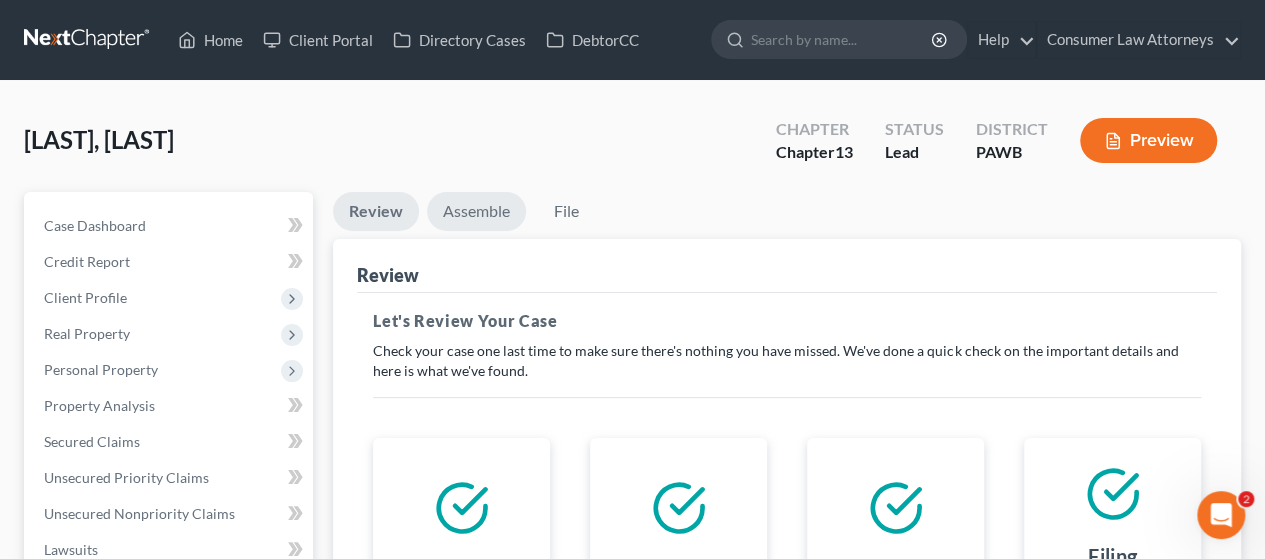 click on "Assemble" at bounding box center [476, 211] 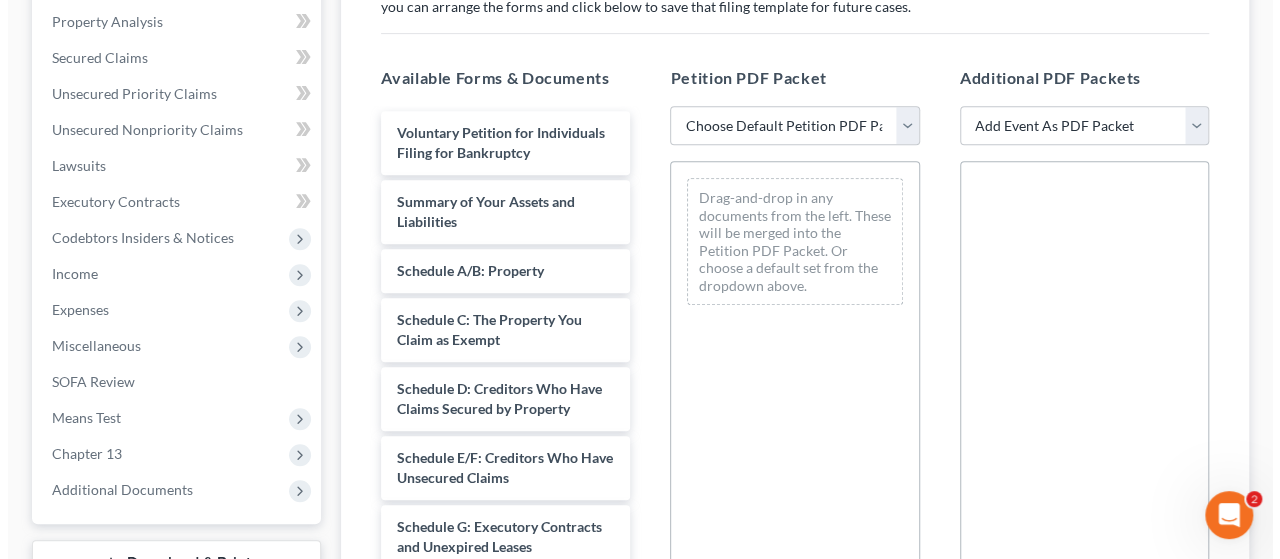 scroll, scrollTop: 400, scrollLeft: 0, axis: vertical 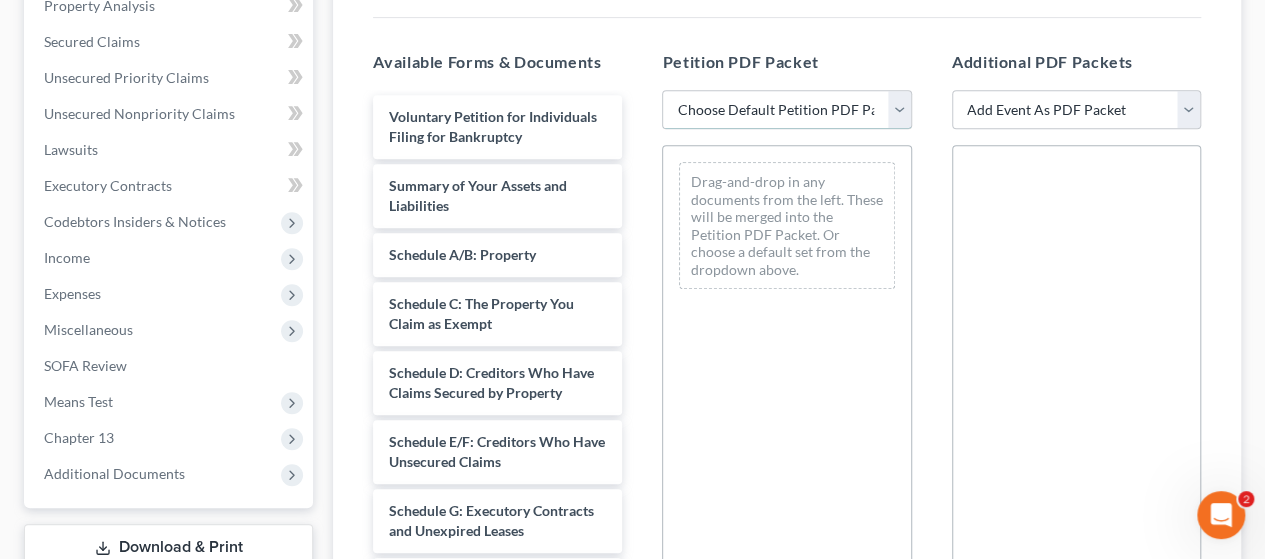 click on "Choose Default Petition PDF Packet Complete Bankruptcy Petition (all forms and schedules) Emergency Filing (Voluntary Petition and Creditor List Only)" at bounding box center (786, 110) 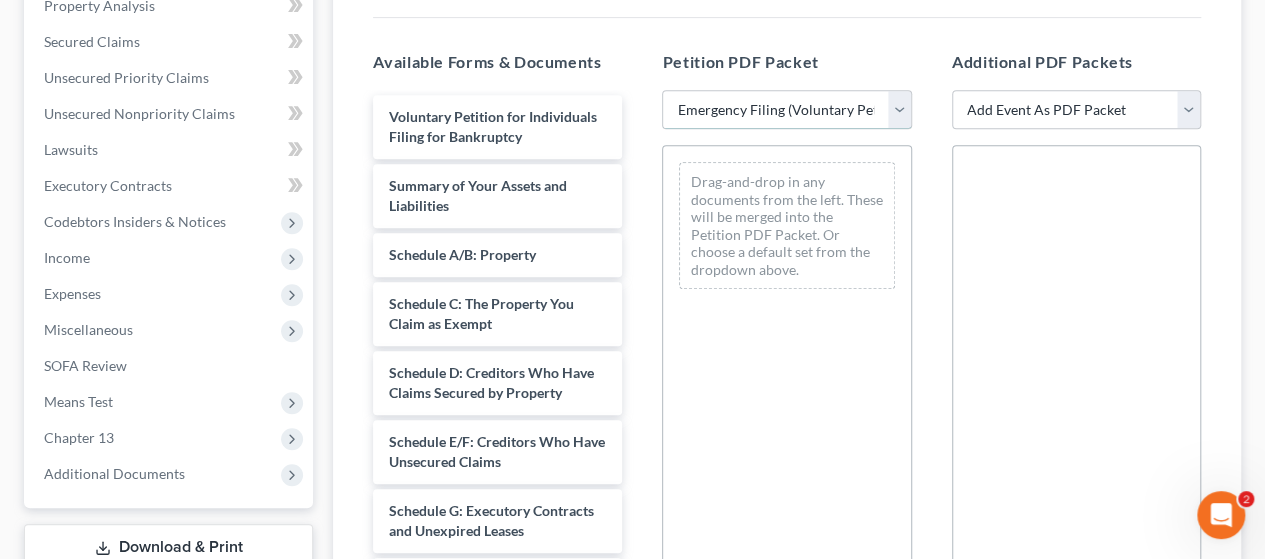 click on "Choose Default Petition PDF Packet Complete Bankruptcy Petition (all forms and schedules) Emergency Filing (Voluntary Petition and Creditor List Only)" at bounding box center [786, 110] 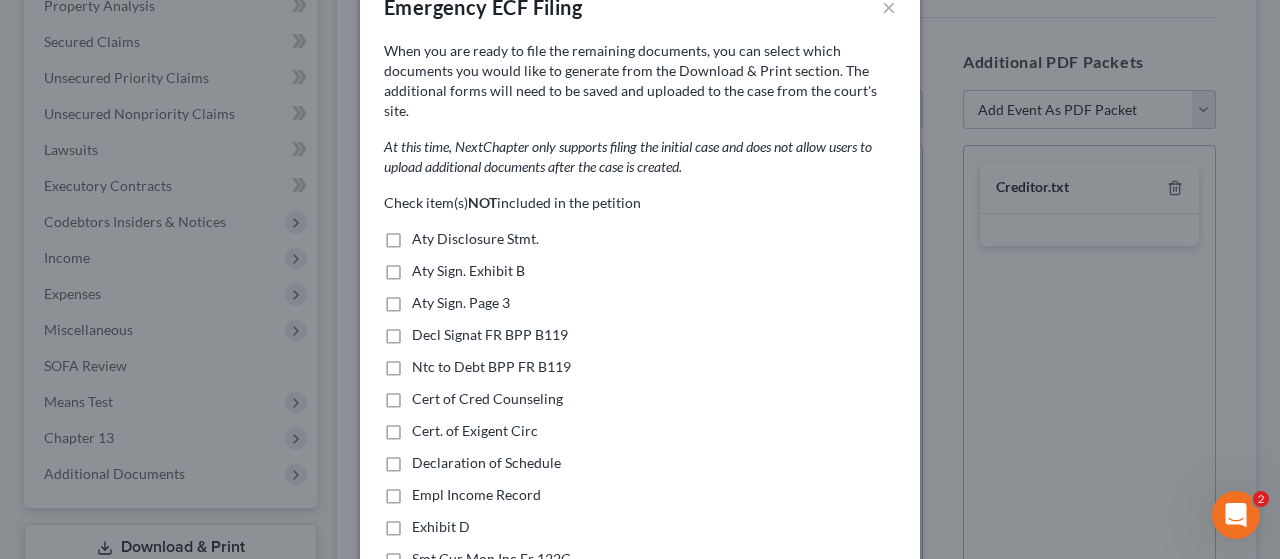 scroll, scrollTop: 100, scrollLeft: 0, axis: vertical 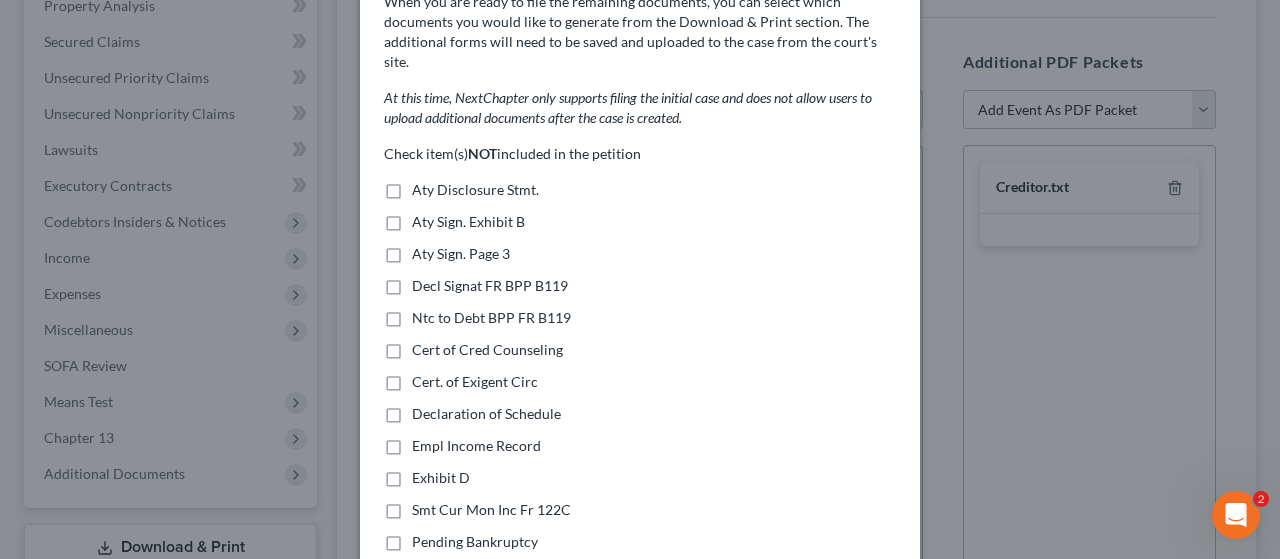 click on "Aty Sign. Exhibit B" at bounding box center (468, 222) 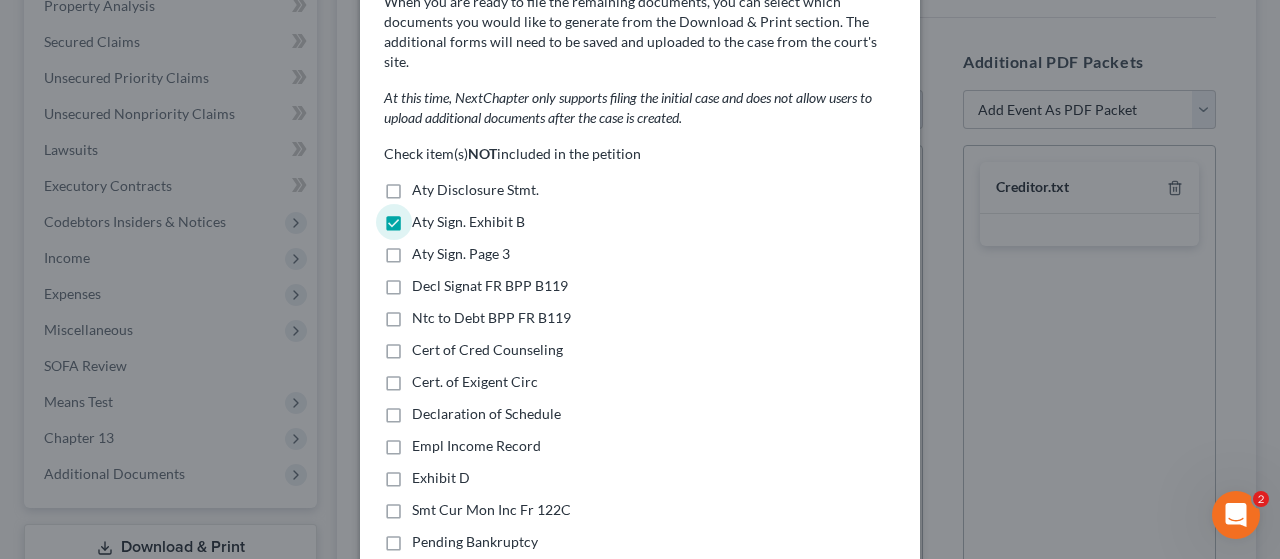 click on "Decl Signat FR BPP B119" at bounding box center [490, 286] 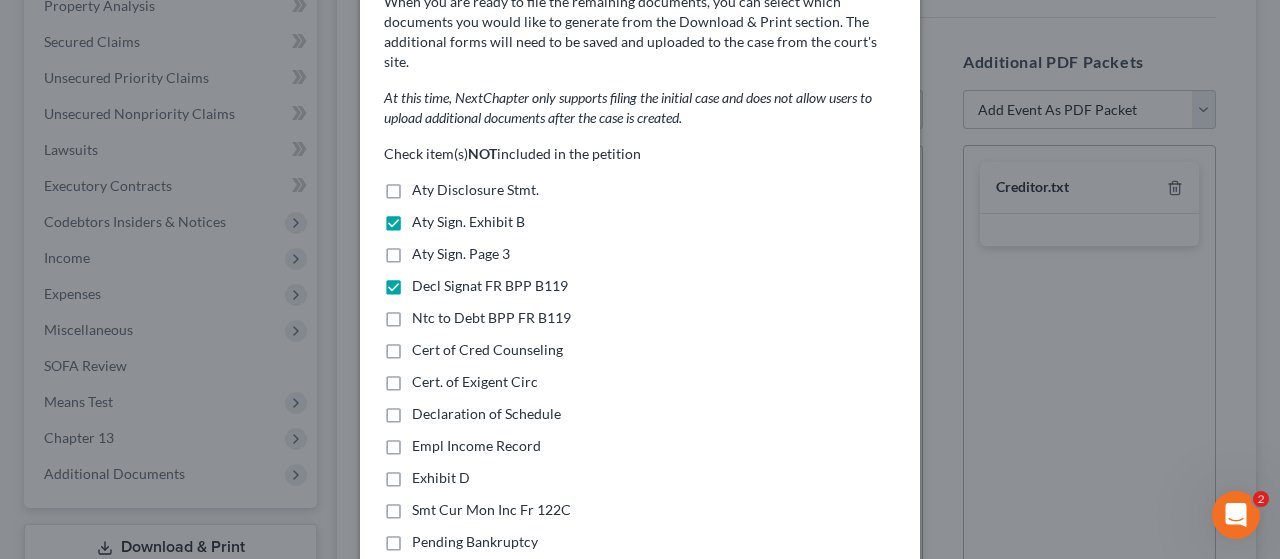 click on "Ntc to Debt BPP FR B119" at bounding box center [491, 318] 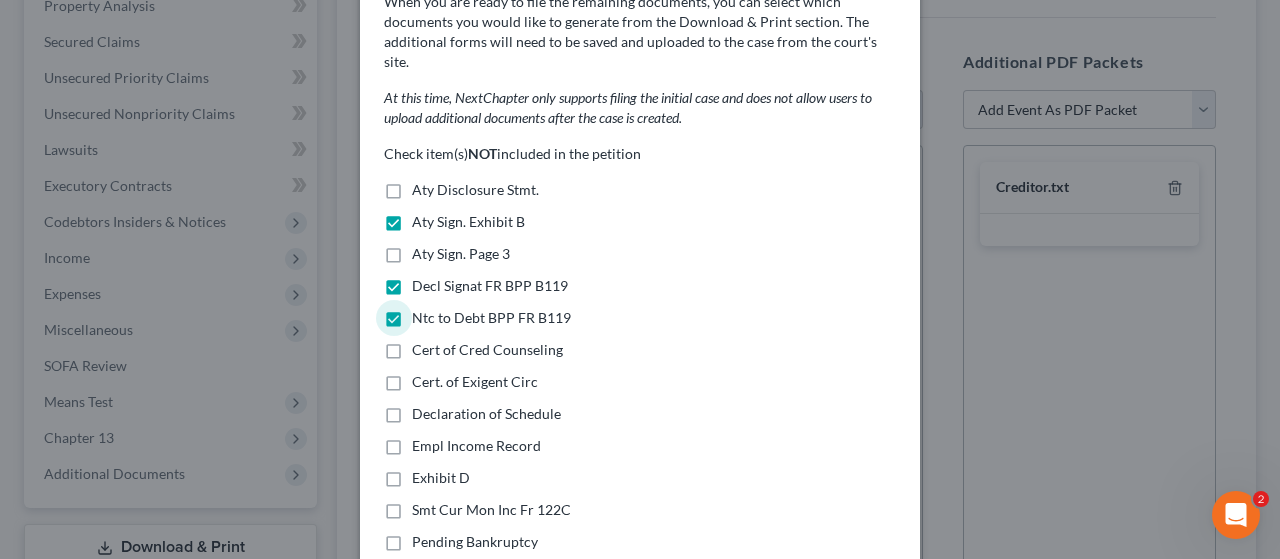 click on "Cert of Cred Counseling" at bounding box center [487, 350] 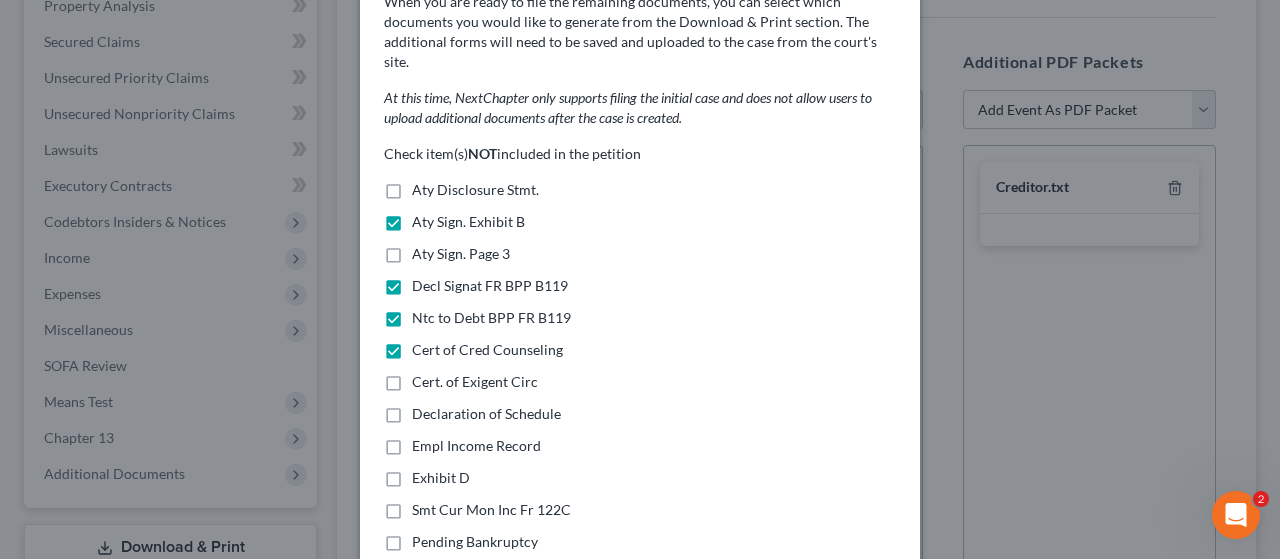 click on "Cert of Cred Counseling" at bounding box center (487, 350) 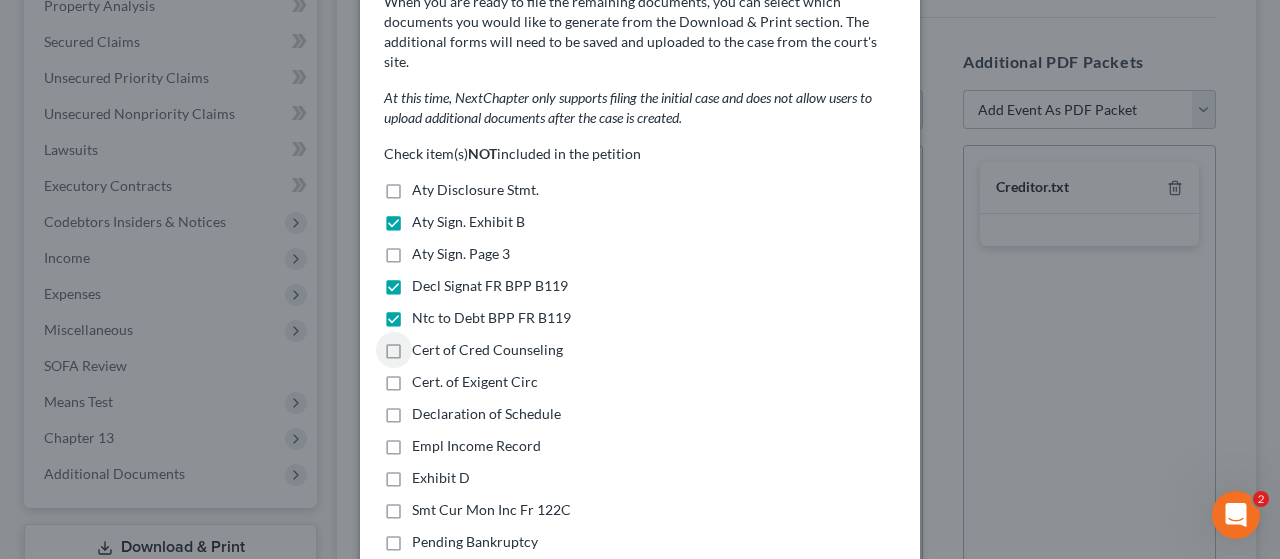 click on "Cert. of Exigent Circ" at bounding box center (475, 382) 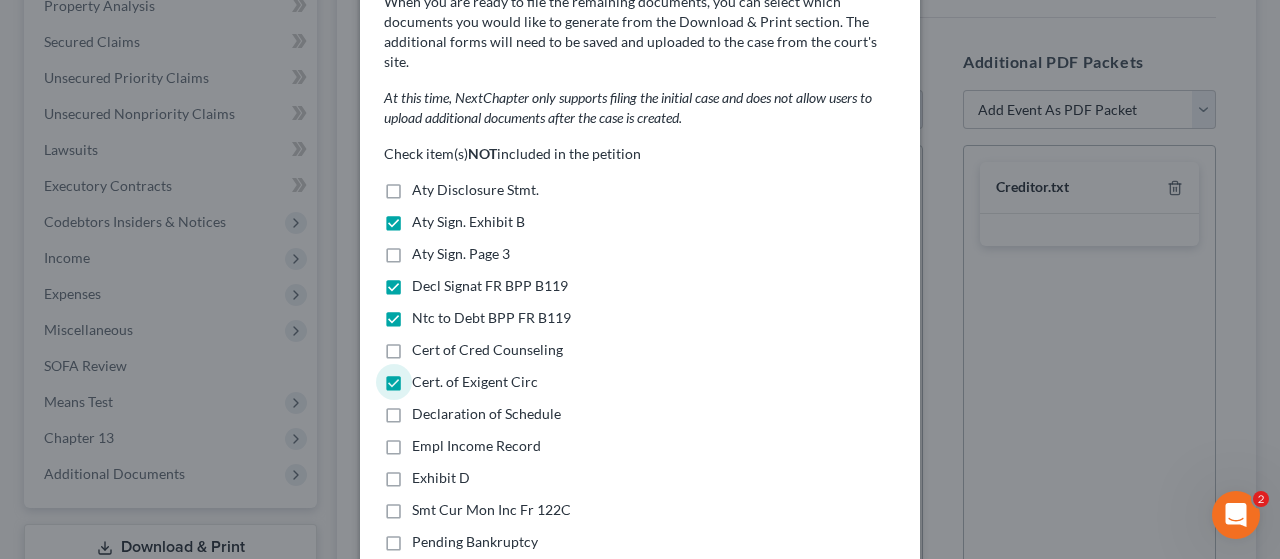 click on "Declaration of Schedule" at bounding box center (486, 414) 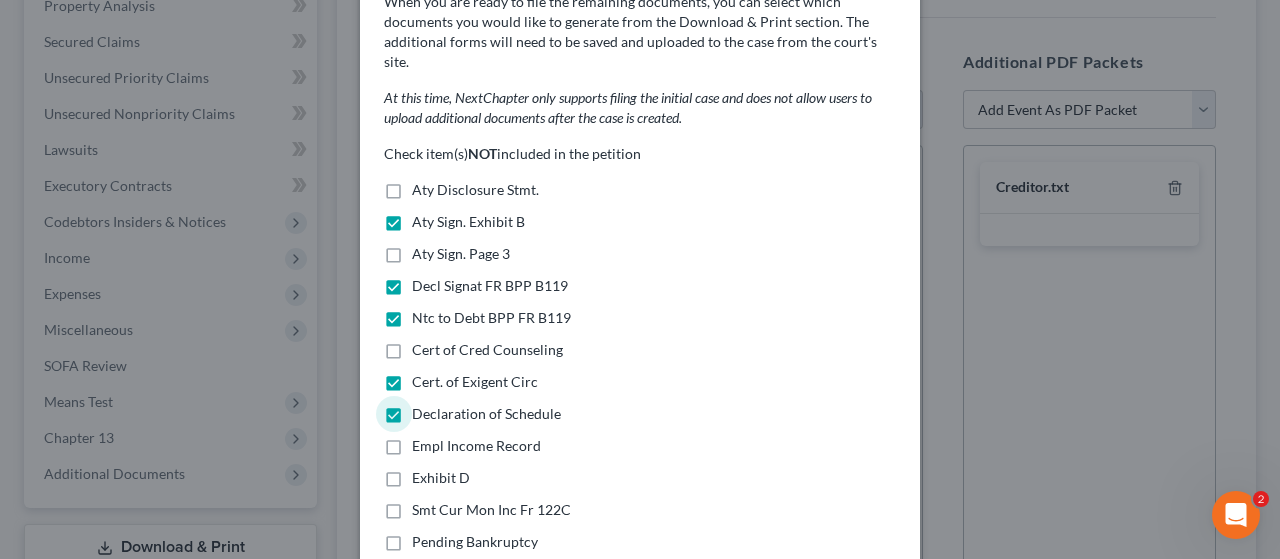 click on "Empl Income Record" at bounding box center [476, 446] 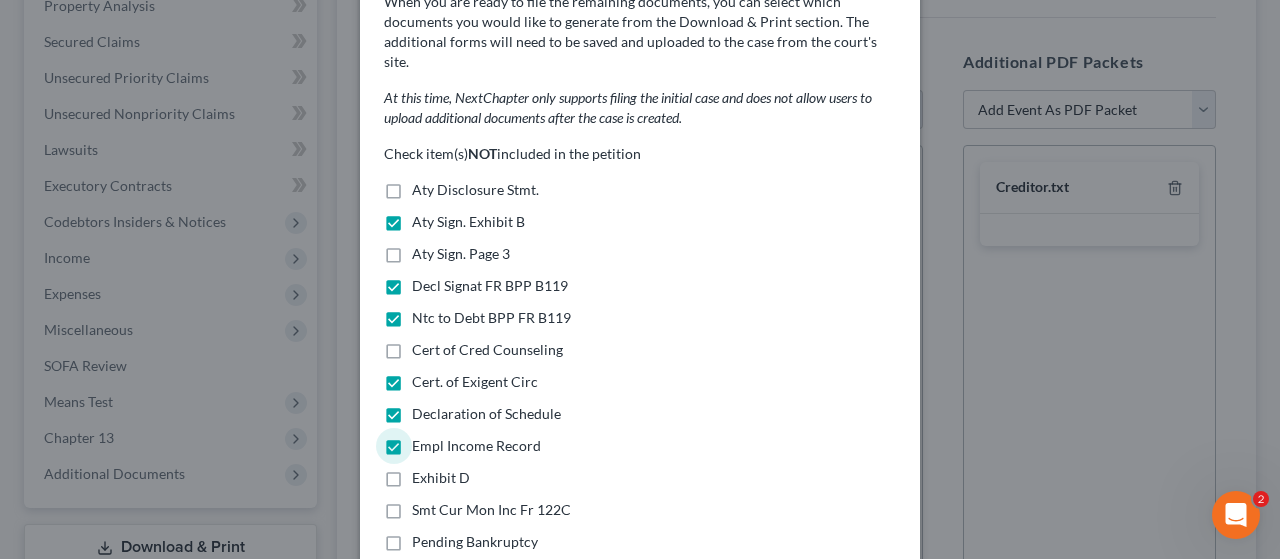 click on "Exhibit D" at bounding box center (441, 478) 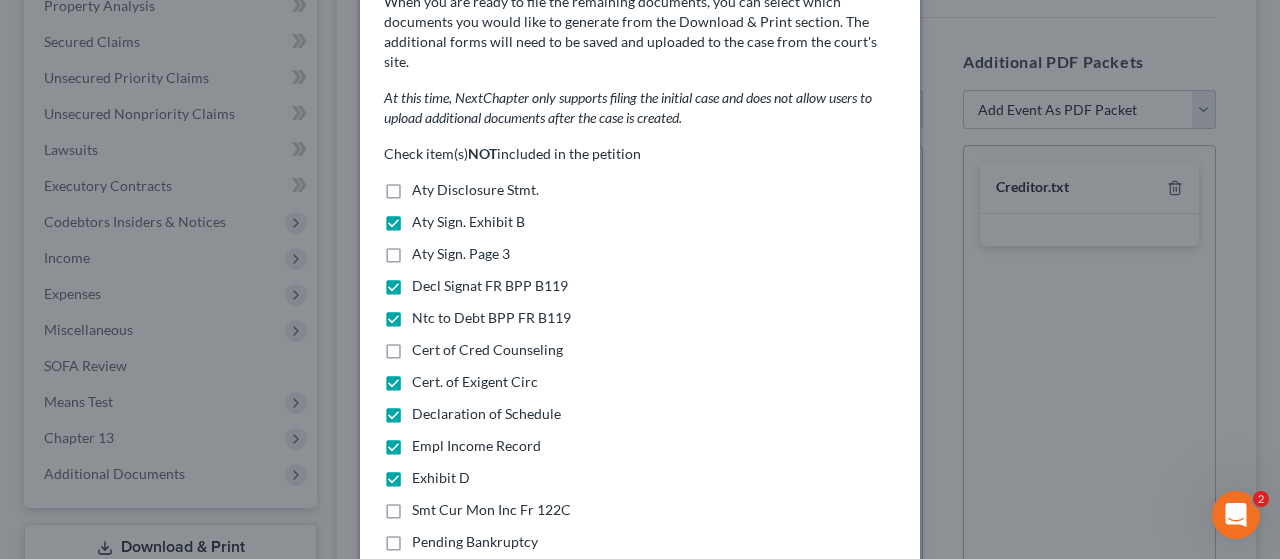 click on "Smt Cur Mon Inc Fr 122C" at bounding box center [491, 510] 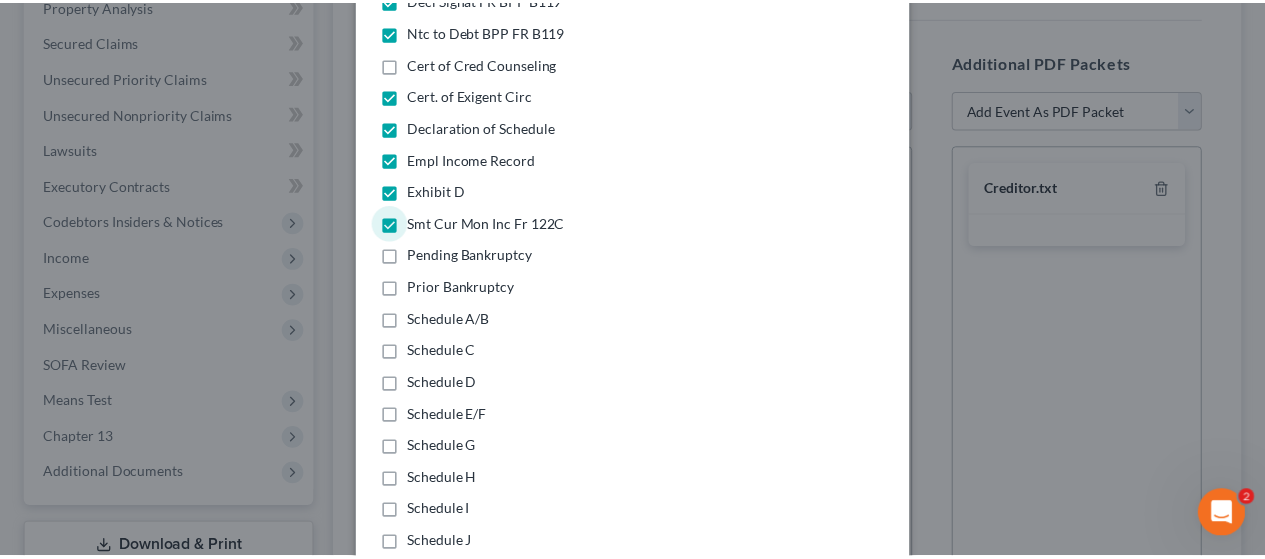 scroll, scrollTop: 400, scrollLeft: 0, axis: vertical 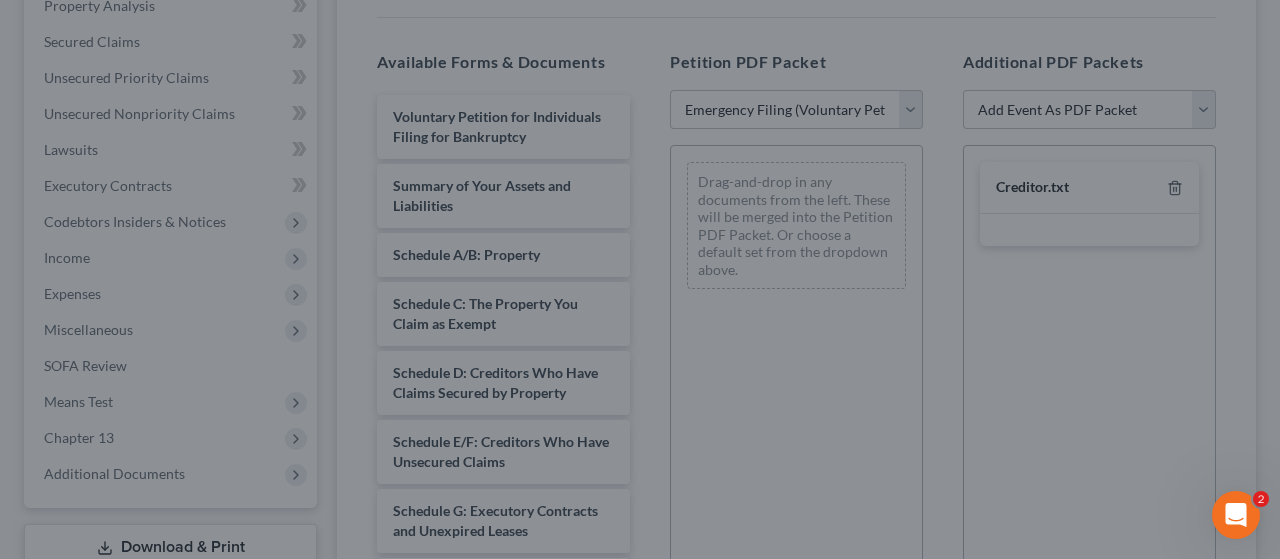 select 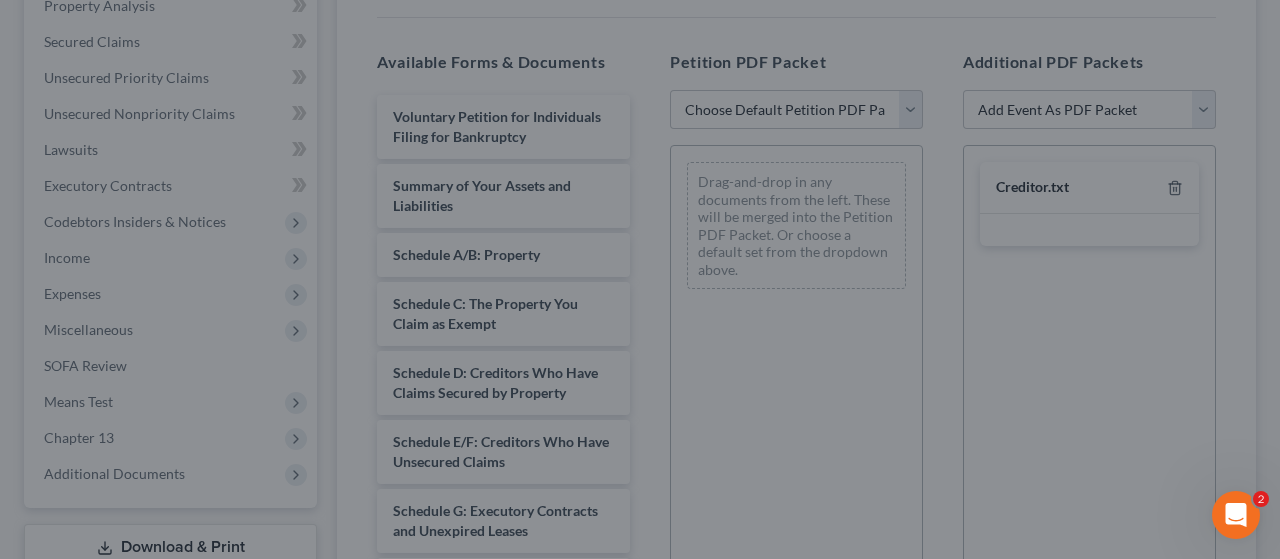 click on "Emergency ECF Filing × When you are ready to file the remaining documents, you can select which documents you would like to generate from the Download & Print section. The additional forms will need to be saved and uploaded to the case from the court's site. At this time, NextChapter only supports filing the initial case and does not allow users to upload additional documents after the case is created. Check item(s)  NOT  included in the petition Aty Disclosure Stmt. Aty Sign. Exhibit B Aty Sign. Page 3 Decl Signat FR BPP B119 Ntc to Debt BPP FR B119 Cert of Cred Counseling Cert. of Exigent Circ Declaration of Schedule Empl Income Record Exhibit D Smt Cur Mon Inc Fr 122C Pending Bankruptcy Prior Bankruptcy Schedule A/B Schedule C Schedule D Schedule E/F Schedule G Schedule H Schedule I Schedule J Schedules A-J Last 4 Digits SSN/Tax ID Stmt. of Fin. Affairs Summary of Schedules Inform Ntc Req 342b Means Test Calculation 122C-2 Cancel OK" at bounding box center [640, 279] 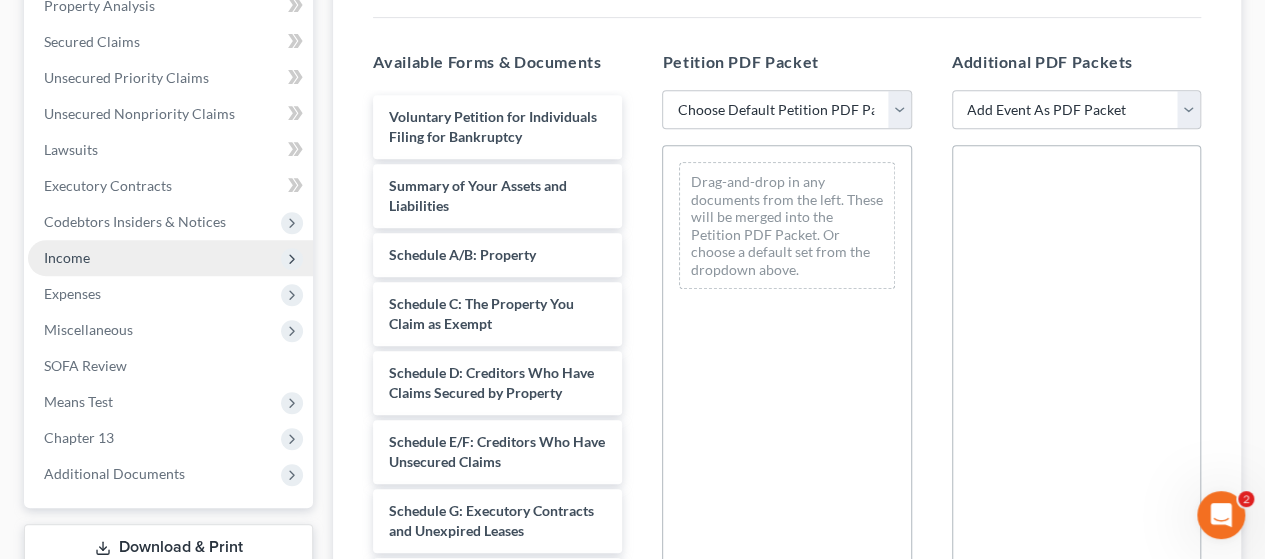 scroll, scrollTop: 0, scrollLeft: 0, axis: both 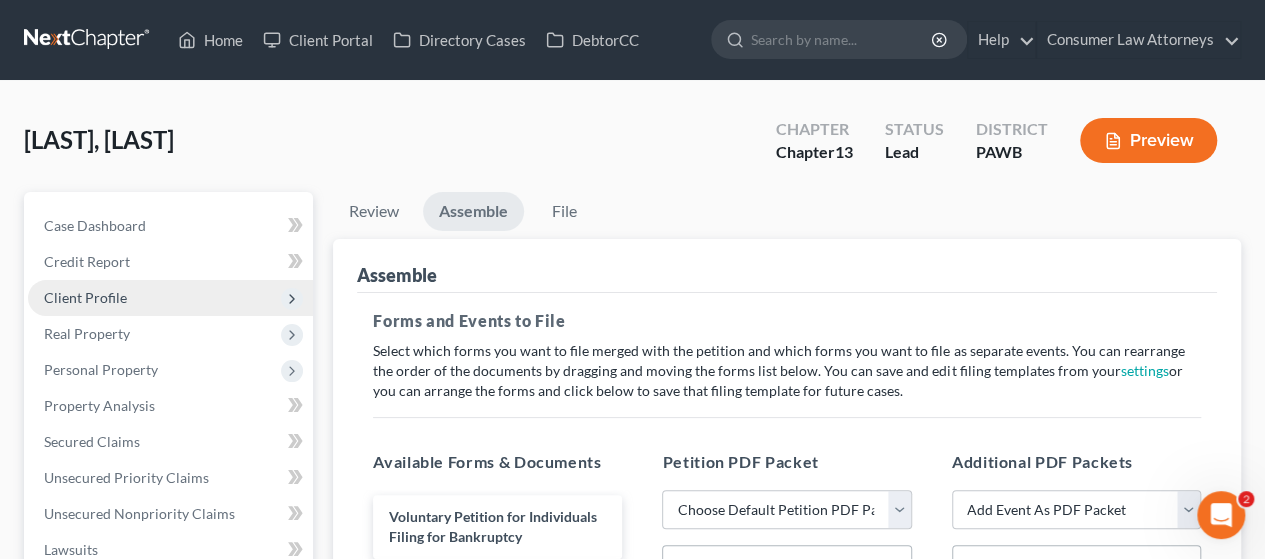 click on "Client Profile" at bounding box center (85, 297) 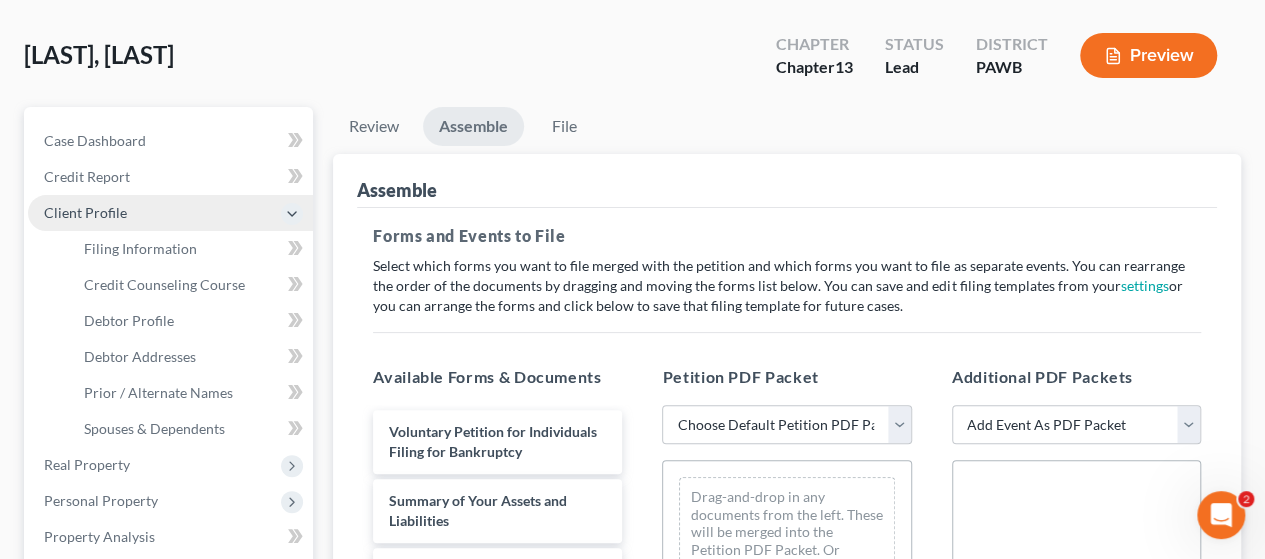 scroll, scrollTop: 200, scrollLeft: 0, axis: vertical 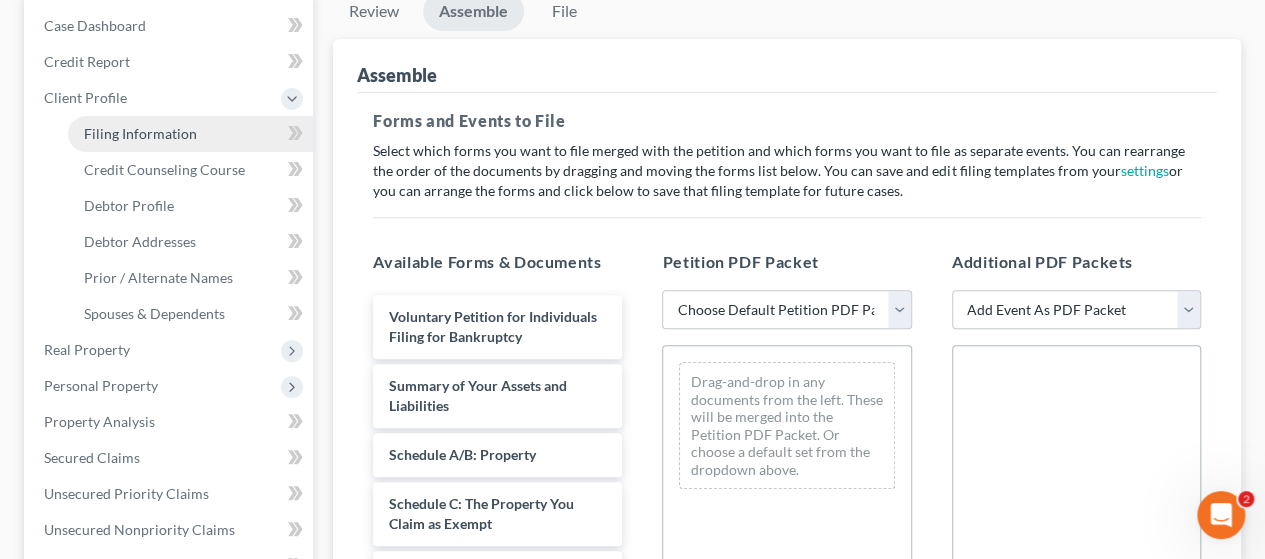 click on "Filing Information" at bounding box center (140, 133) 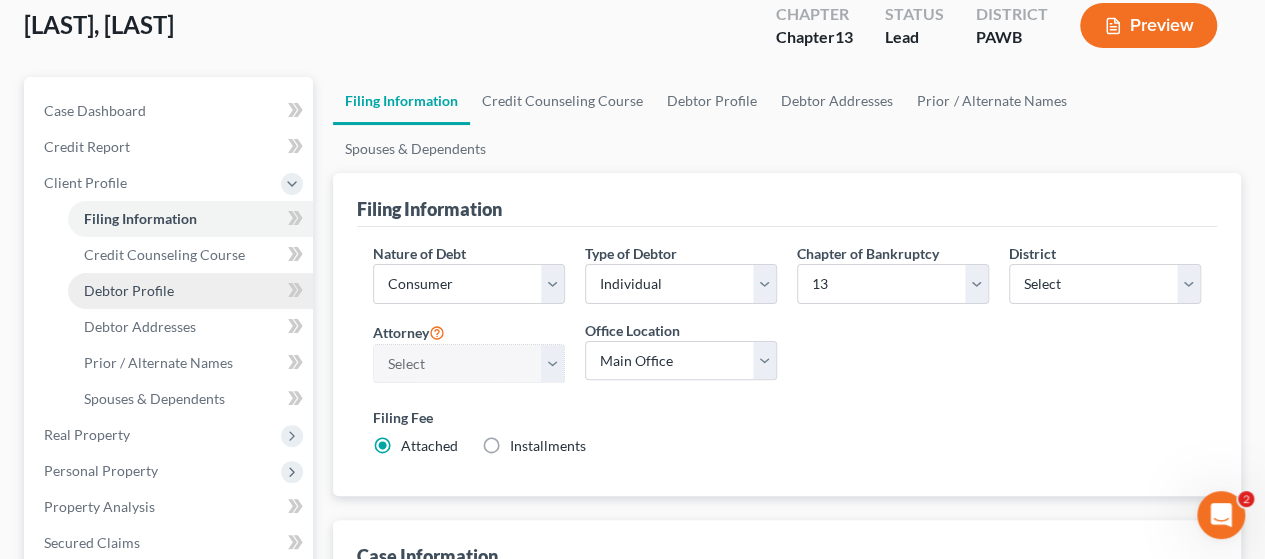scroll, scrollTop: 0, scrollLeft: 0, axis: both 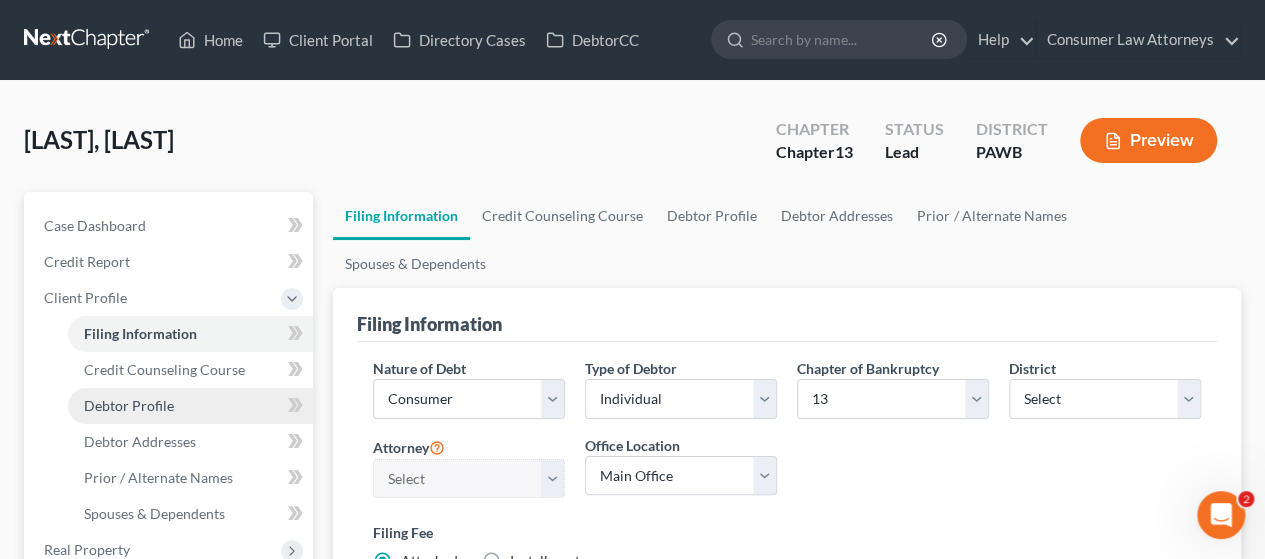 click on "Debtor Profile" at bounding box center [129, 405] 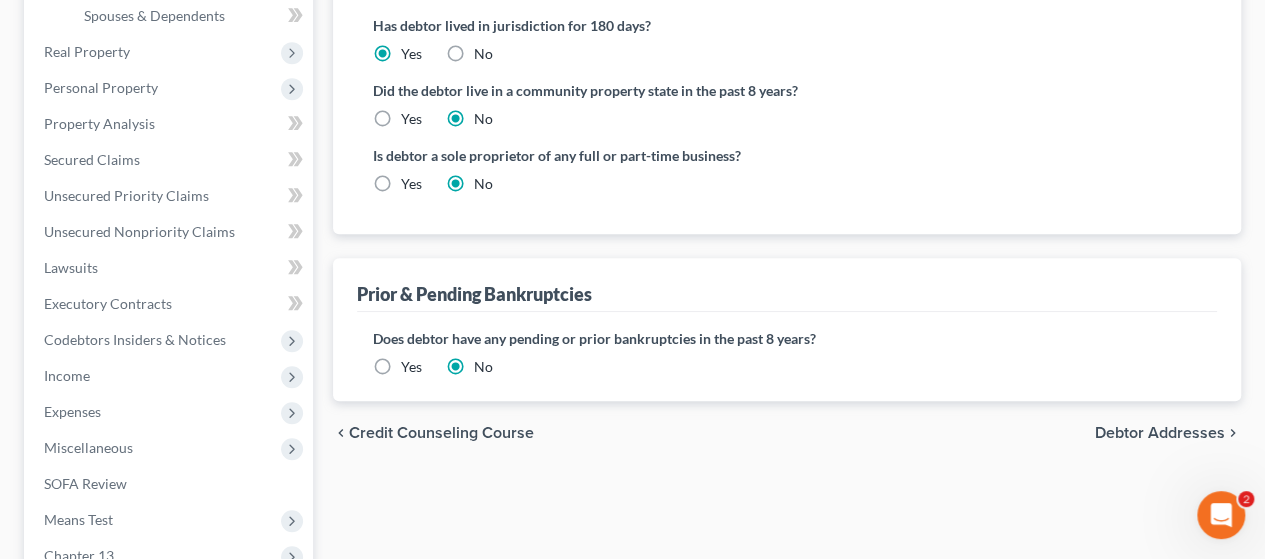 scroll, scrollTop: 500, scrollLeft: 0, axis: vertical 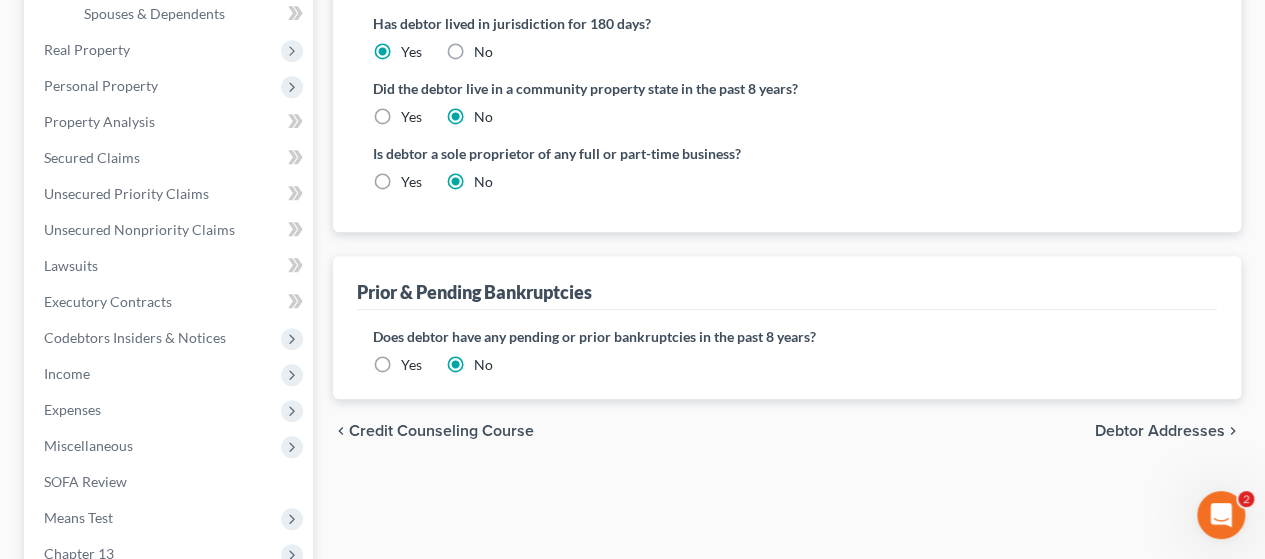 click on "Yes" at bounding box center (411, 365) 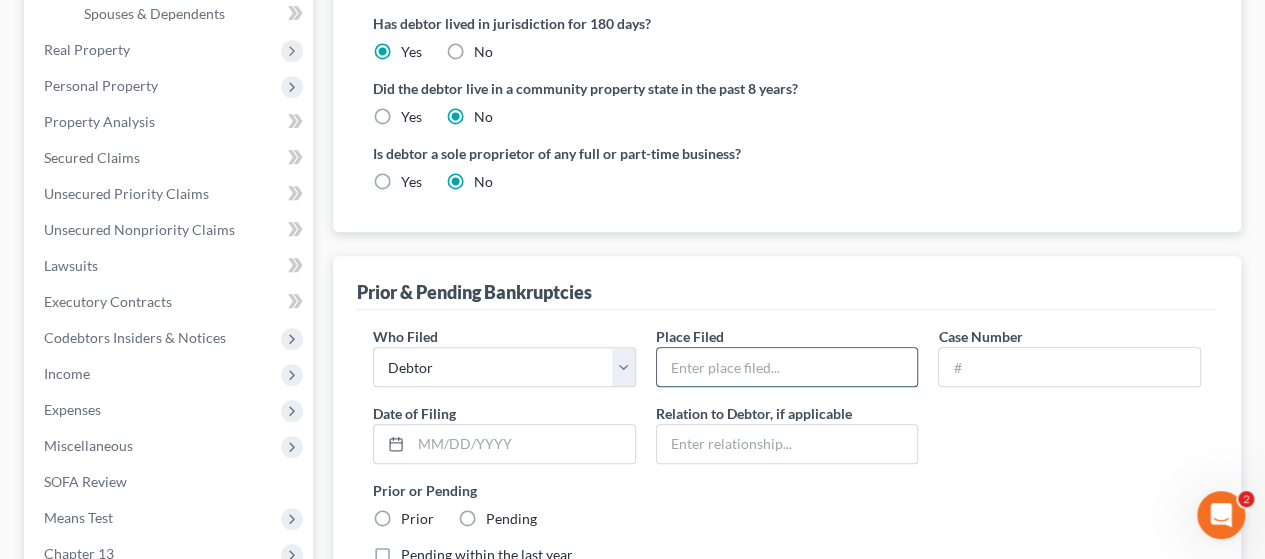 click at bounding box center [787, 367] 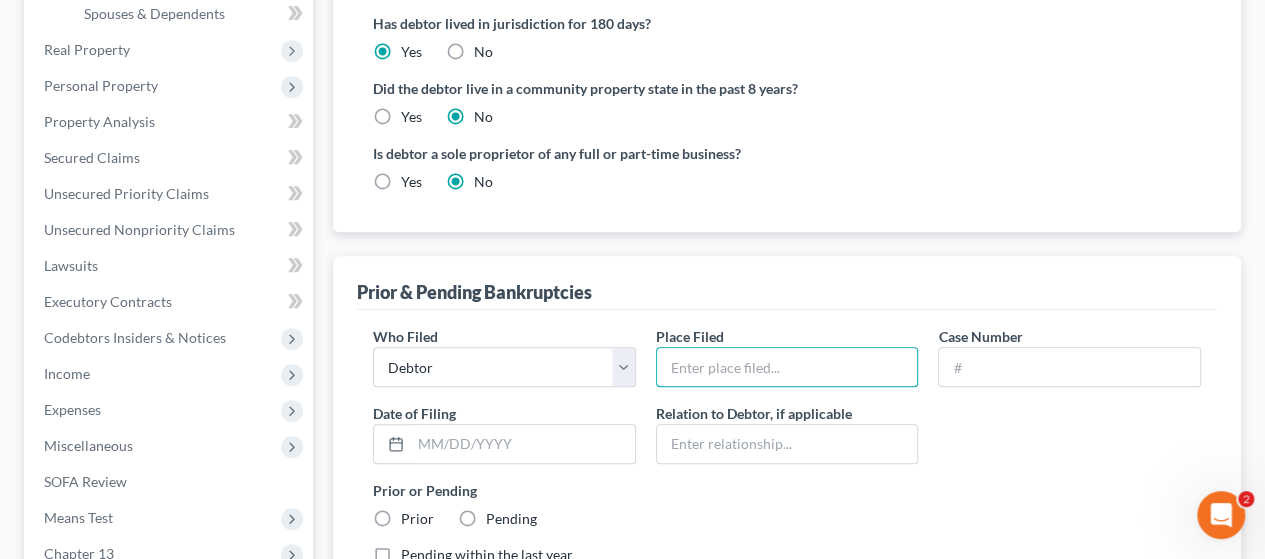 type on "Western District of Pennsylvania" 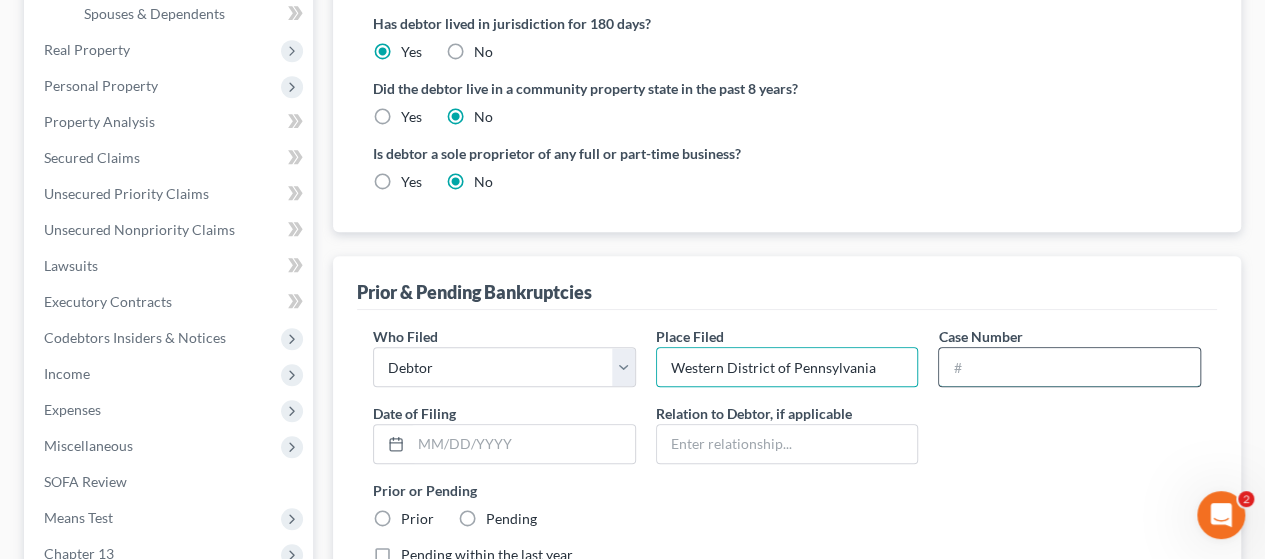 click at bounding box center [1069, 367] 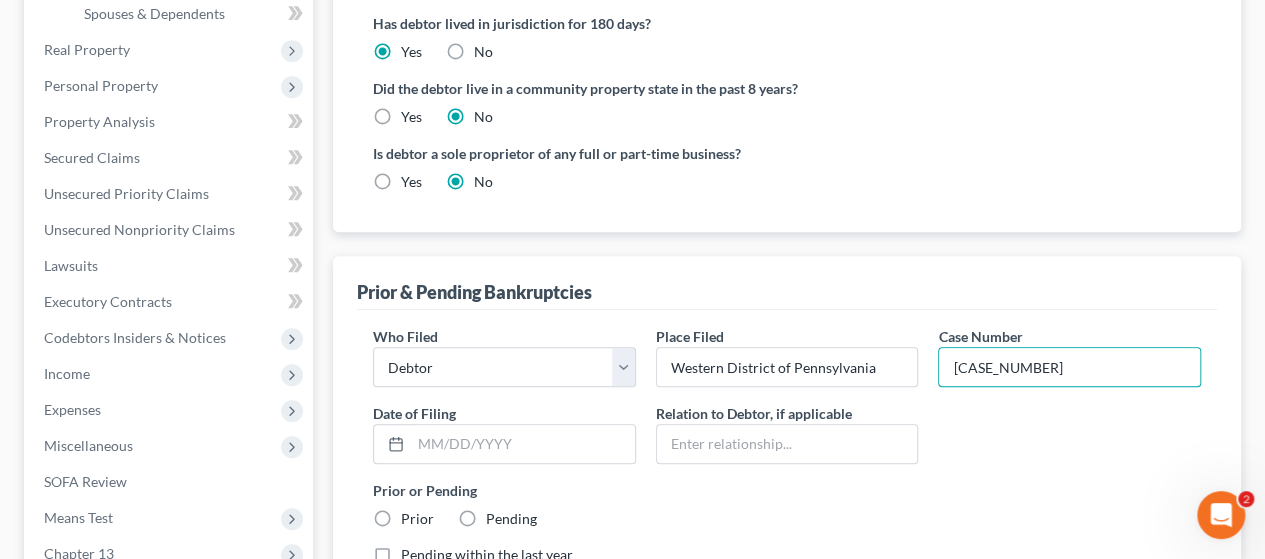 type on "[CASE_NUMBER]" 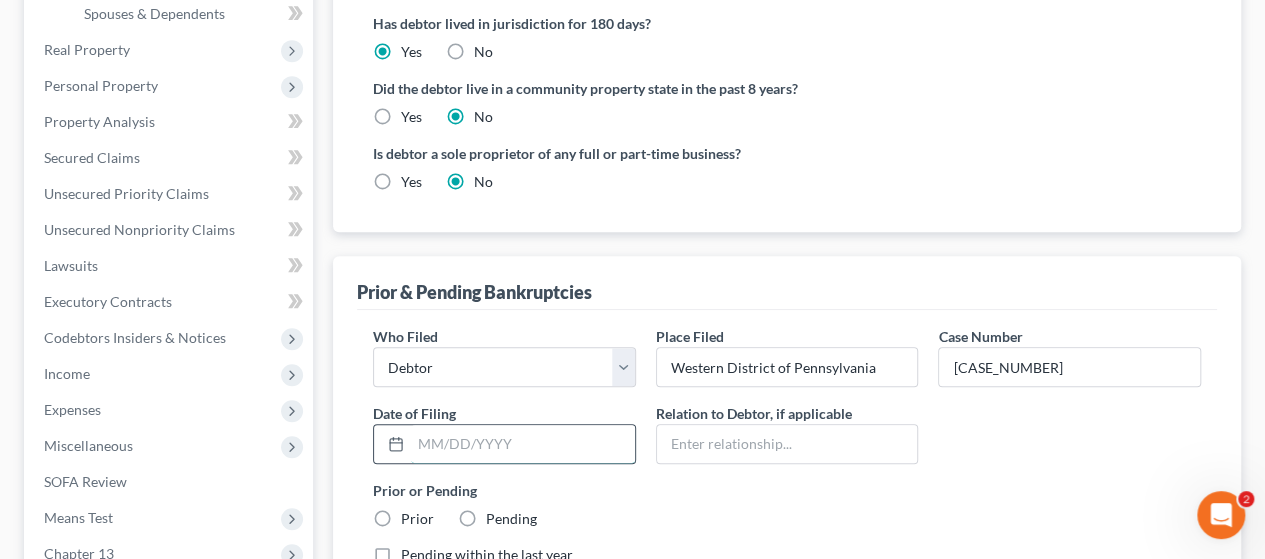 click at bounding box center [523, 444] 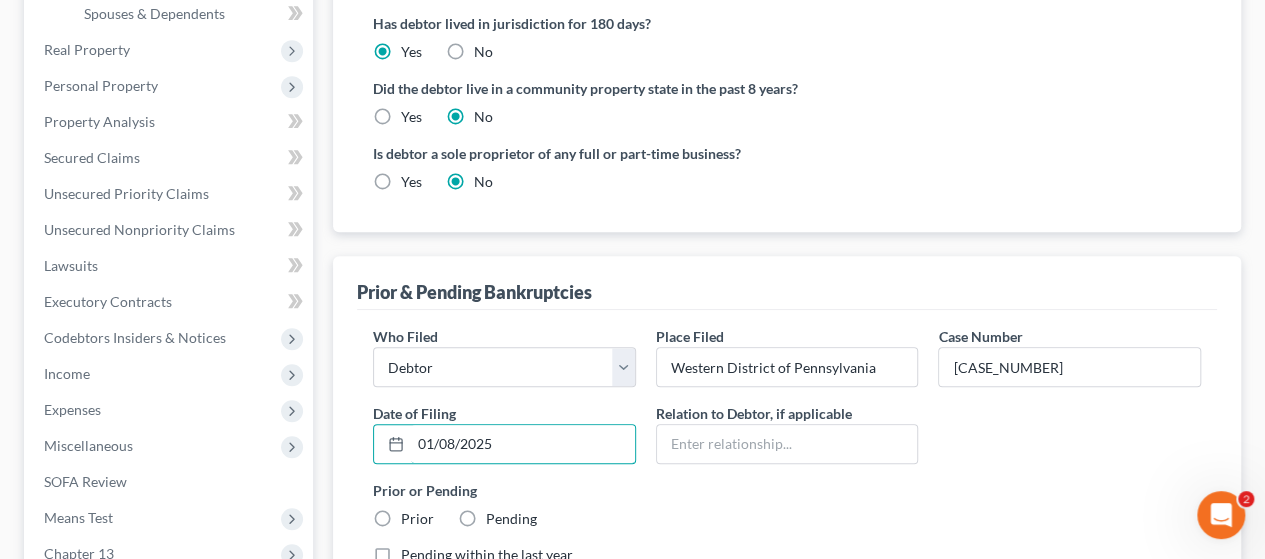 type on "01/08/2025" 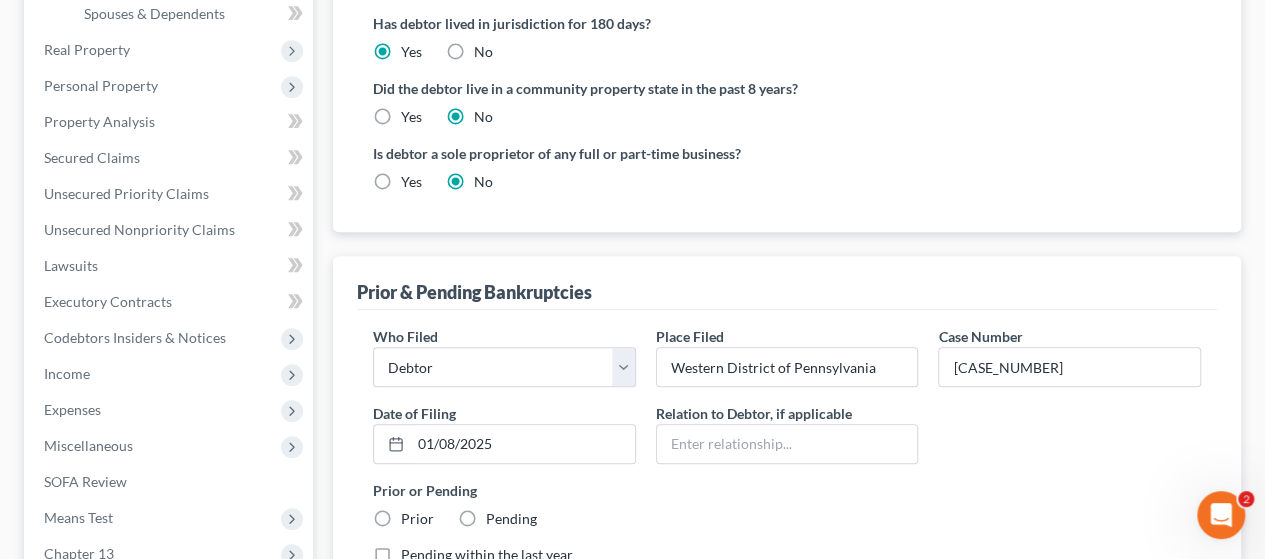 click on "Prior" at bounding box center (417, 519) 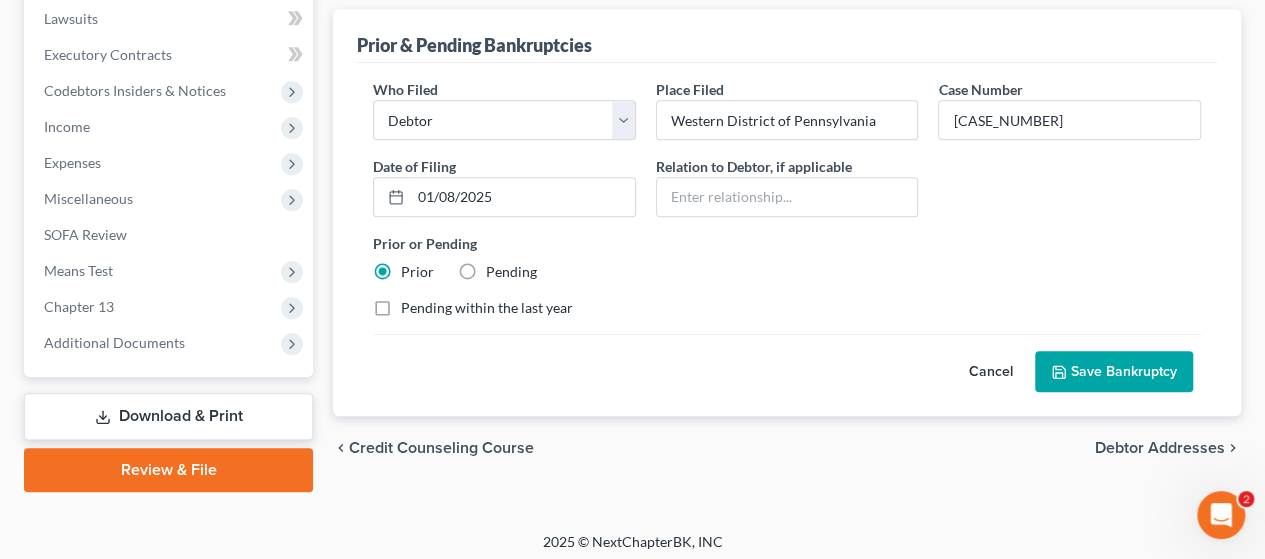 scroll, scrollTop: 753, scrollLeft: 0, axis: vertical 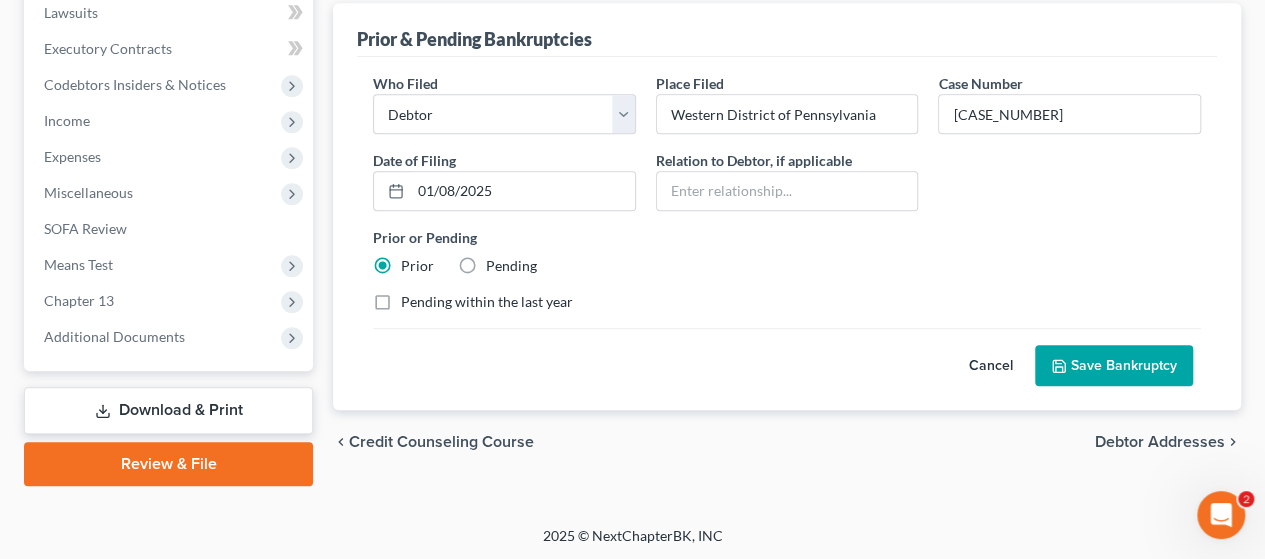 click on "Save Bankruptcy" at bounding box center [1114, 366] 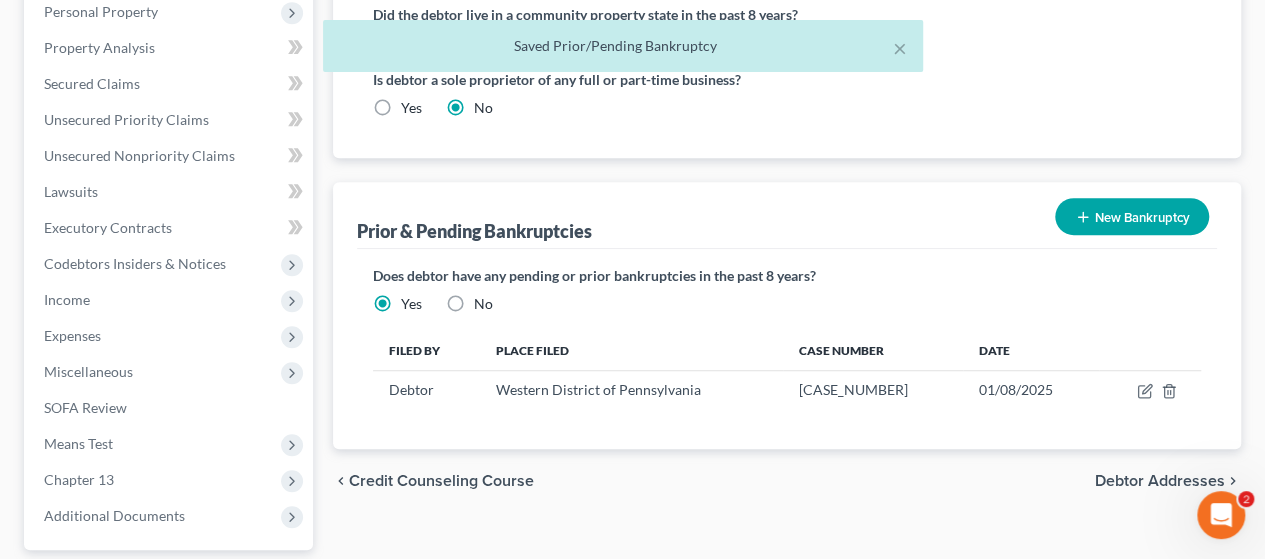 scroll, scrollTop: 353, scrollLeft: 0, axis: vertical 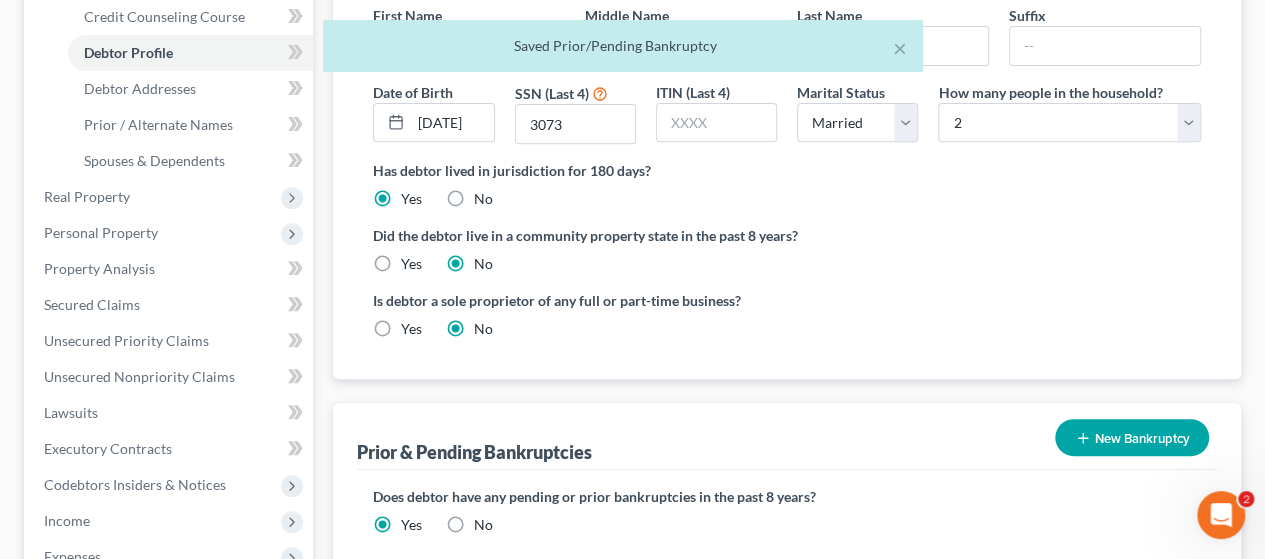 click on "New Bankruptcy" at bounding box center (1132, 437) 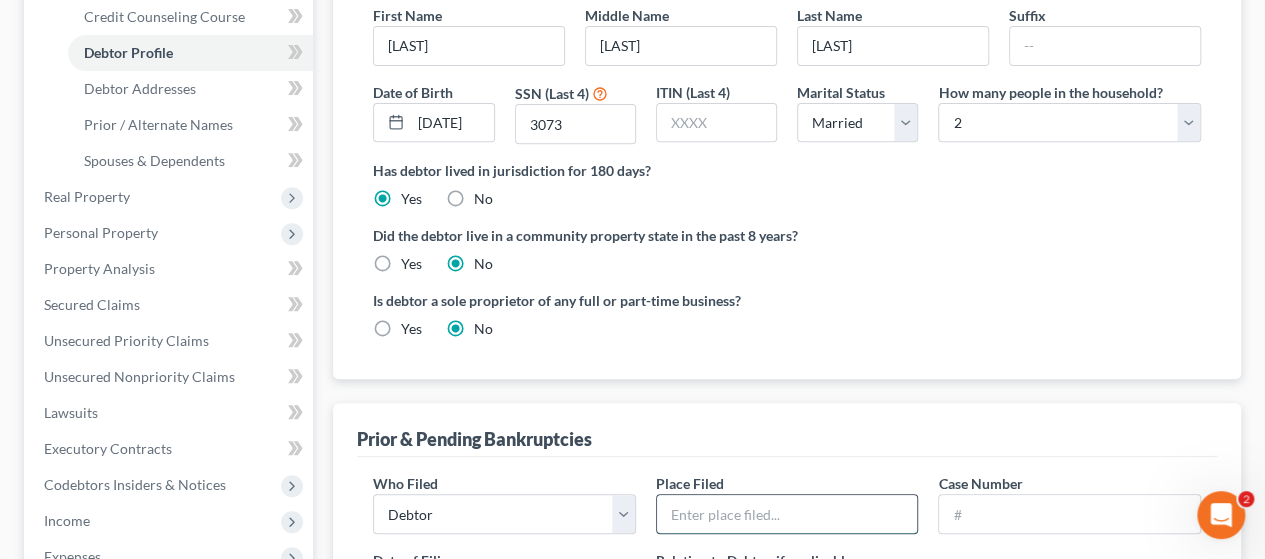 click at bounding box center [787, 514] 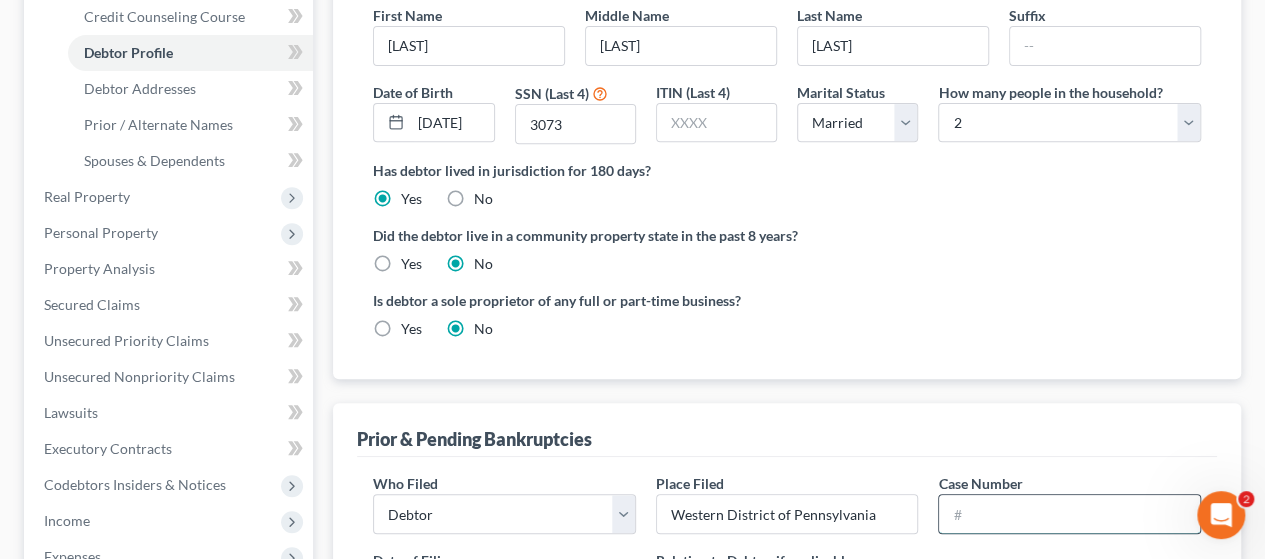 click at bounding box center [1069, 514] 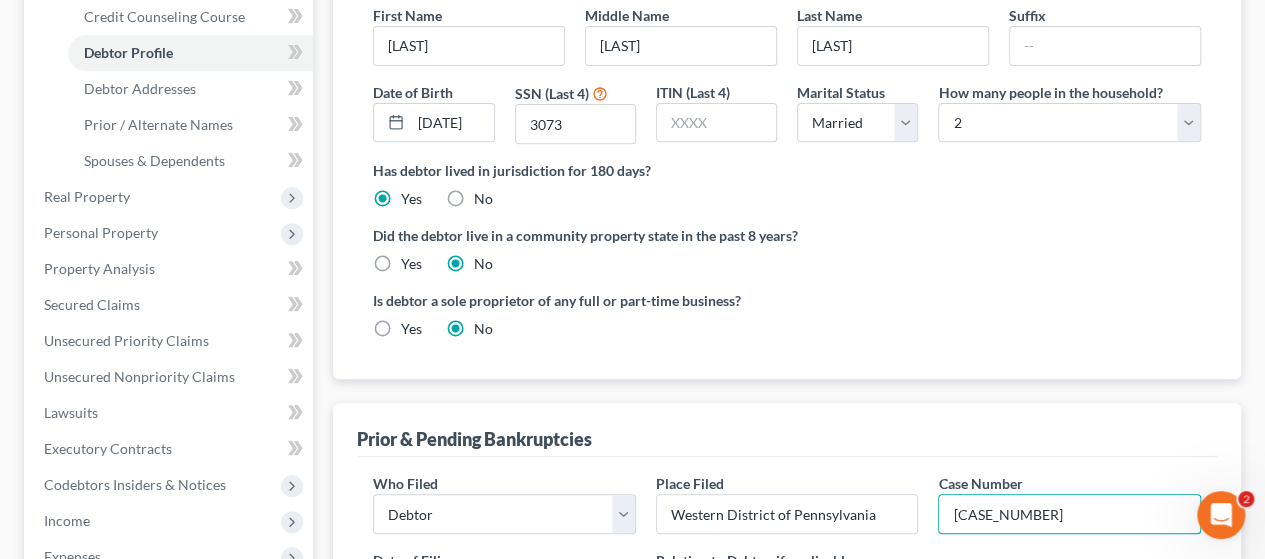 type on "[CASE_NUMBER]" 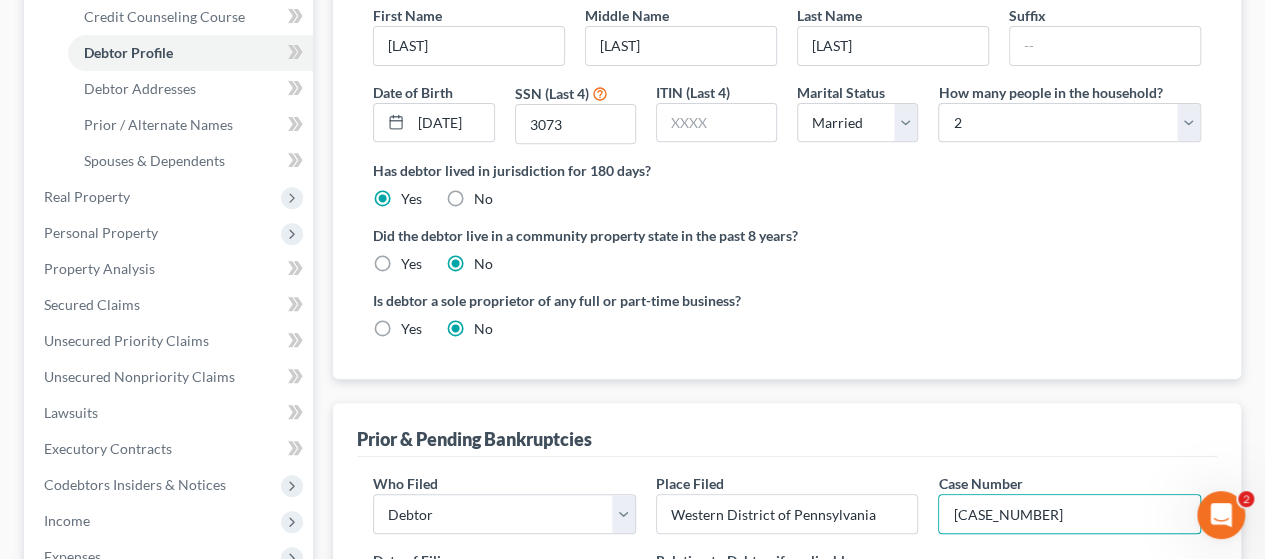 click at bounding box center (523, 591) 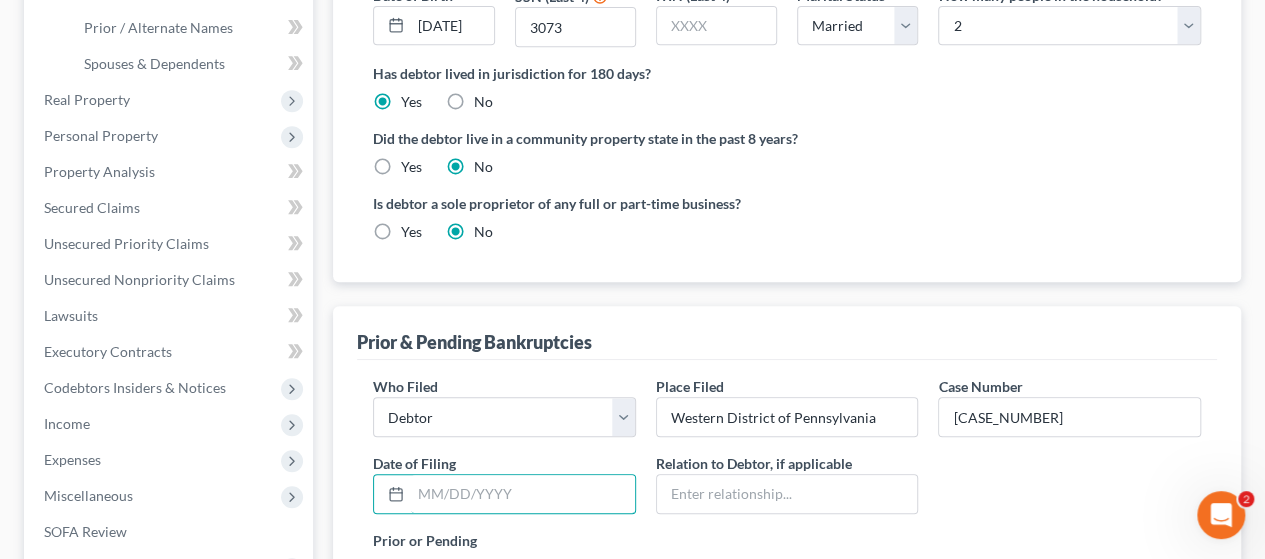 scroll, scrollTop: 553, scrollLeft: 0, axis: vertical 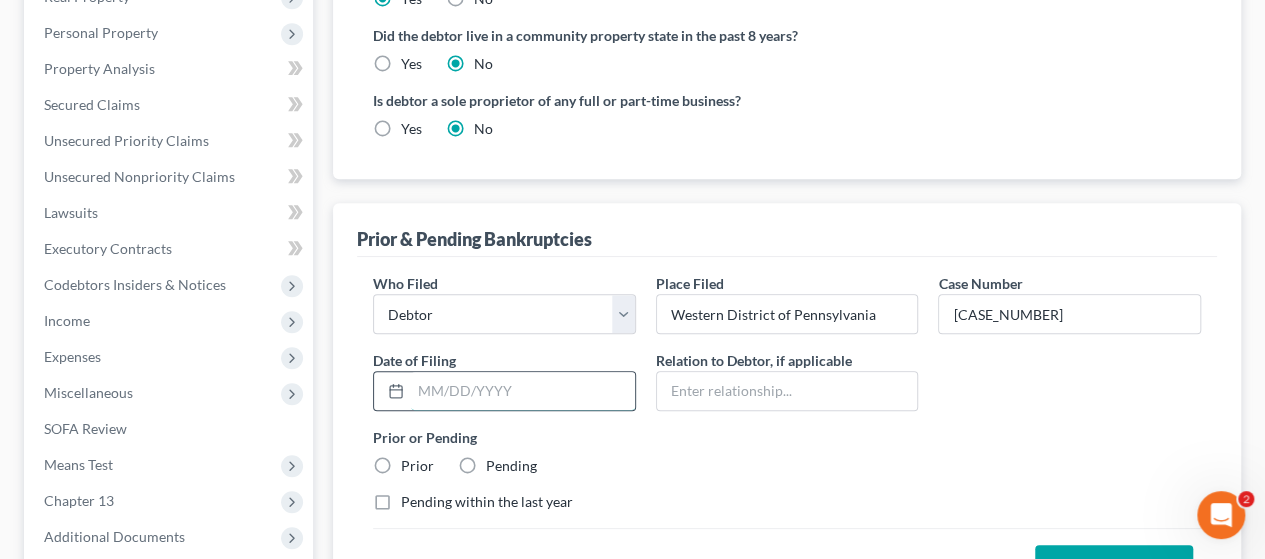 click at bounding box center (523, 391) 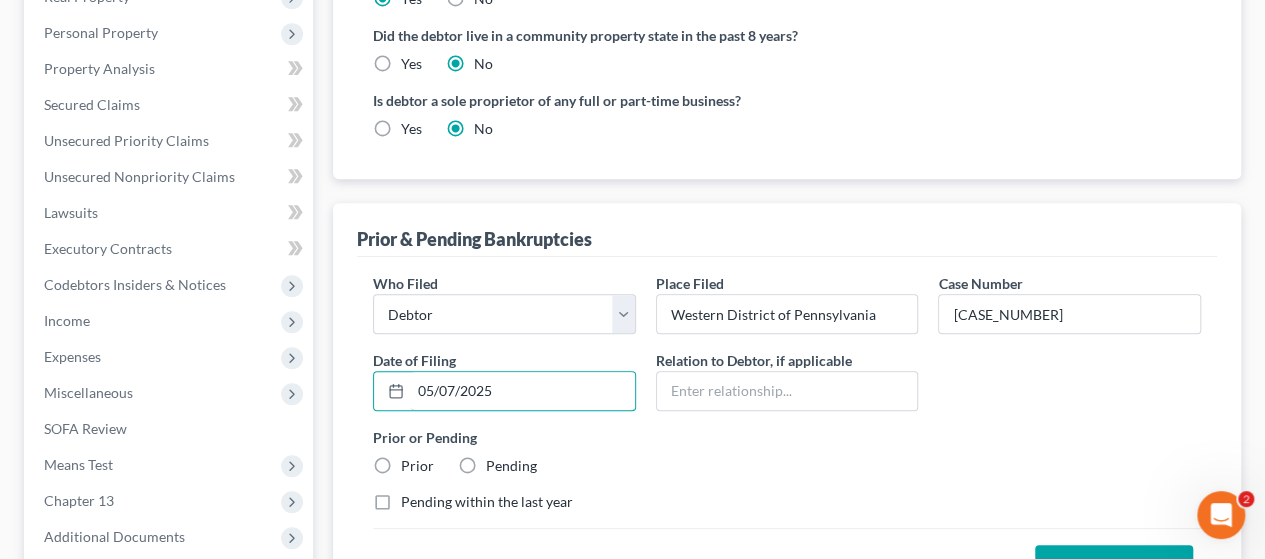 type on "05/07/2025" 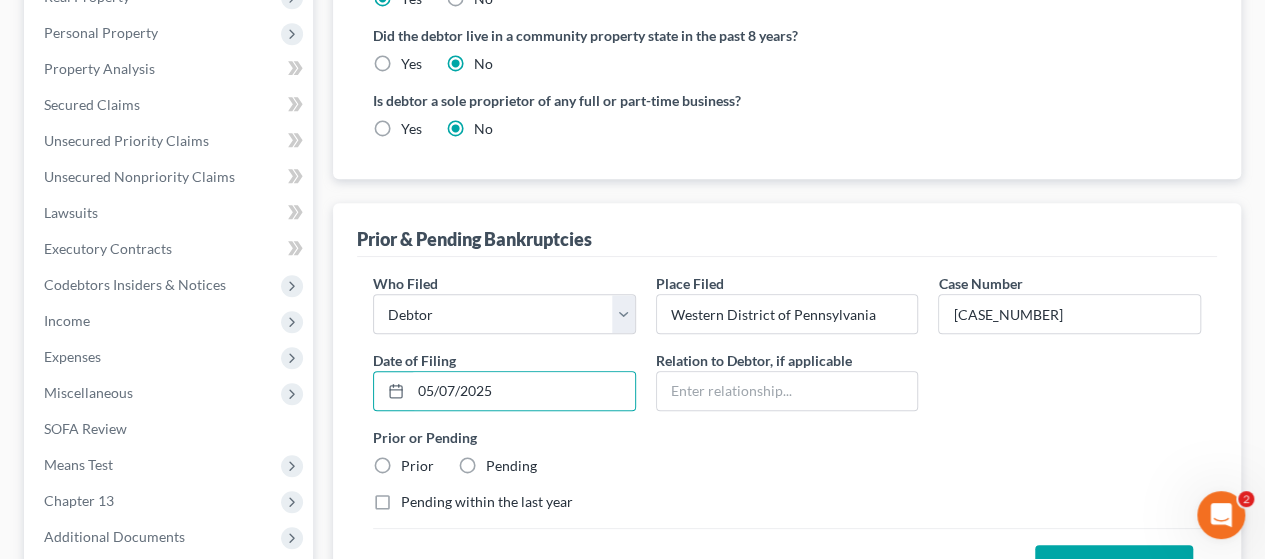 click on "Prior" at bounding box center [417, 466] 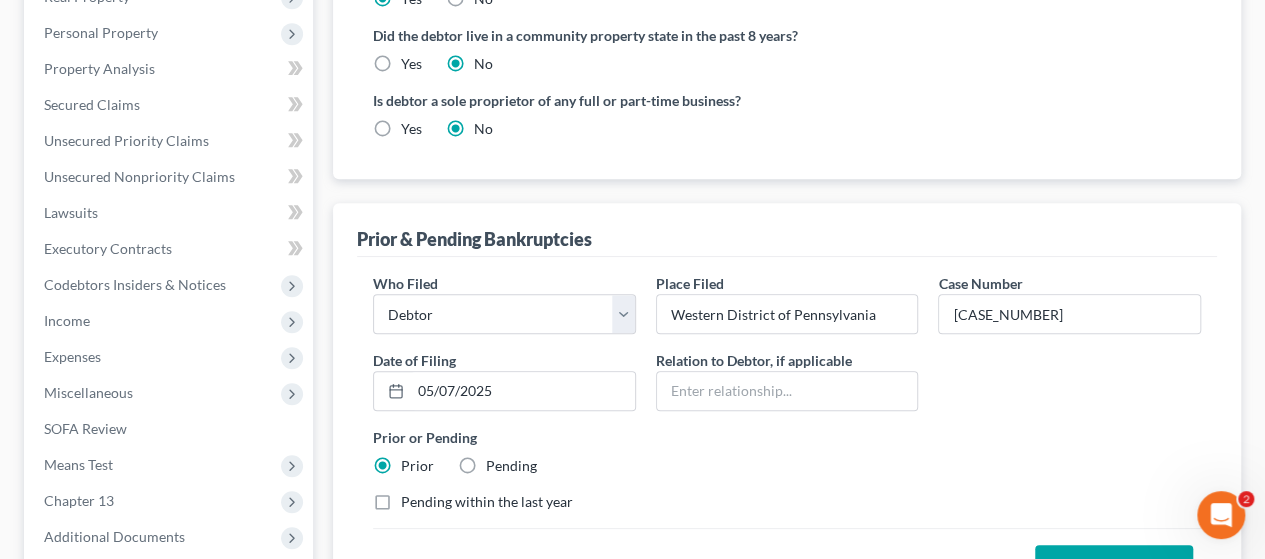 click on "Save Bankruptcy" at bounding box center [1114, 566] 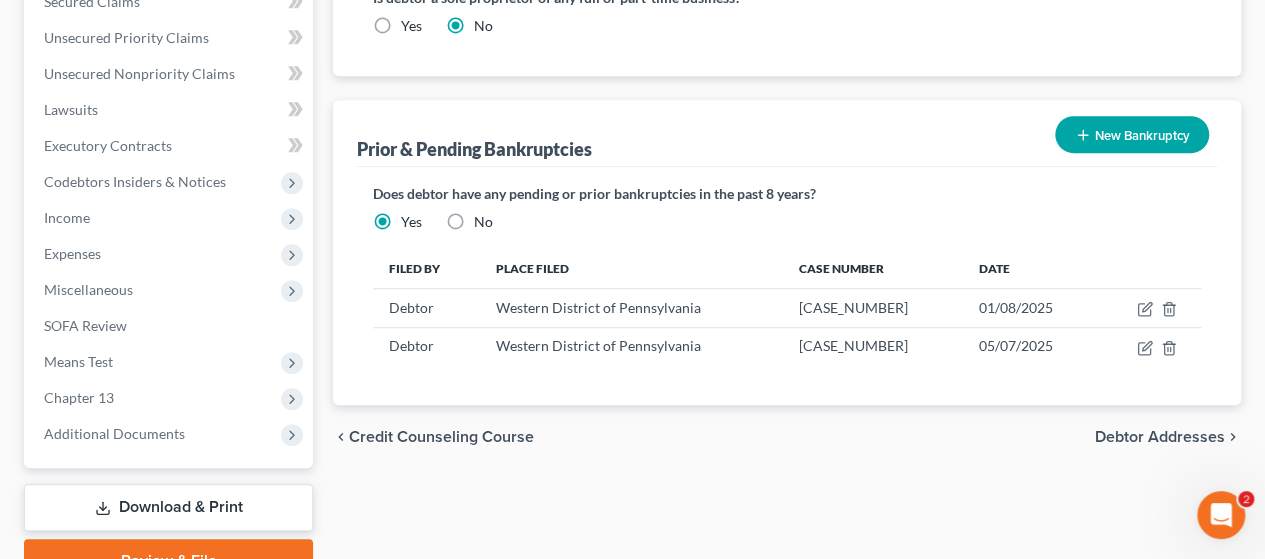 scroll, scrollTop: 753, scrollLeft: 0, axis: vertical 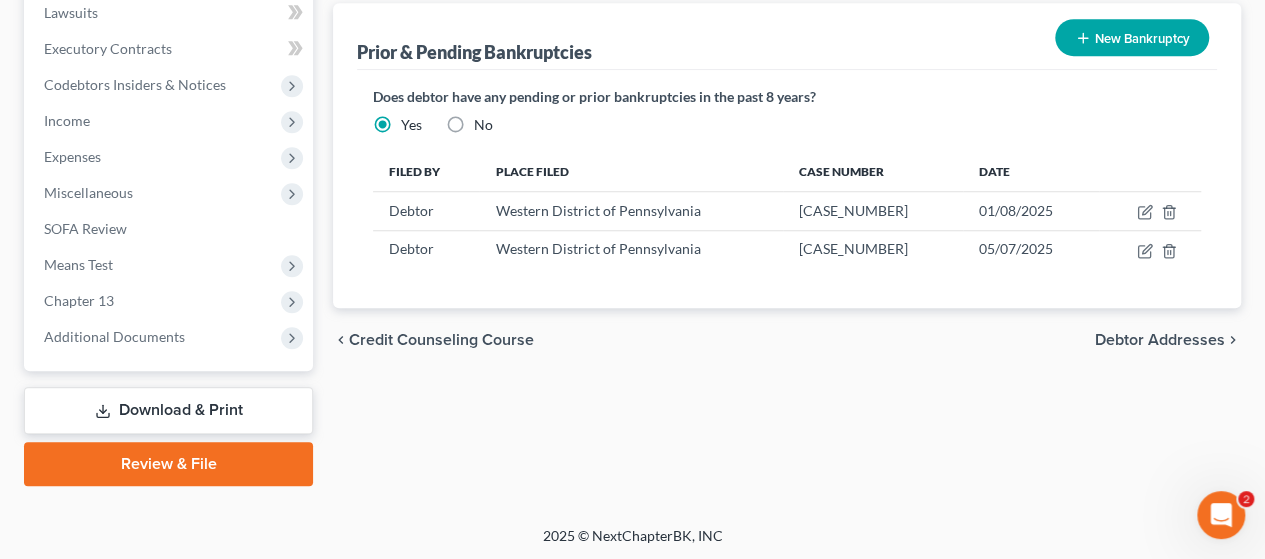 click on "Review & File" at bounding box center (168, 464) 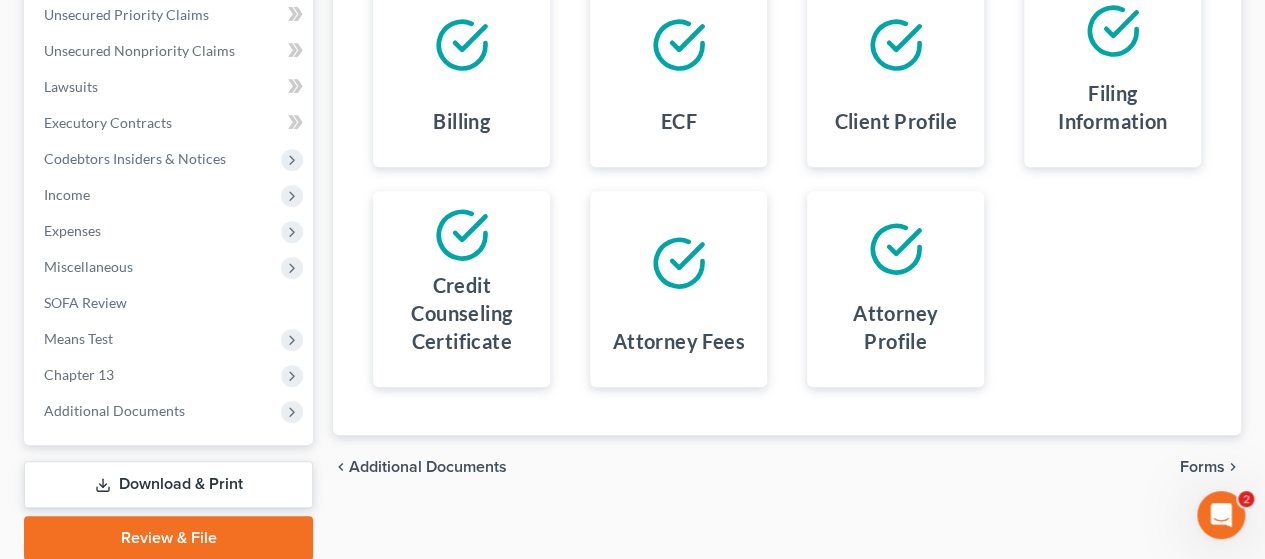 scroll, scrollTop: 537, scrollLeft: 0, axis: vertical 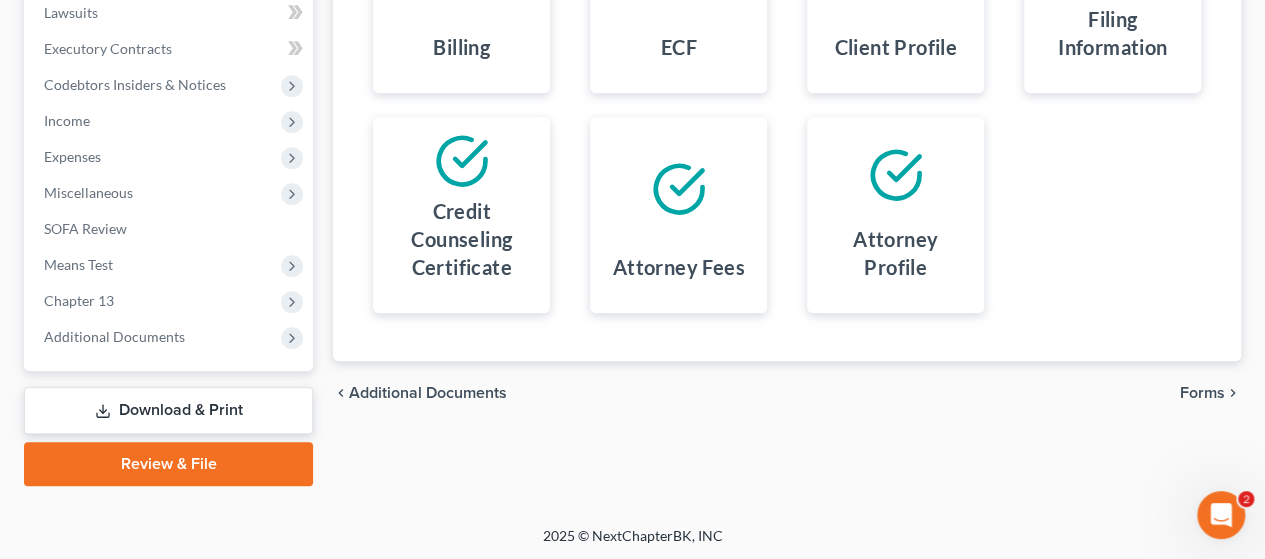 click on "Review & File" at bounding box center (168, 464) 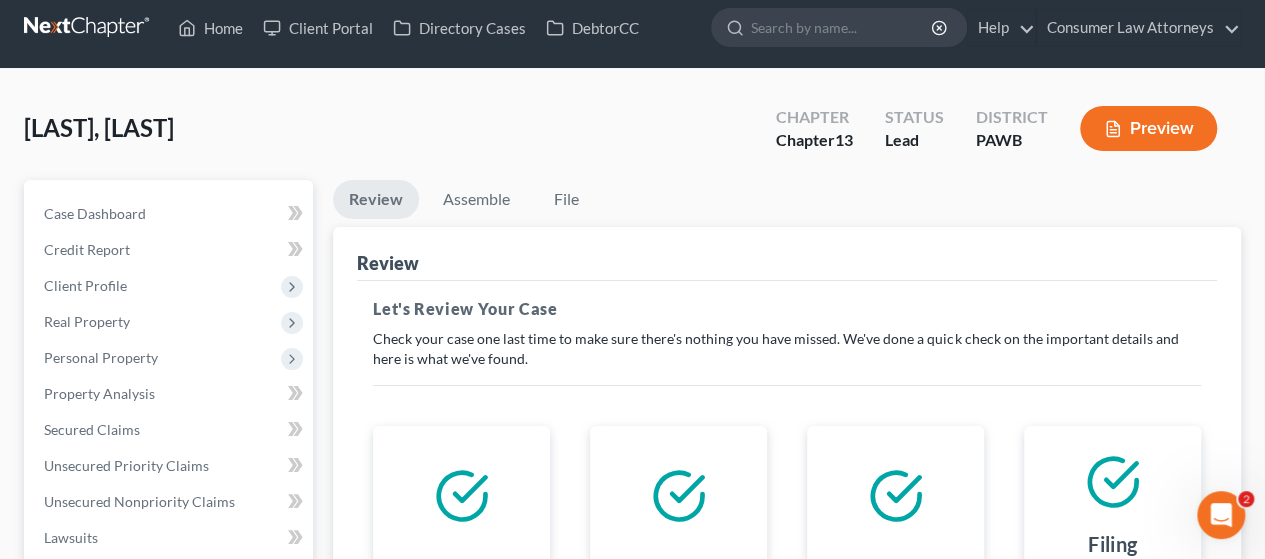 scroll, scrollTop: 0, scrollLeft: 0, axis: both 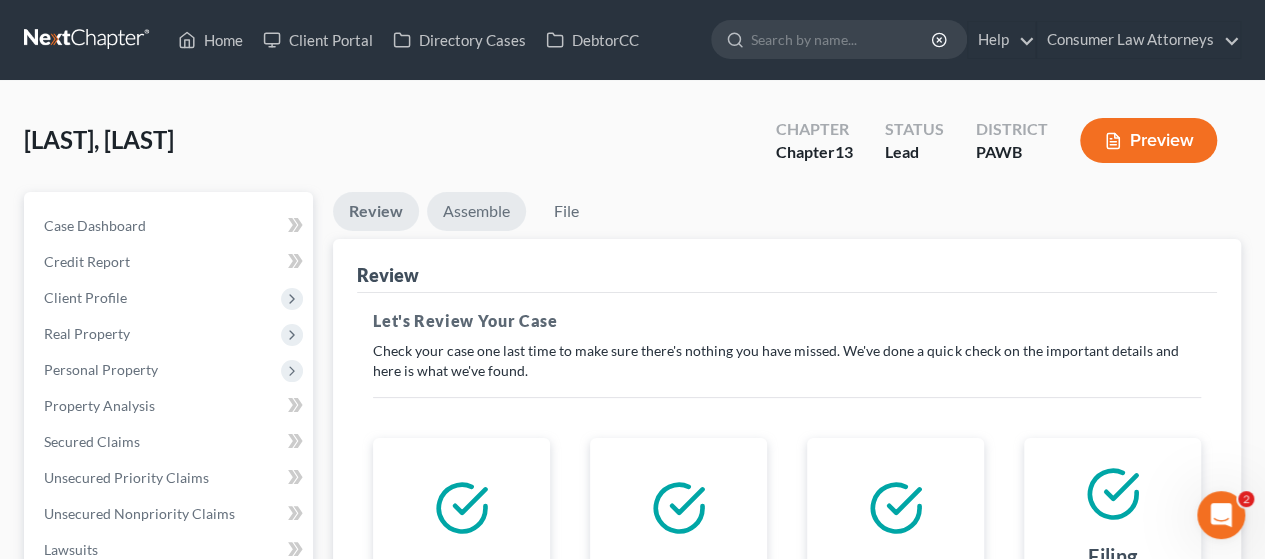 click on "Assemble" at bounding box center (476, 211) 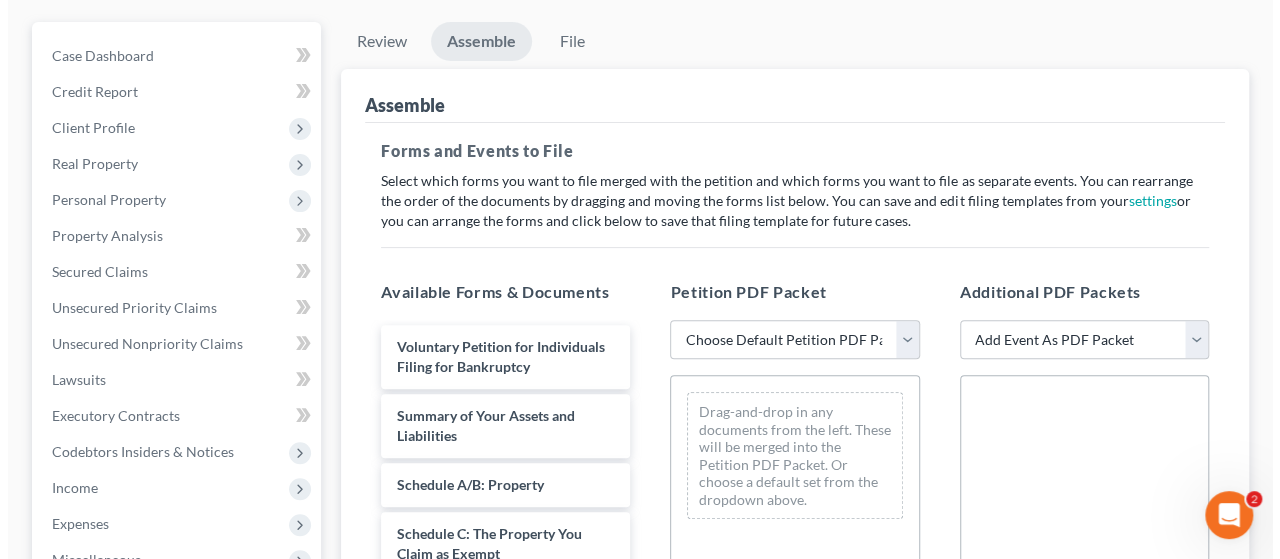 scroll, scrollTop: 300, scrollLeft: 0, axis: vertical 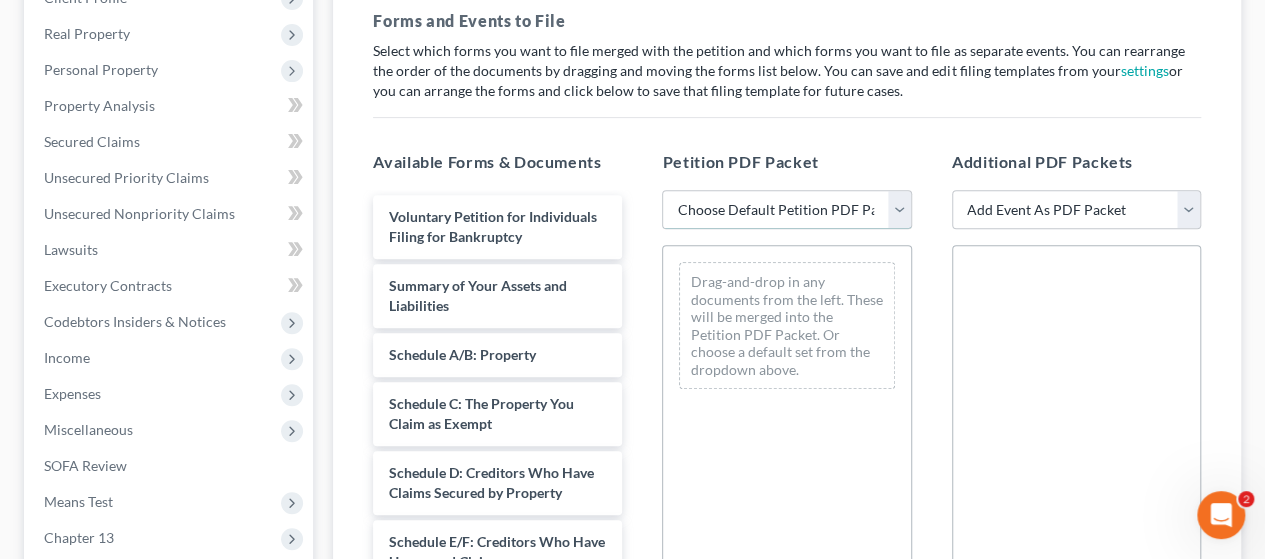 click on "Choose Default Petition PDF Packet Complete Bankruptcy Petition (all forms and schedules) Emergency Filing (Voluntary Petition and Creditor List Only)" at bounding box center (786, 210) 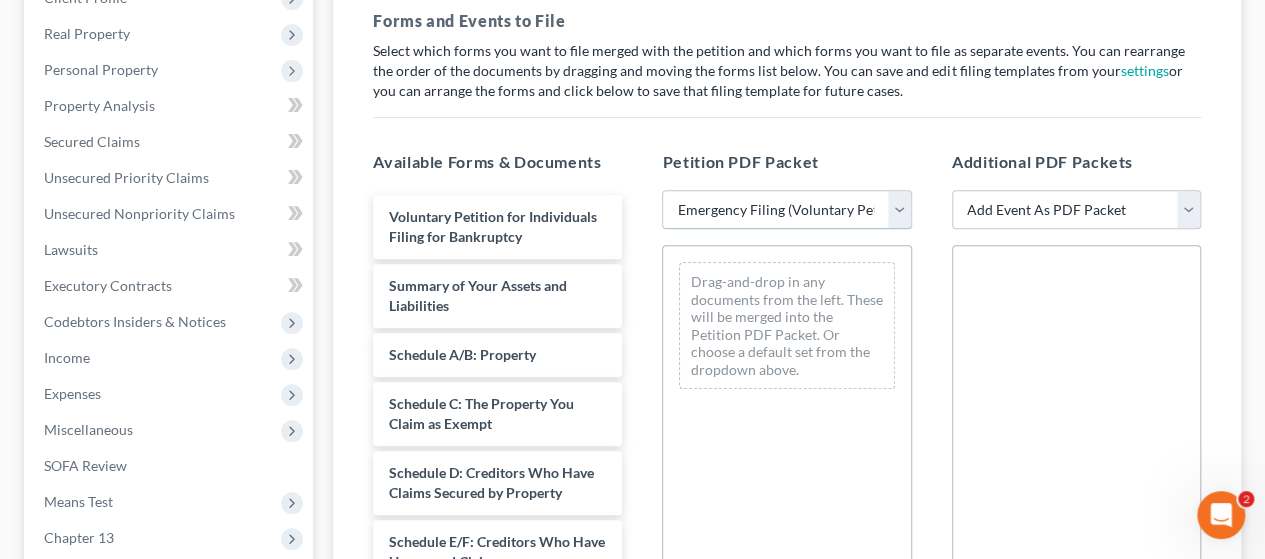 click on "Choose Default Petition PDF Packet Complete Bankruptcy Petition (all forms and schedules) Emergency Filing (Voluntary Petition and Creditor List Only)" at bounding box center (786, 210) 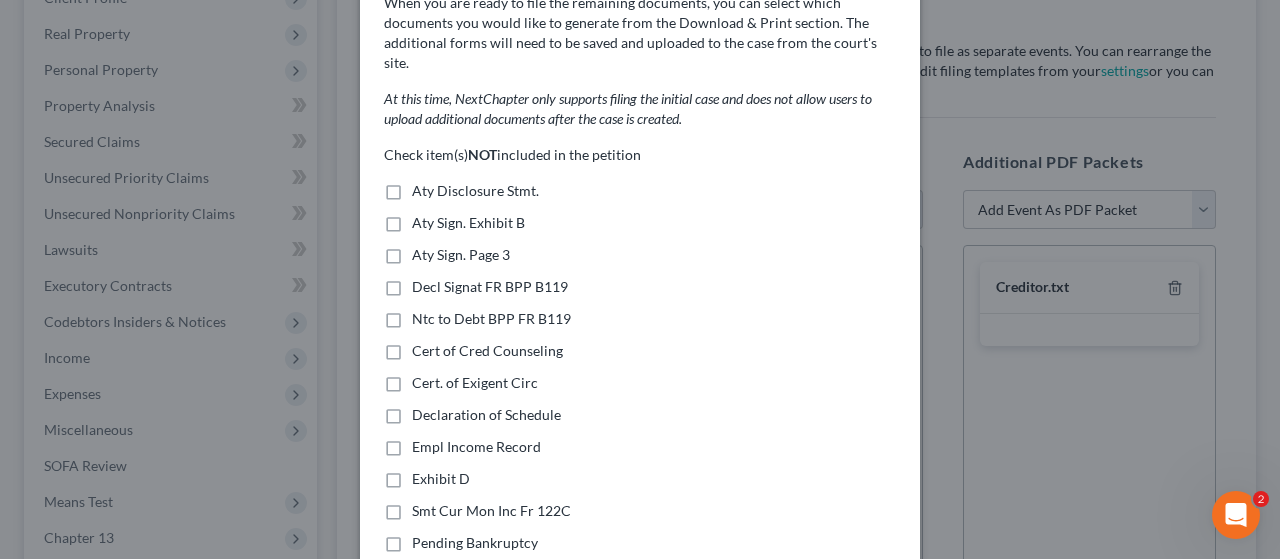 scroll, scrollTop: 100, scrollLeft: 0, axis: vertical 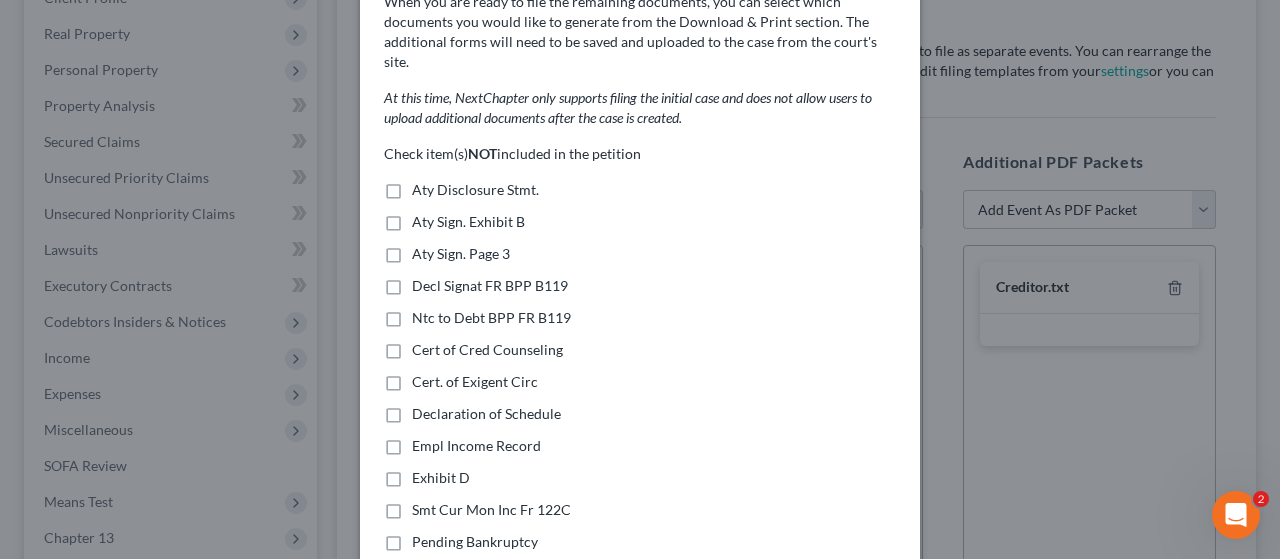 click on "Aty Sign. Exhibit B" at bounding box center [468, 222] 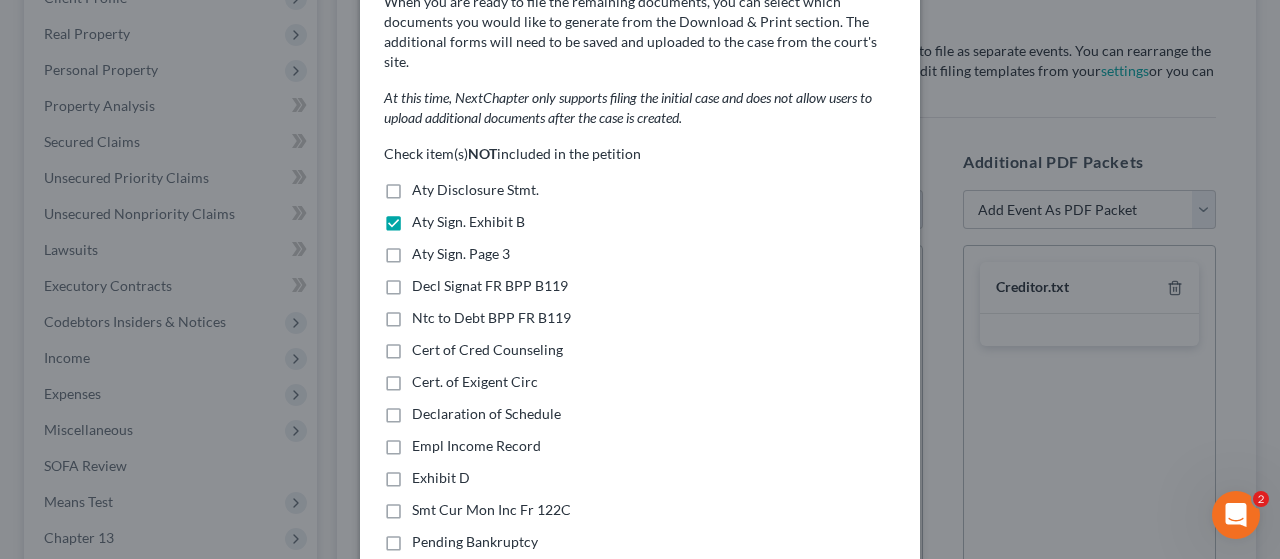 click on "Decl Signat FR BPP B119" at bounding box center (490, 286) 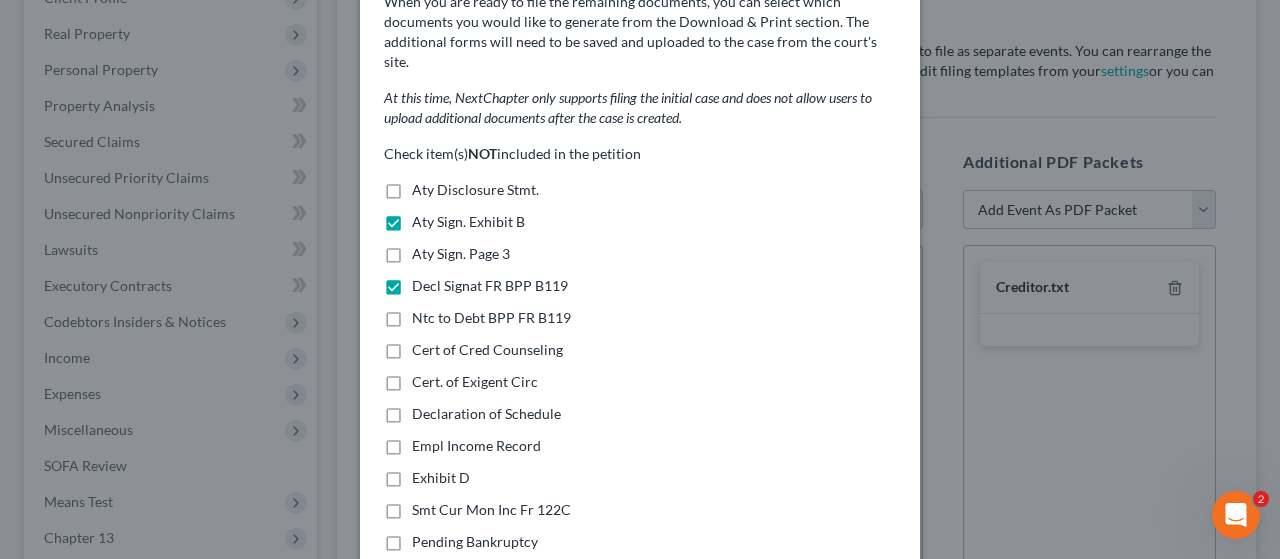 click on "Ntc to Debt BPP FR B119" at bounding box center (491, 318) 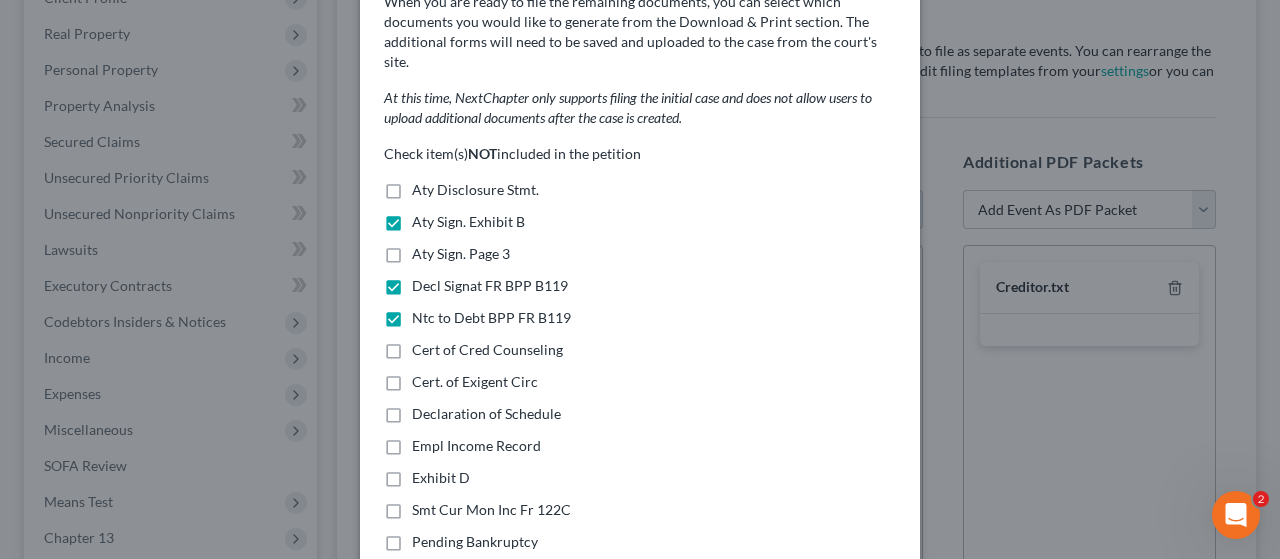 click on "Cert. of Exigent Circ" at bounding box center [475, 382] 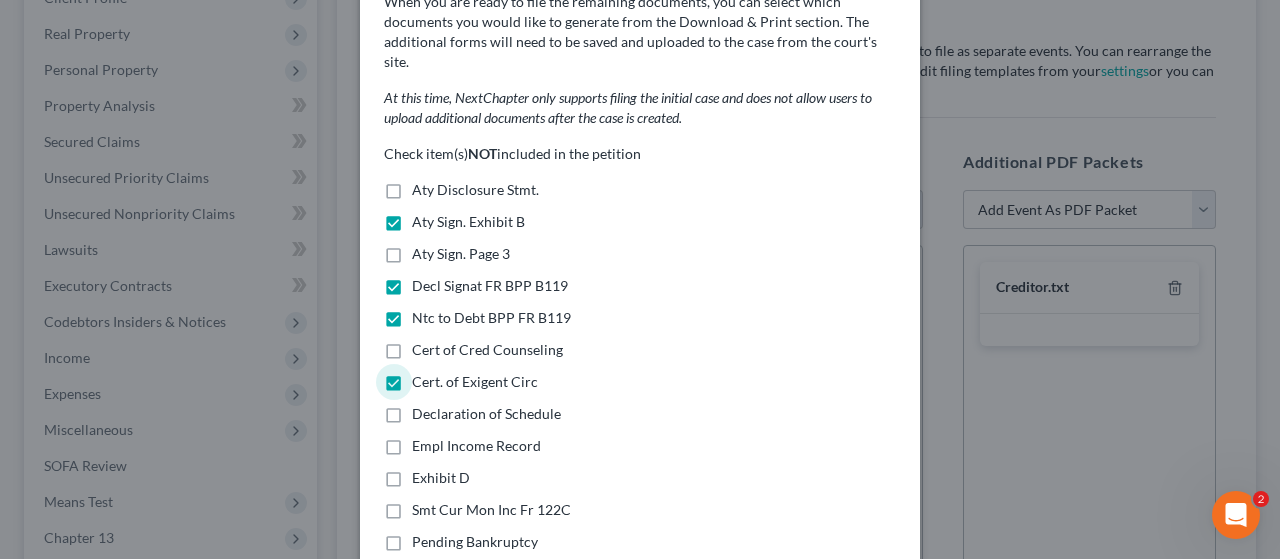 click on "Cert of Cred Counseling" at bounding box center (487, 350) 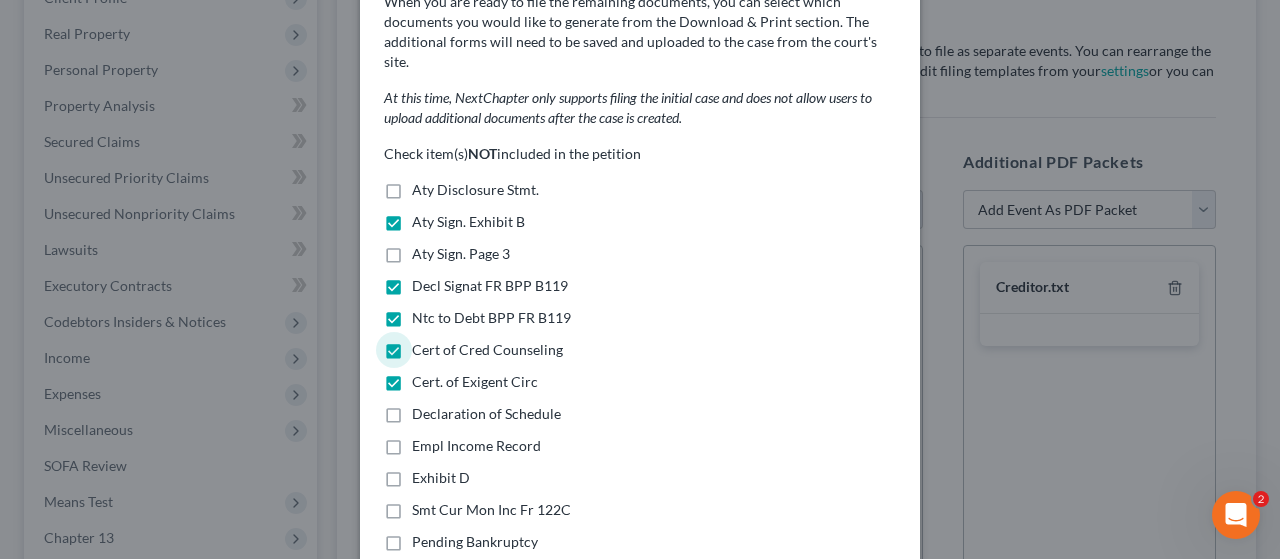click on "Declaration of Schedule" at bounding box center [486, 414] 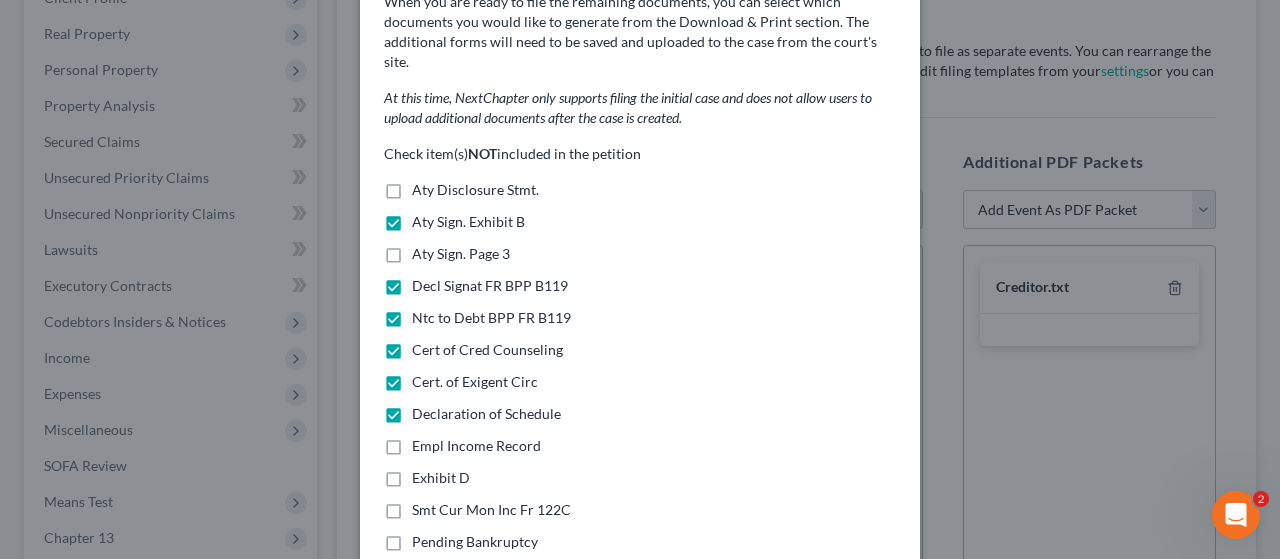 click on "Empl Income Record" at bounding box center (476, 446) 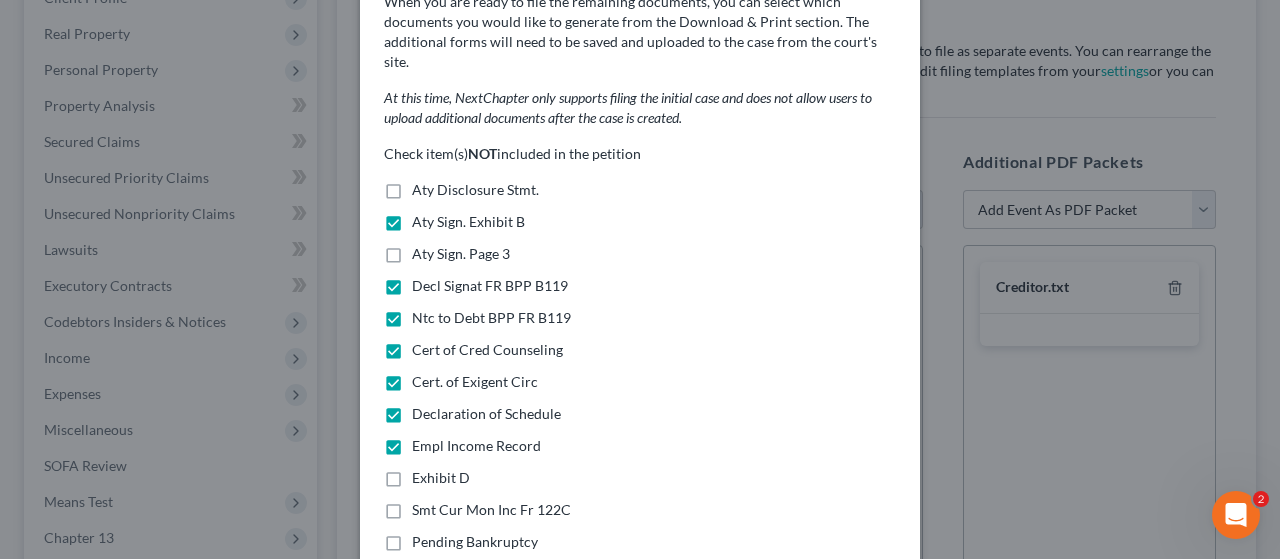 click on "Exhibit D" at bounding box center (441, 478) 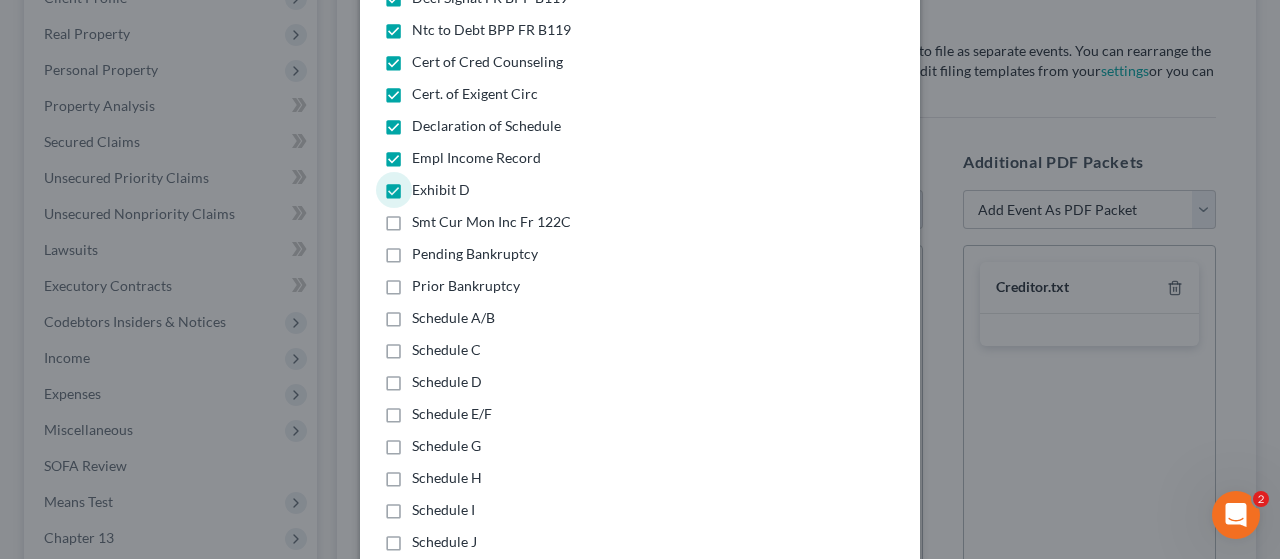 scroll, scrollTop: 500, scrollLeft: 0, axis: vertical 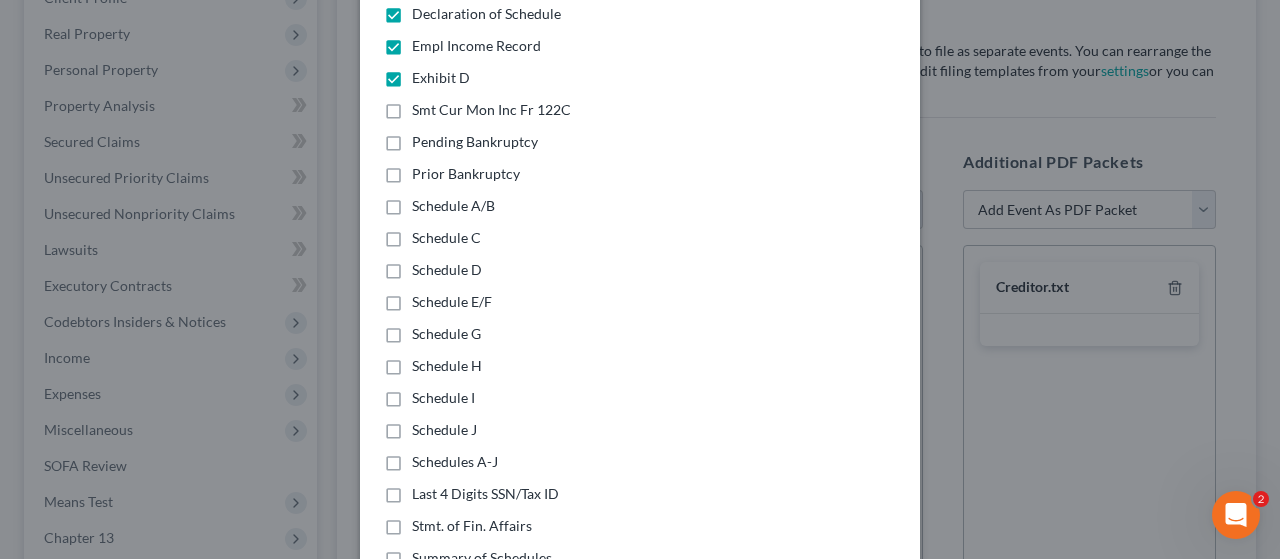 click on "Smt Cur Mon Inc Fr 122C" at bounding box center (491, 110) 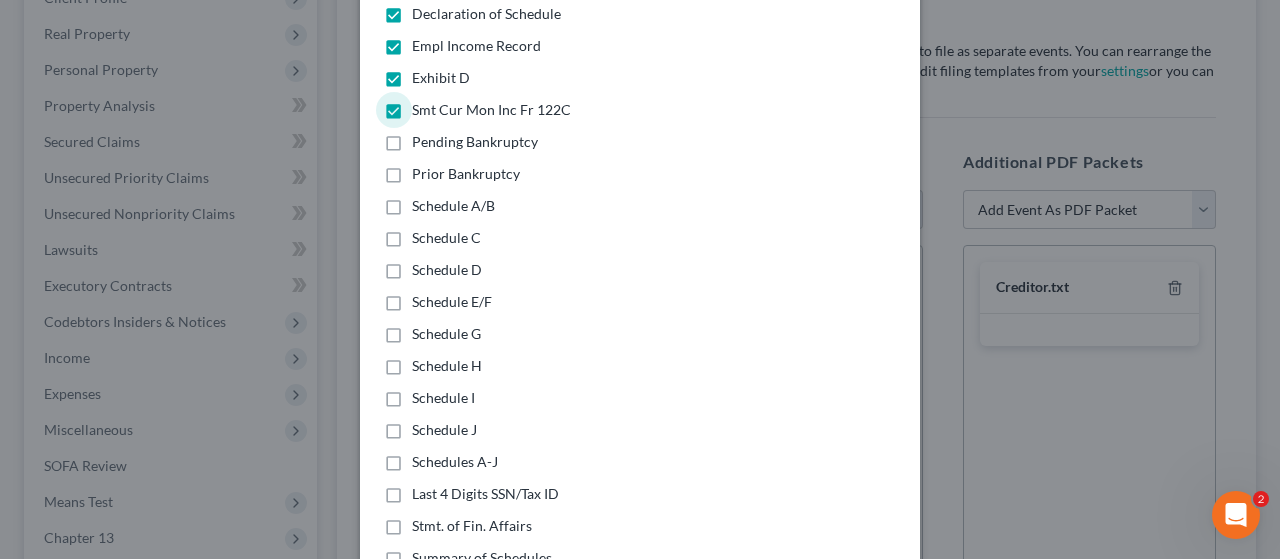 click on "Pending Bankruptcy" at bounding box center (475, 142) 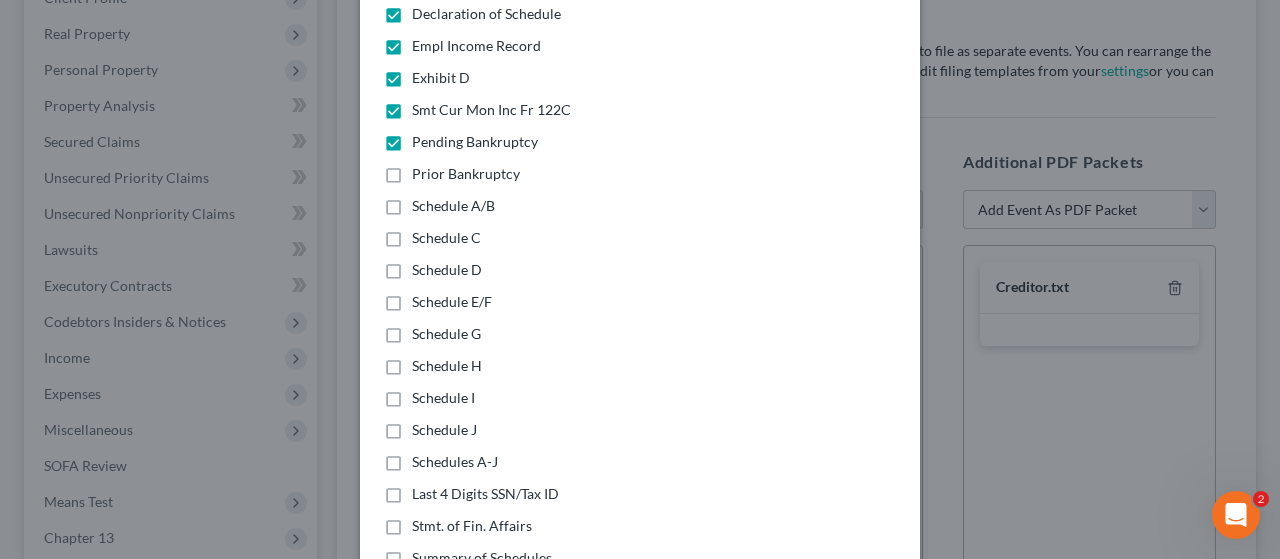 click on "Schedule A/B" at bounding box center [453, 206] 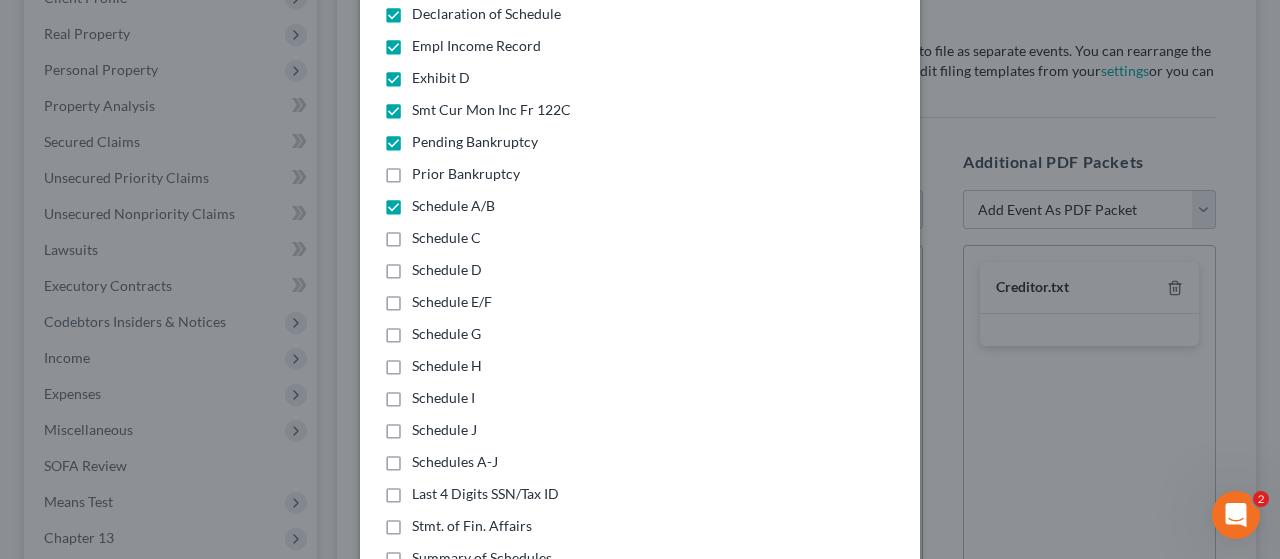 click on "Schedule C" at bounding box center (446, 238) 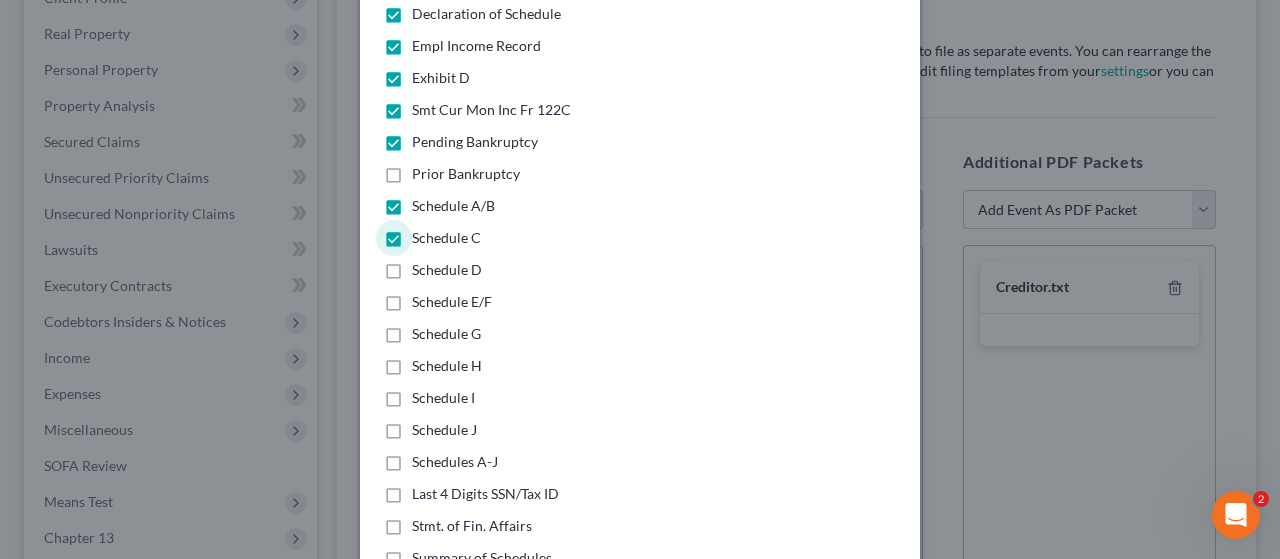 click on "Schedule D" at bounding box center (447, 270) 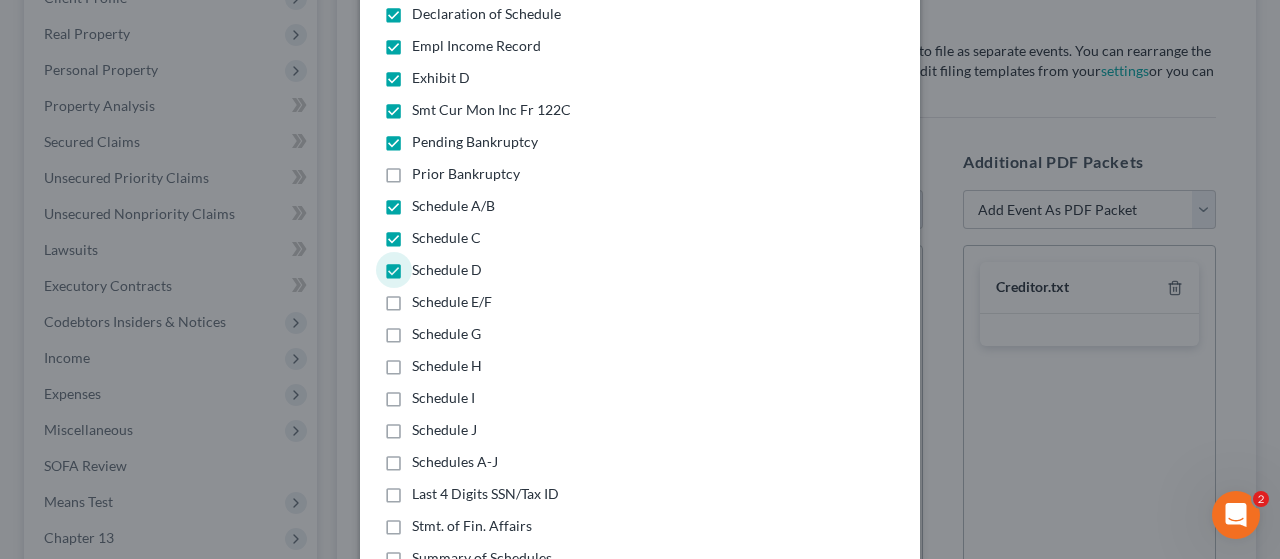 click on "Schedule E/F" at bounding box center (452, 302) 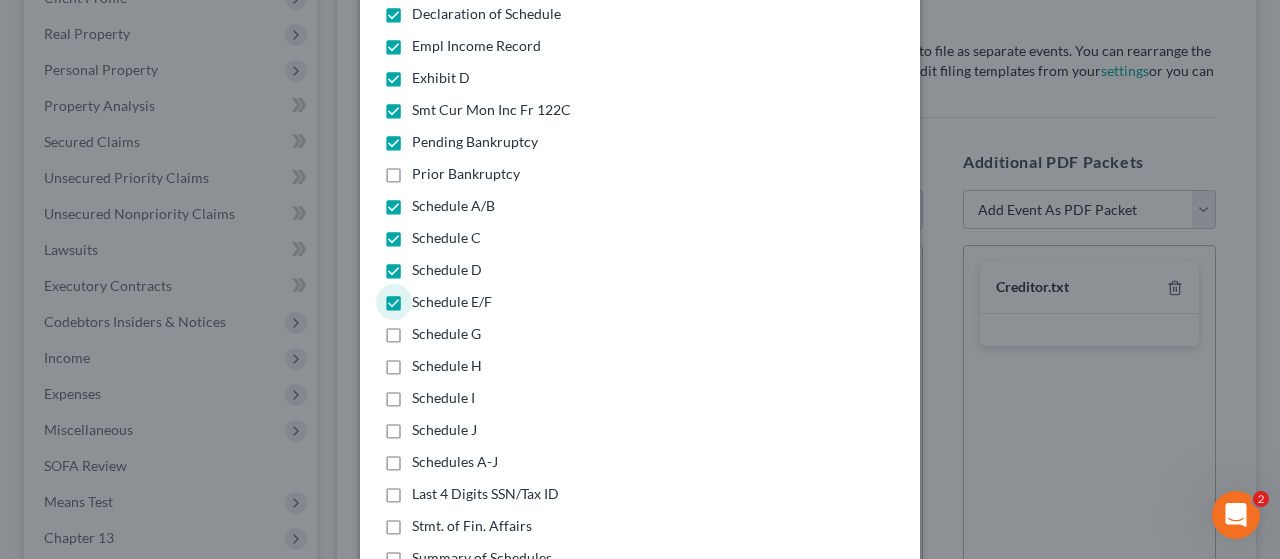 click on "Schedule G" at bounding box center [446, 334] 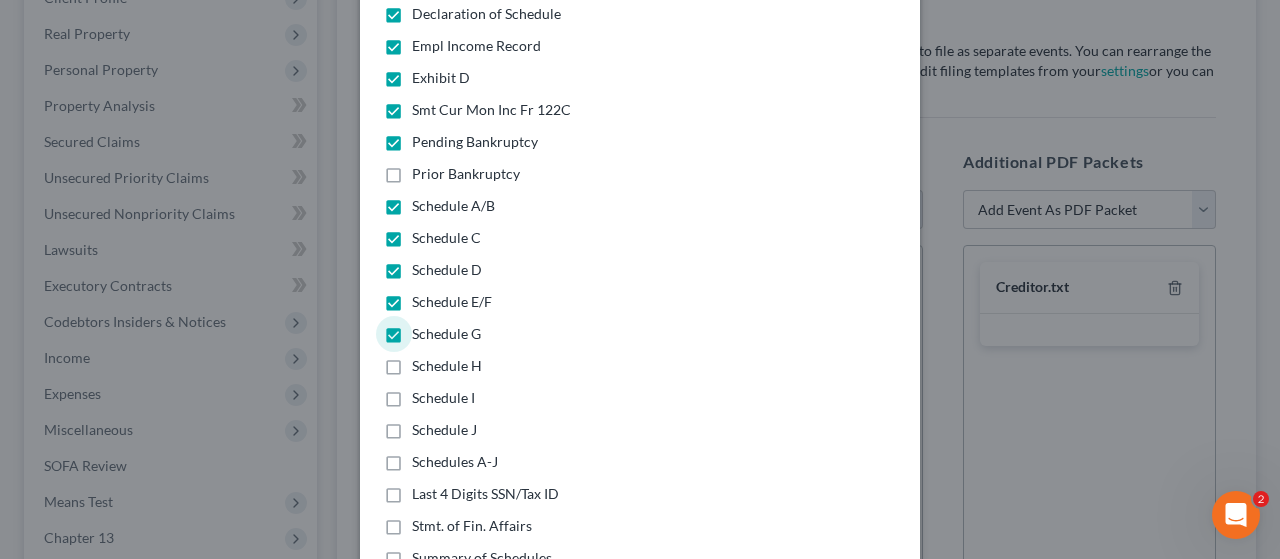 click on "Schedule H" at bounding box center (447, 366) 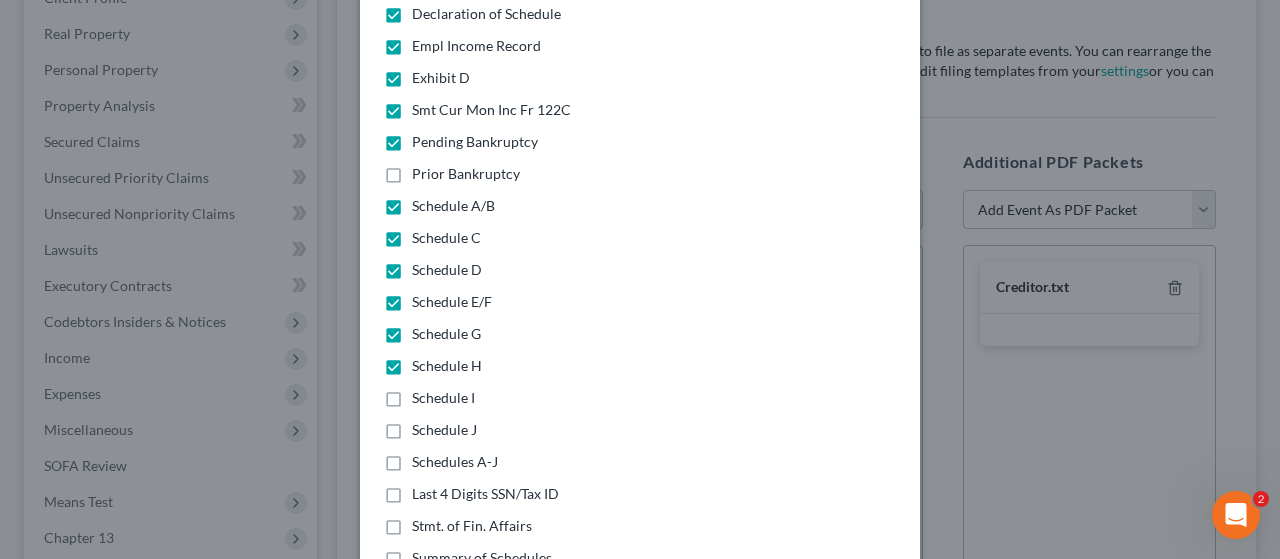 click on "Schedule I" at bounding box center [443, 398] 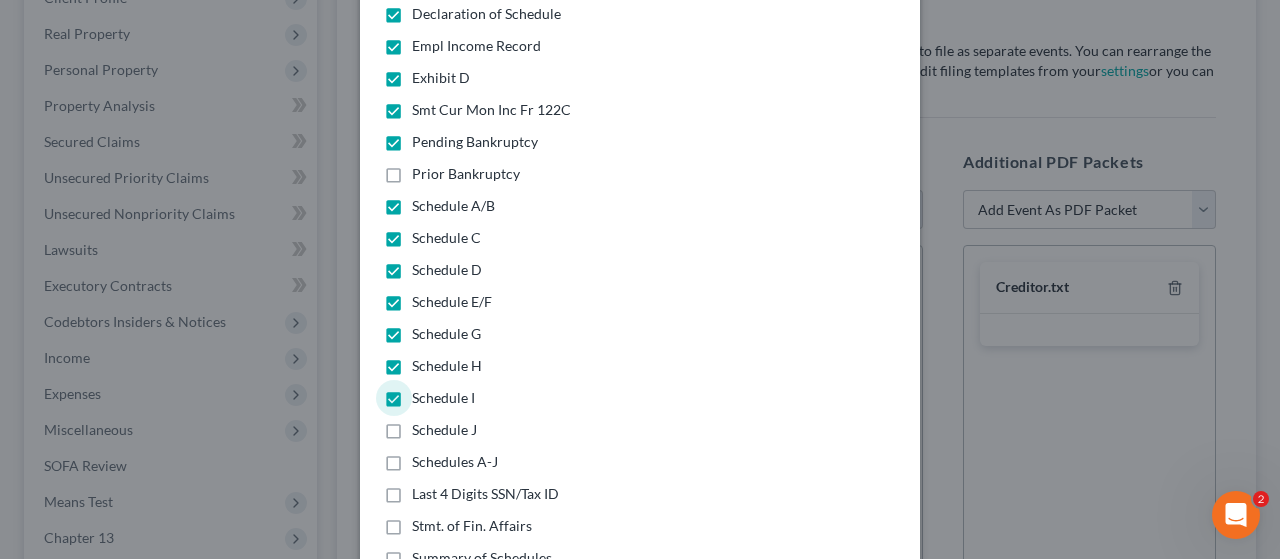 click on "Schedule J" at bounding box center (444, 430) 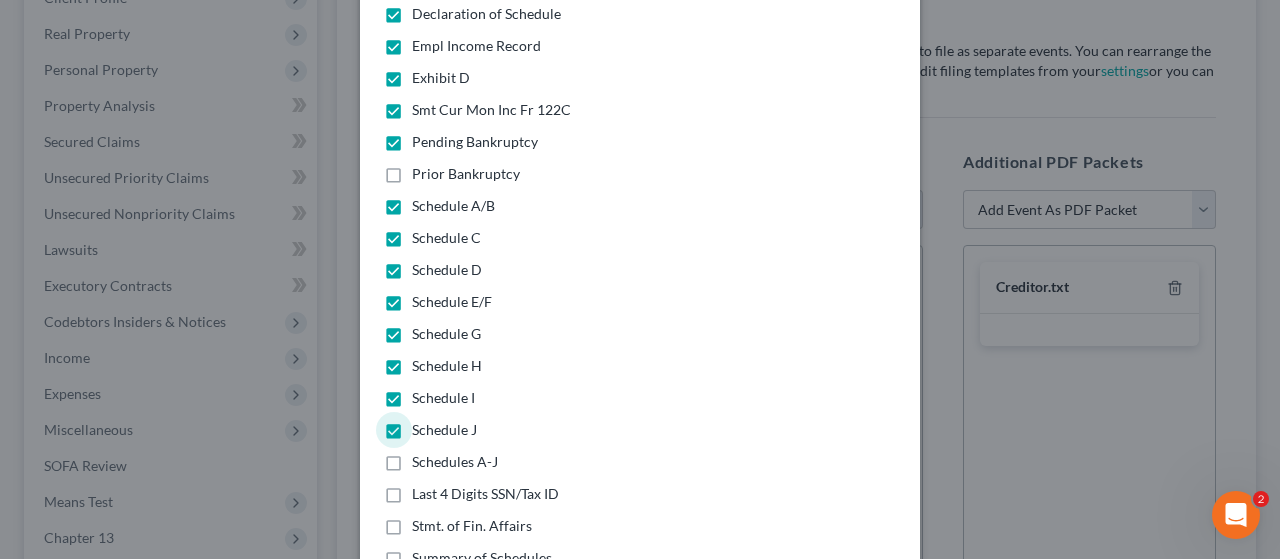click on "Schedules A-J" at bounding box center [455, 462] 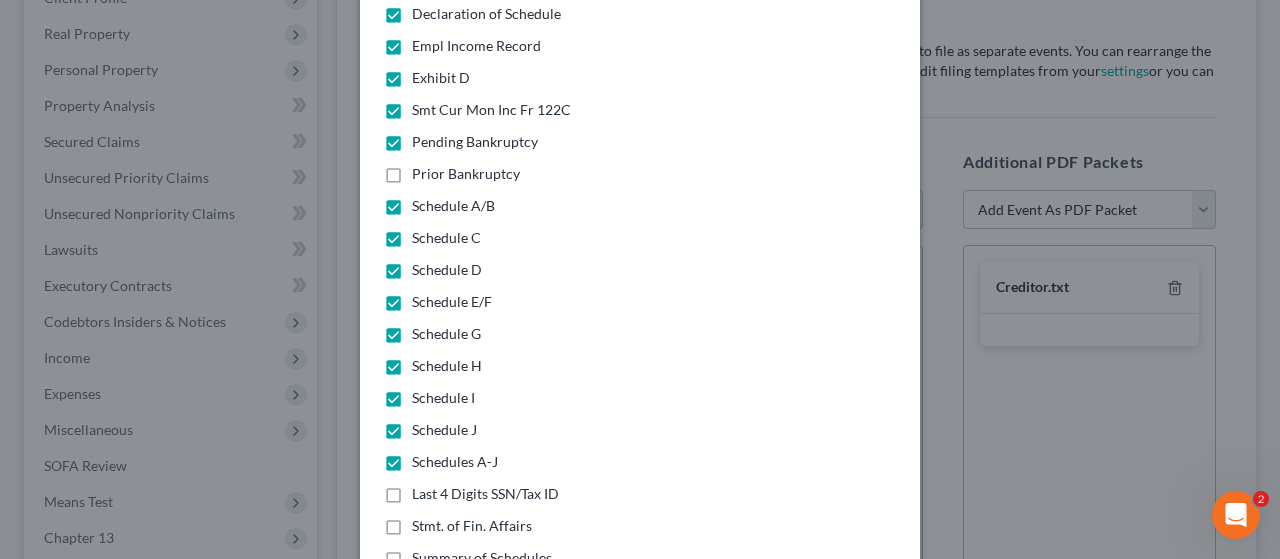 click on "Last 4 Digits SSN/Tax ID" at bounding box center [485, 494] 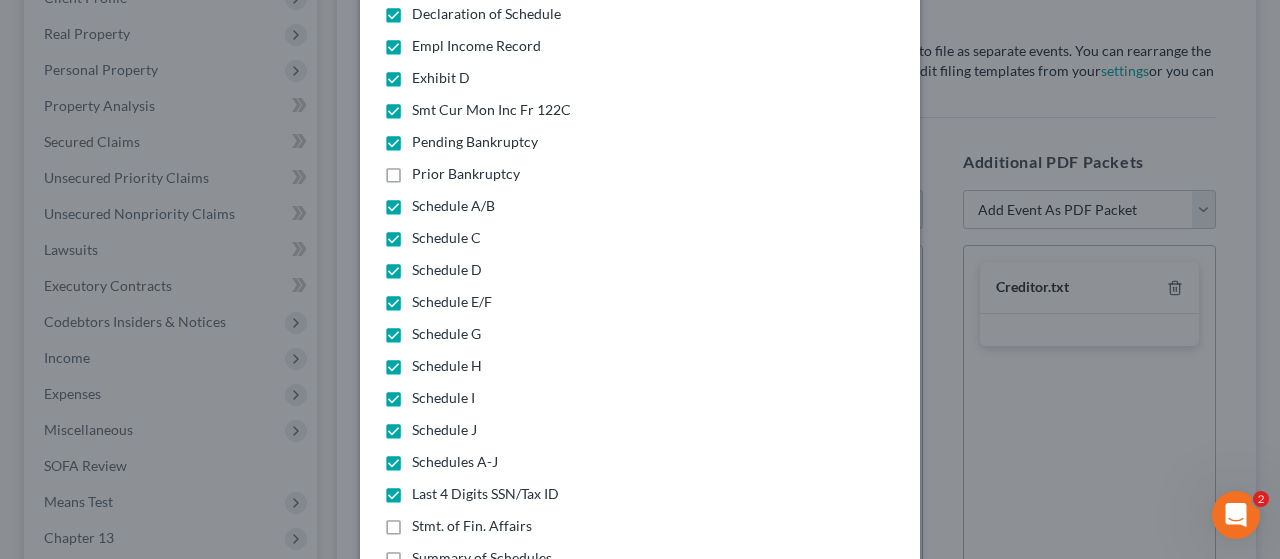 drag, startPoint x: 388, startPoint y: 509, endPoint x: 466, endPoint y: 507, distance: 78.025635 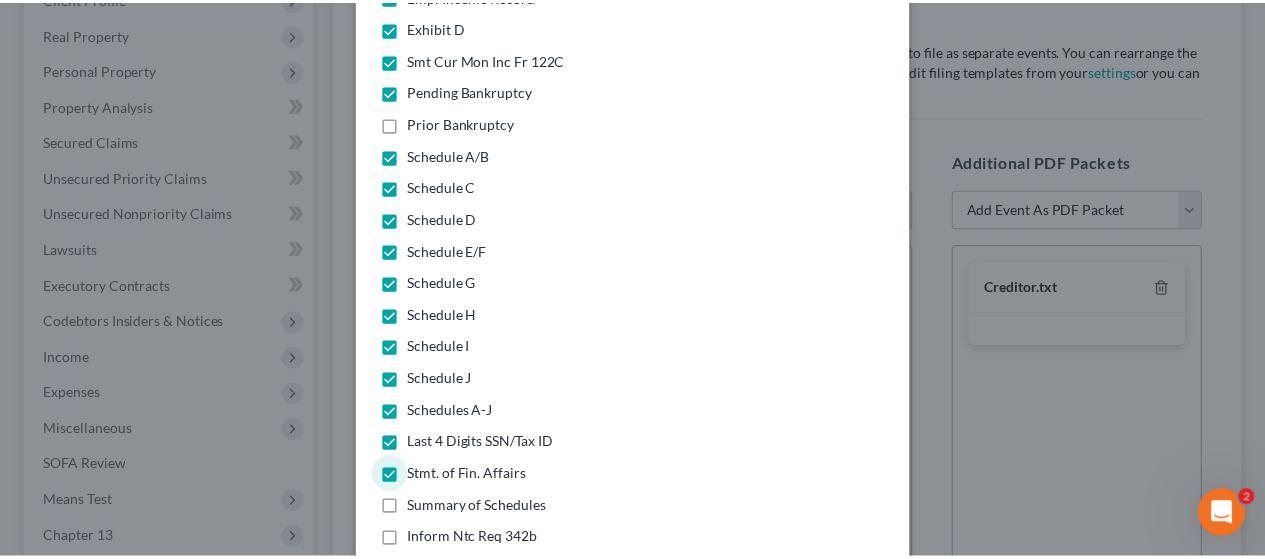 scroll, scrollTop: 660, scrollLeft: 0, axis: vertical 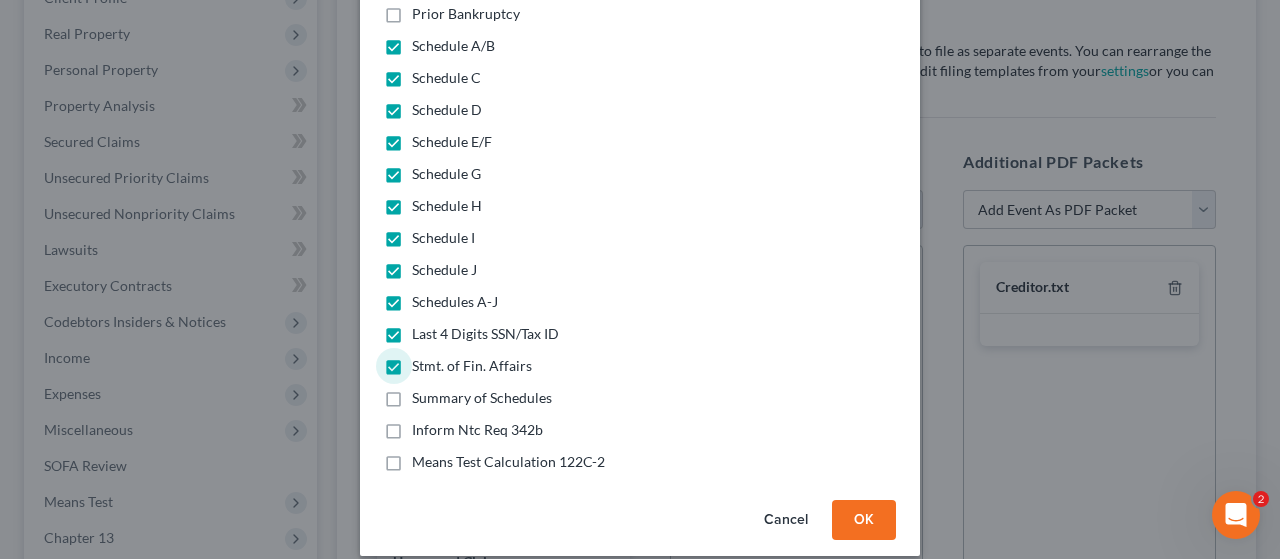 click on "Summary of Schedules" at bounding box center (482, 398) 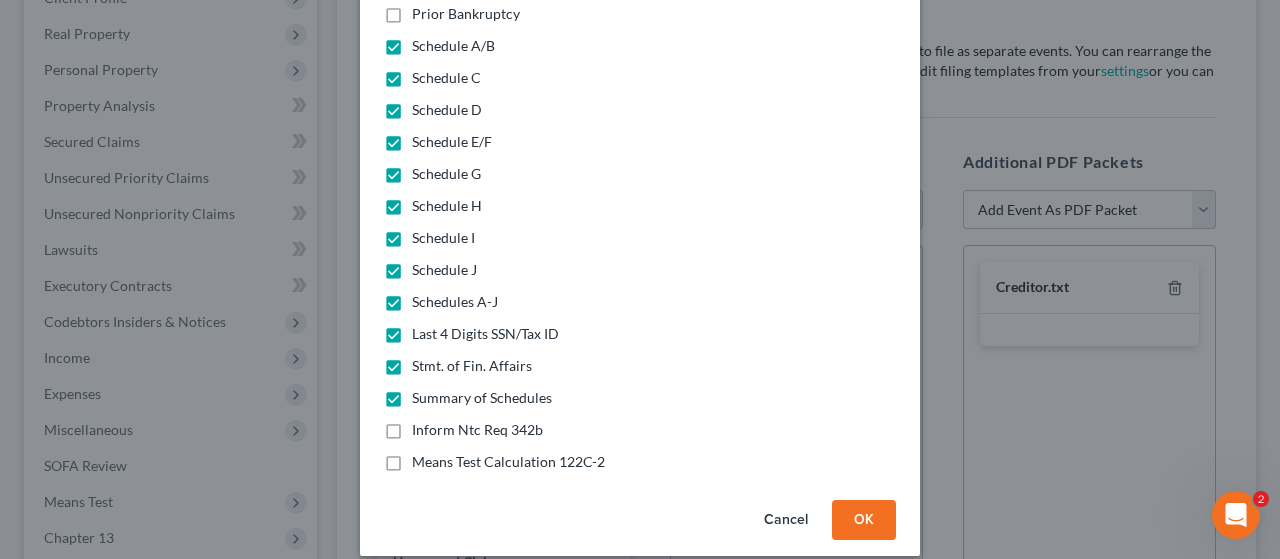 click on "Means Test Calculation 122C-2" at bounding box center (508, 462) 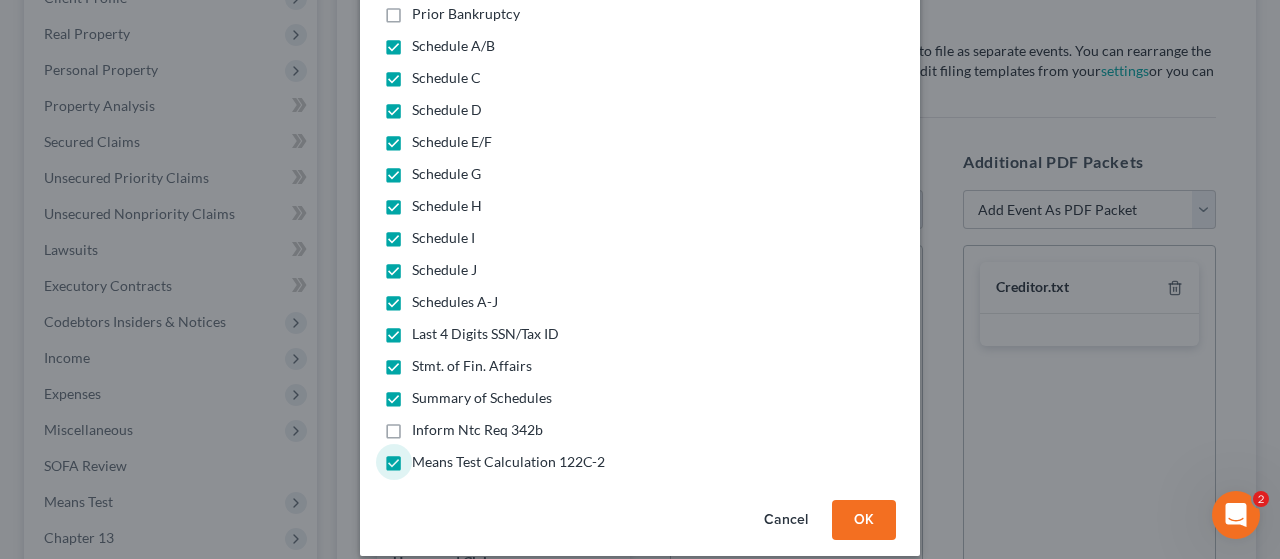 click on "OK" at bounding box center (864, 520) 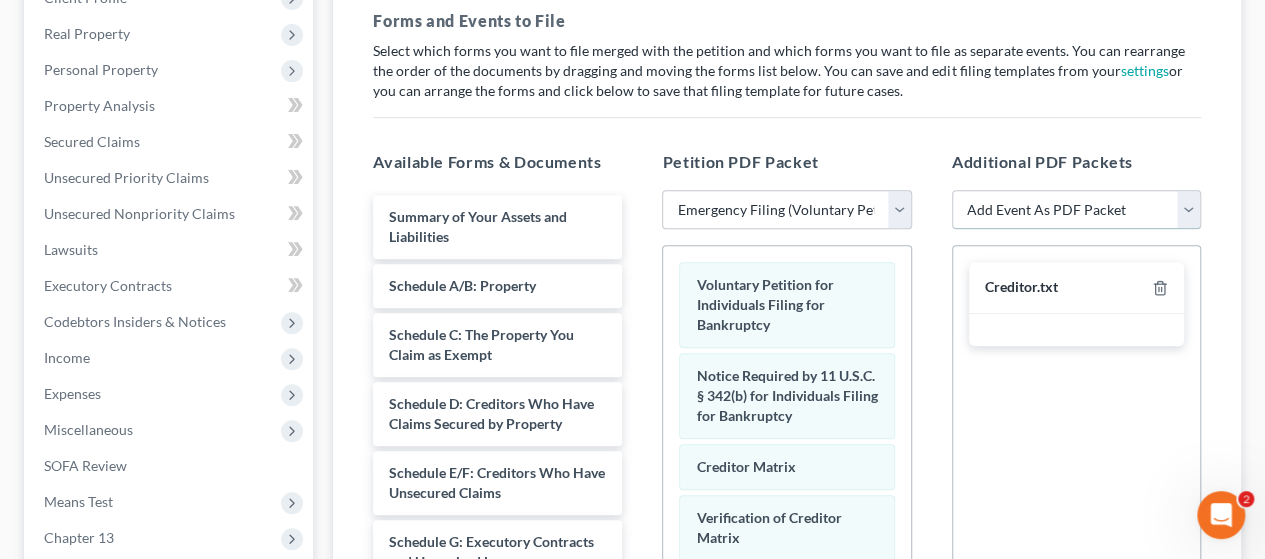 click on "Add Event As PDF Packet Certificate of Credit Counseling Chapter 13 Plan - PAWB Form 10 Creditor.txt Employee Income Records Notice Regarding Filing of Mailing Matrix - Local Bankruptcy Form 29 Pay Filing Fee in Installments" at bounding box center [1076, 210] 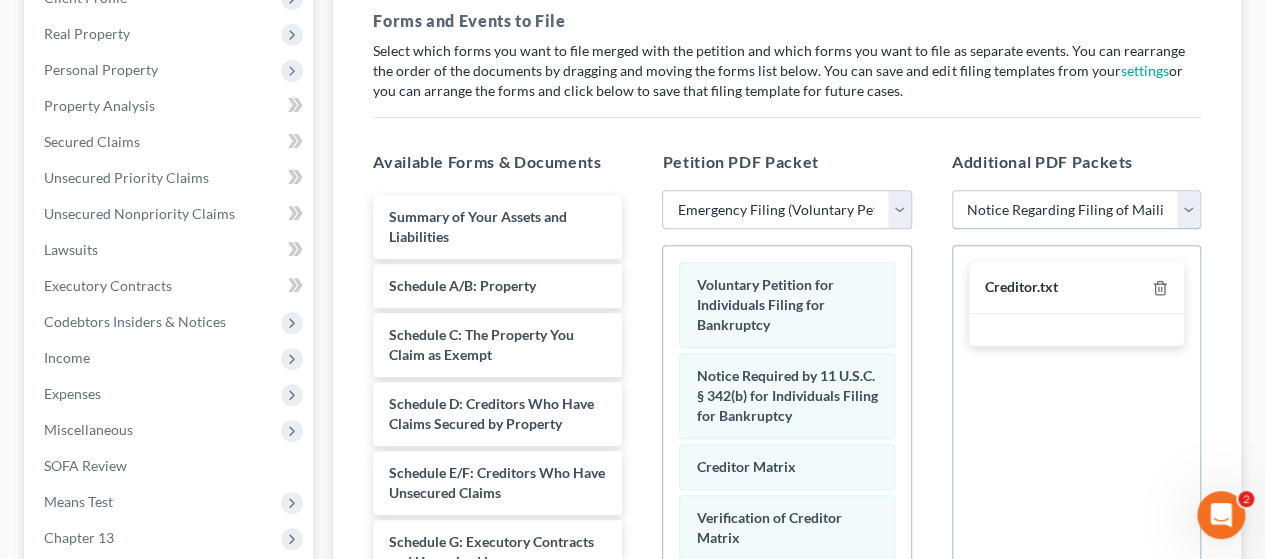 click on "Add Event As PDF Packet Certificate of Credit Counseling Chapter 13 Plan - PAWB Form 10 Creditor.txt Employee Income Records Notice Regarding Filing of Mailing Matrix - Local Bankruptcy Form 29 Pay Filing Fee in Installments" at bounding box center [1076, 210] 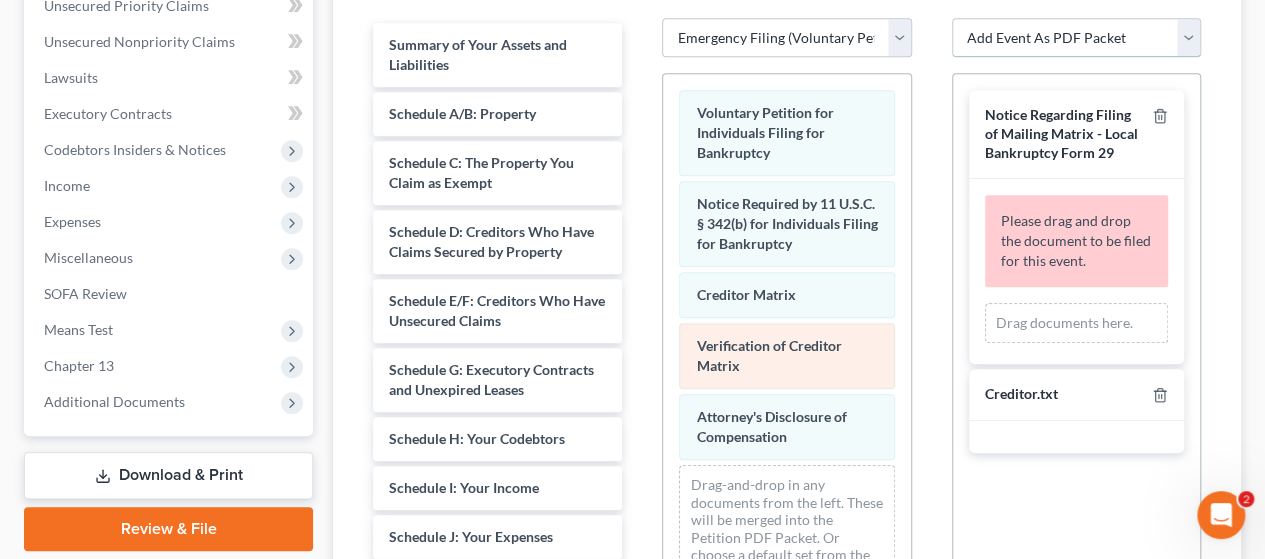 scroll, scrollTop: 500, scrollLeft: 0, axis: vertical 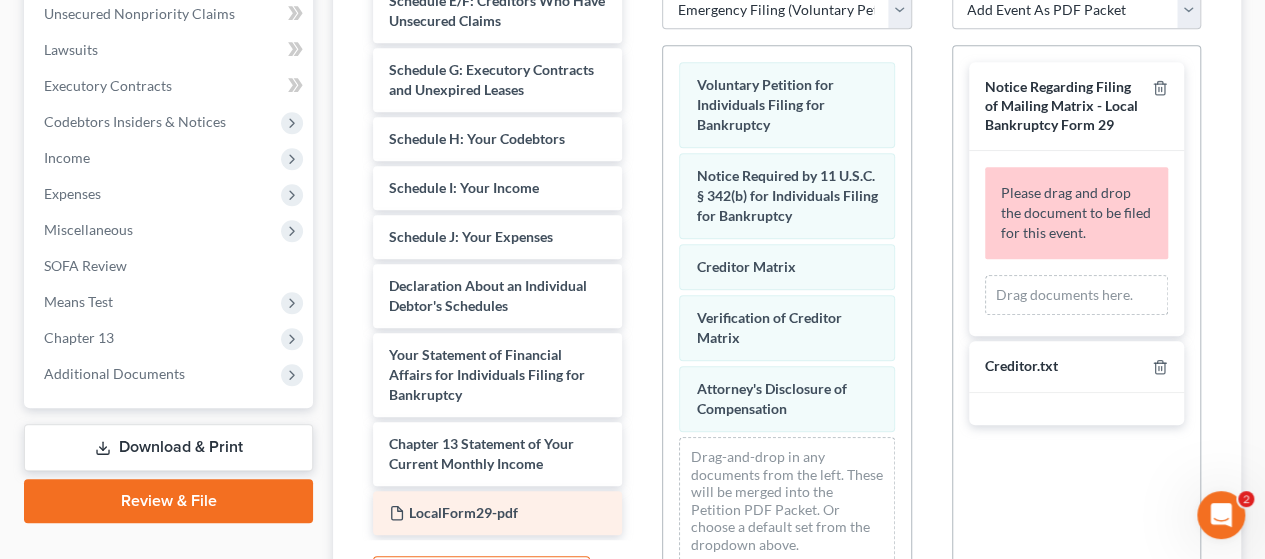 click on "LocalForm29-pdf" at bounding box center [497, 513] 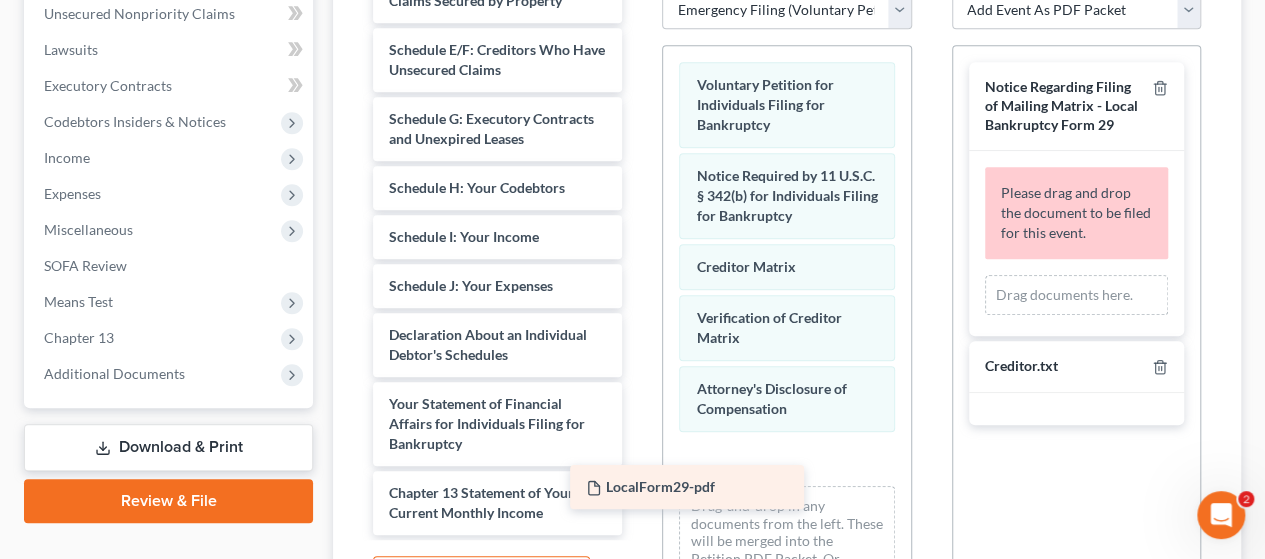scroll, scrollTop: 243, scrollLeft: 0, axis: vertical 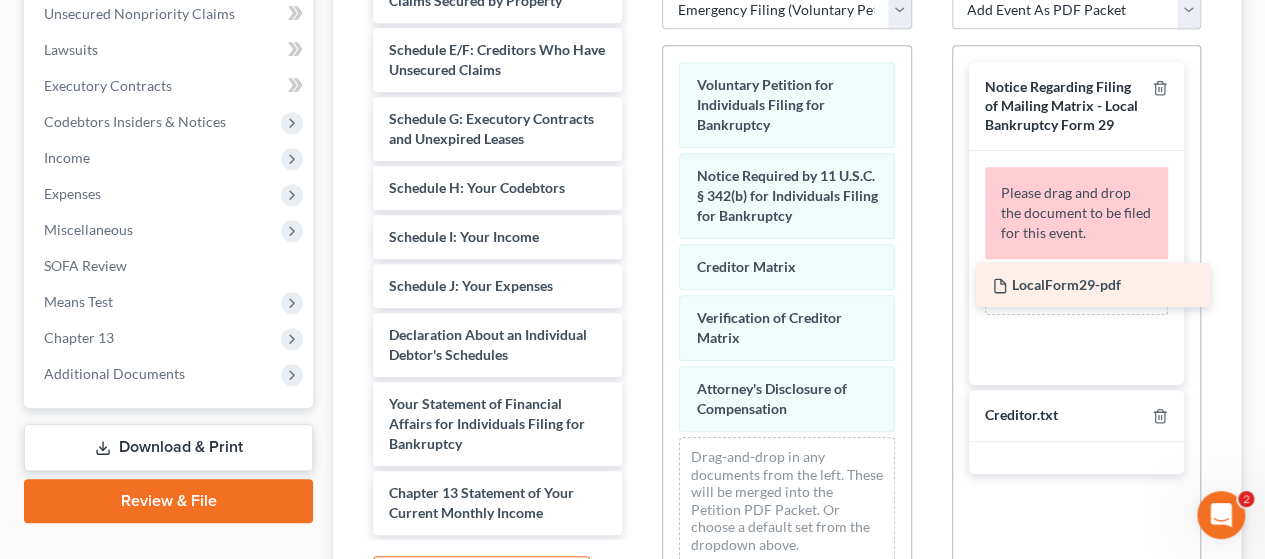 drag, startPoint x: 483, startPoint y: 499, endPoint x: 1086, endPoint y: 273, distance: 643.9604 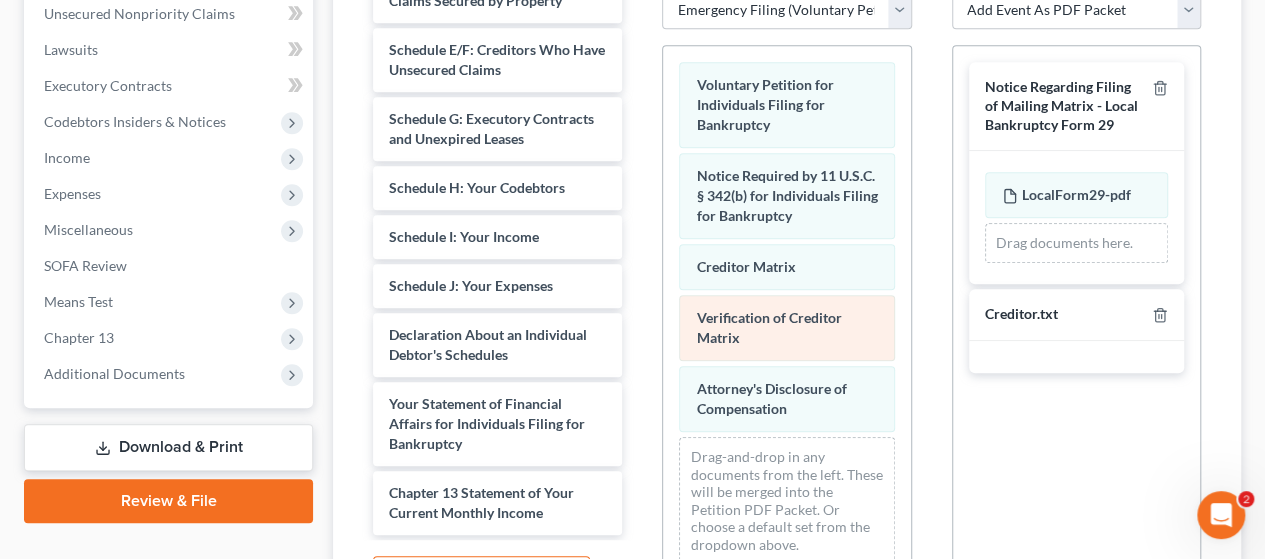 scroll, scrollTop: 0, scrollLeft: 0, axis: both 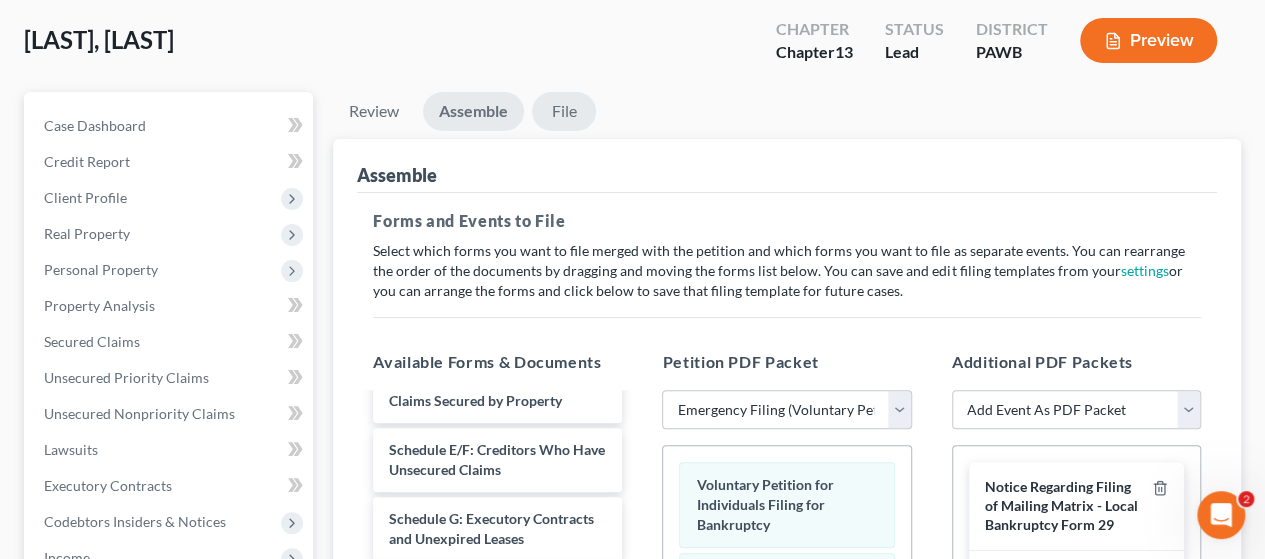 click on "File" at bounding box center (564, 111) 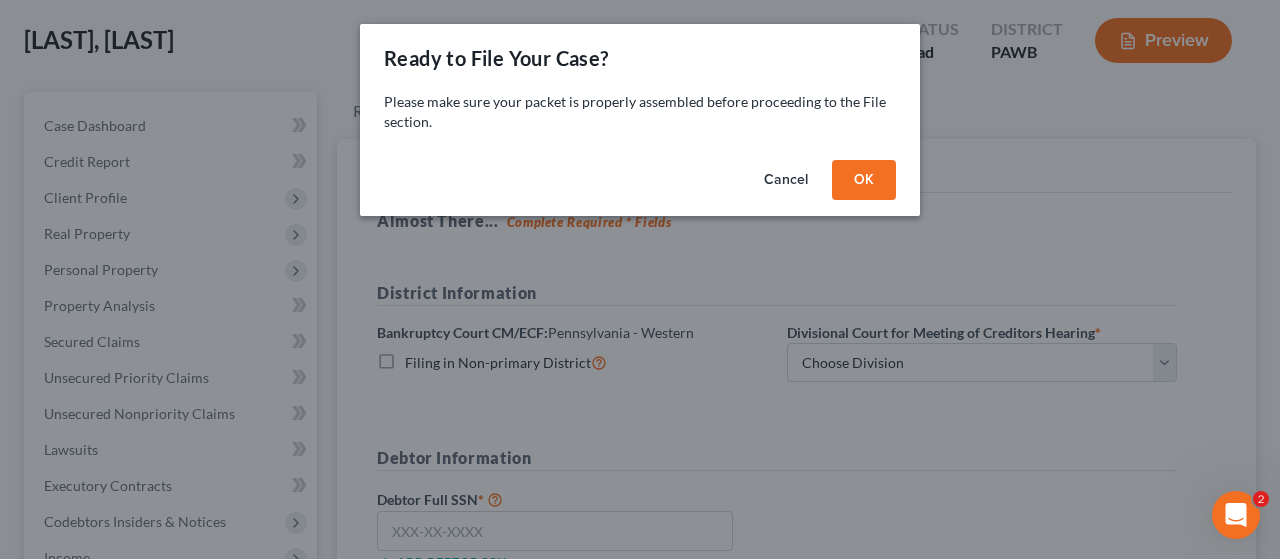 click on "OK" at bounding box center [864, 180] 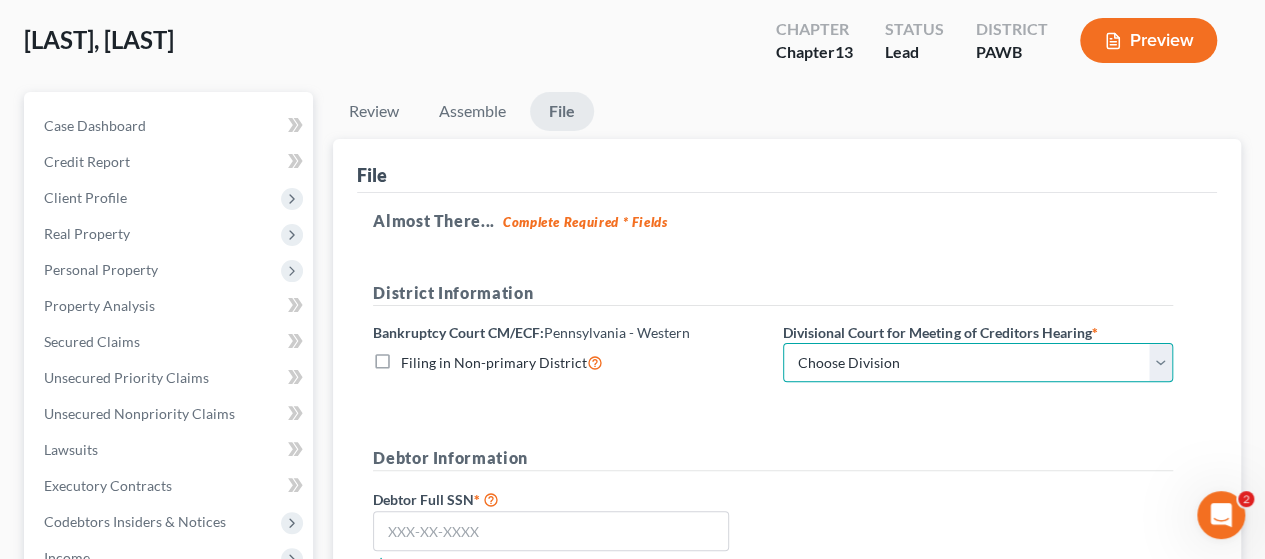click on "Choose Division Erie Johnstown Pittsburgh" at bounding box center (978, 363) 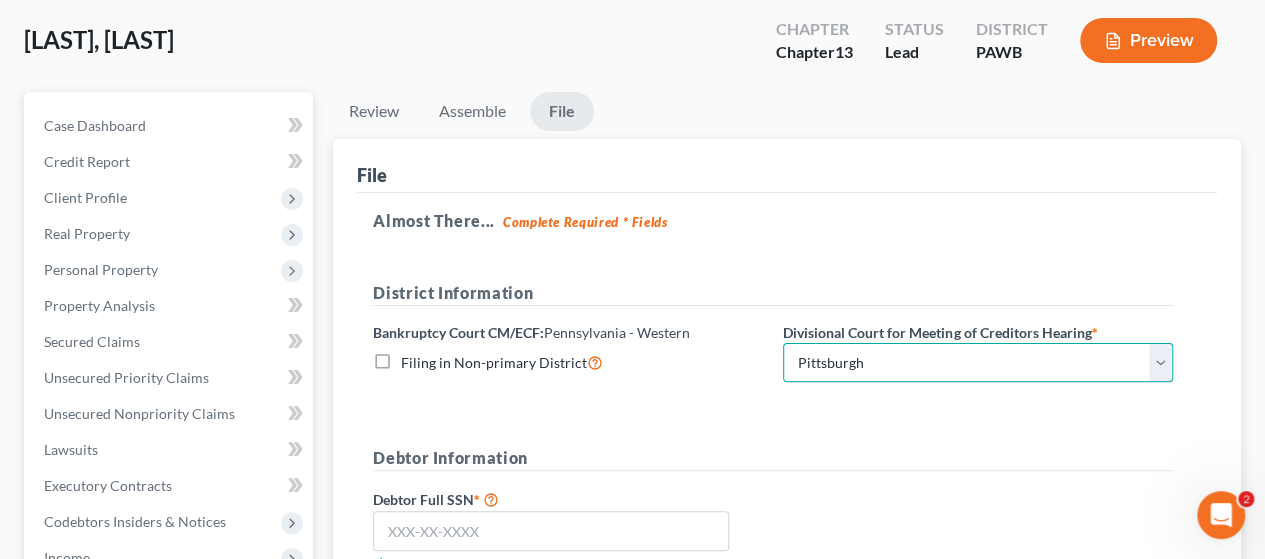 click on "Choose Division Erie Johnstown Pittsburgh" at bounding box center (978, 363) 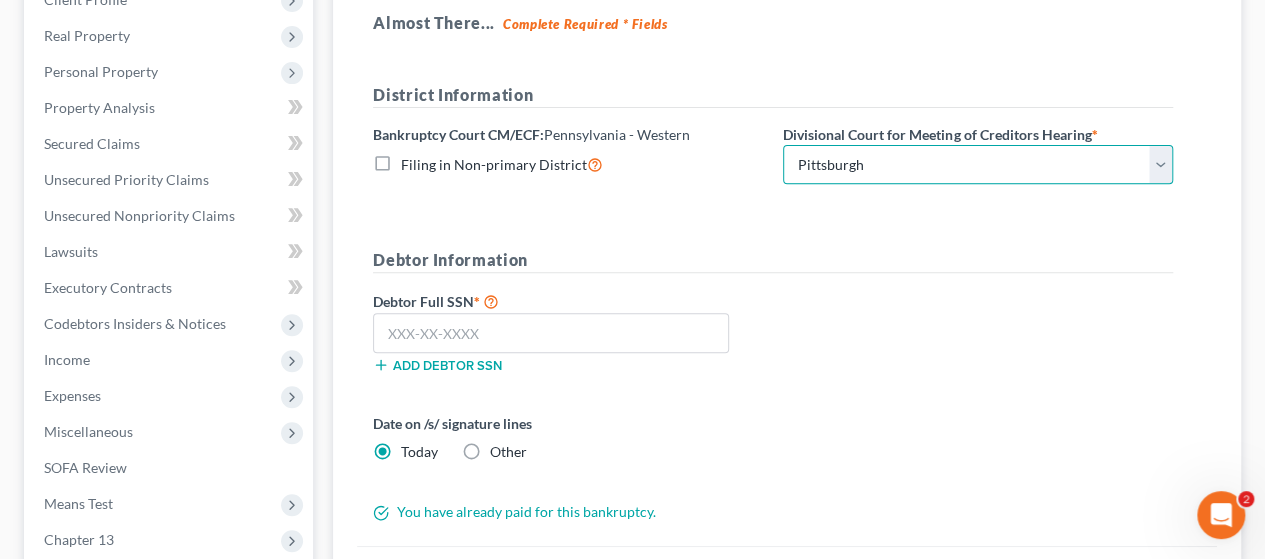 scroll, scrollTop: 300, scrollLeft: 0, axis: vertical 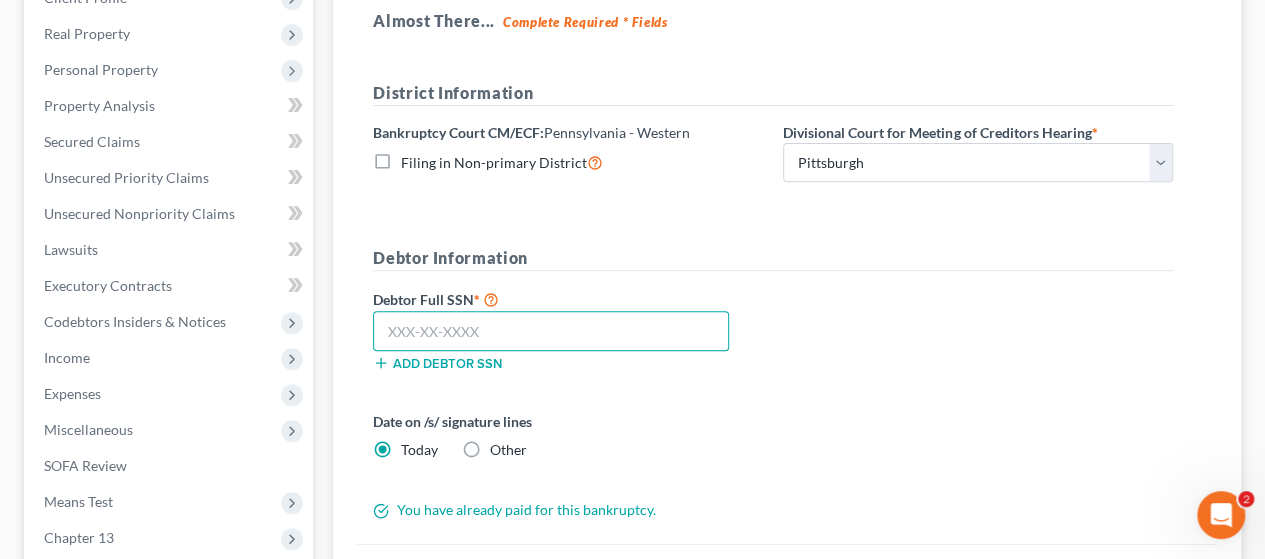 click at bounding box center [551, 331] 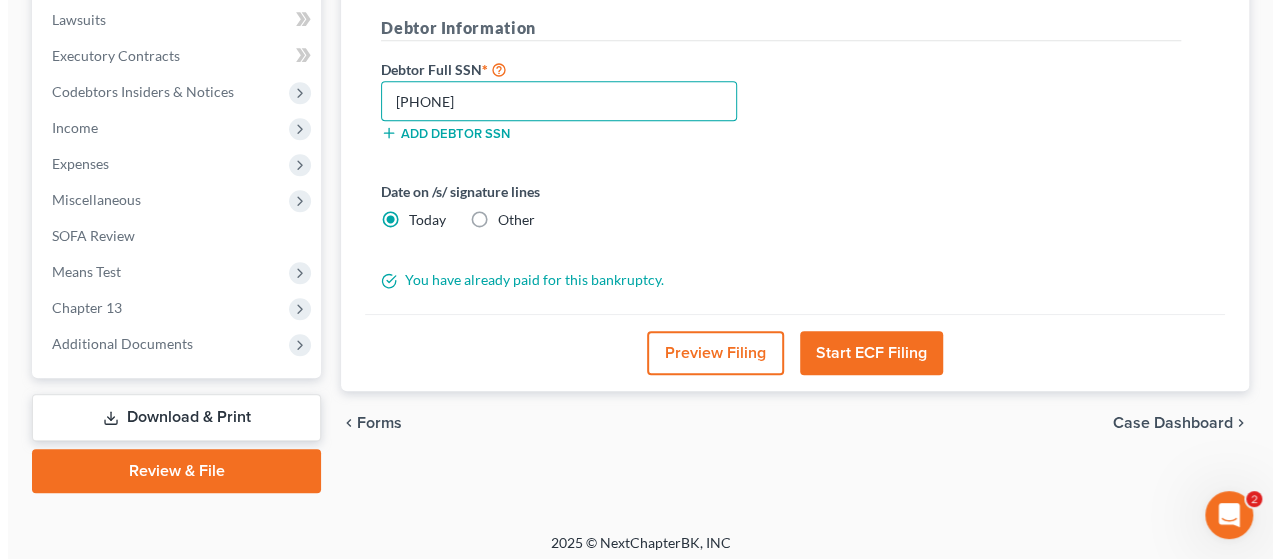 scroll, scrollTop: 537, scrollLeft: 0, axis: vertical 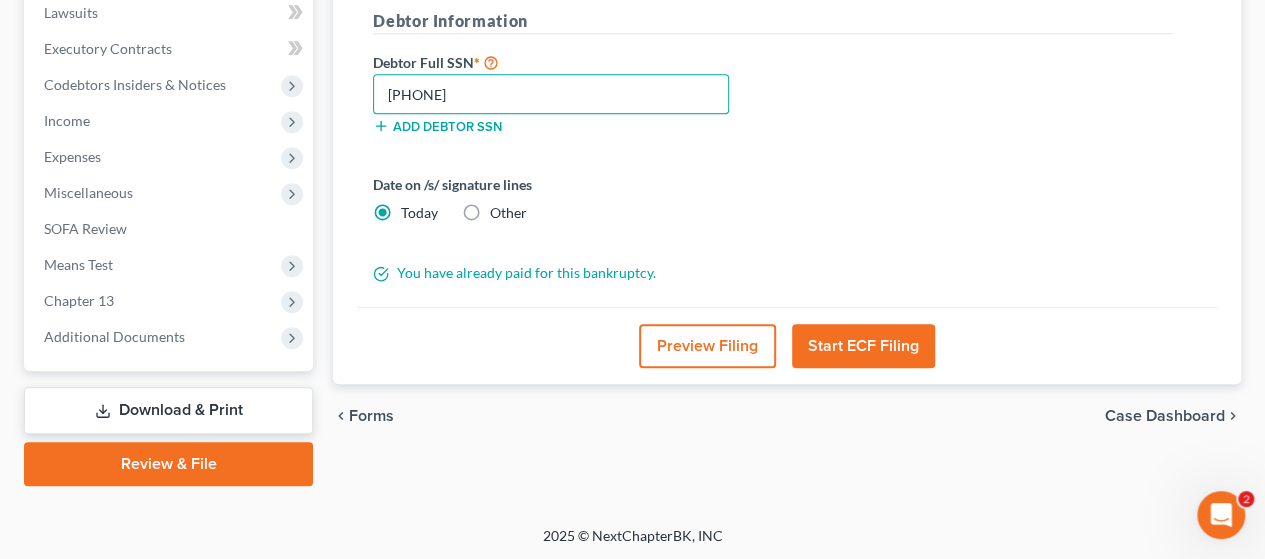 type on "[PHONE]" 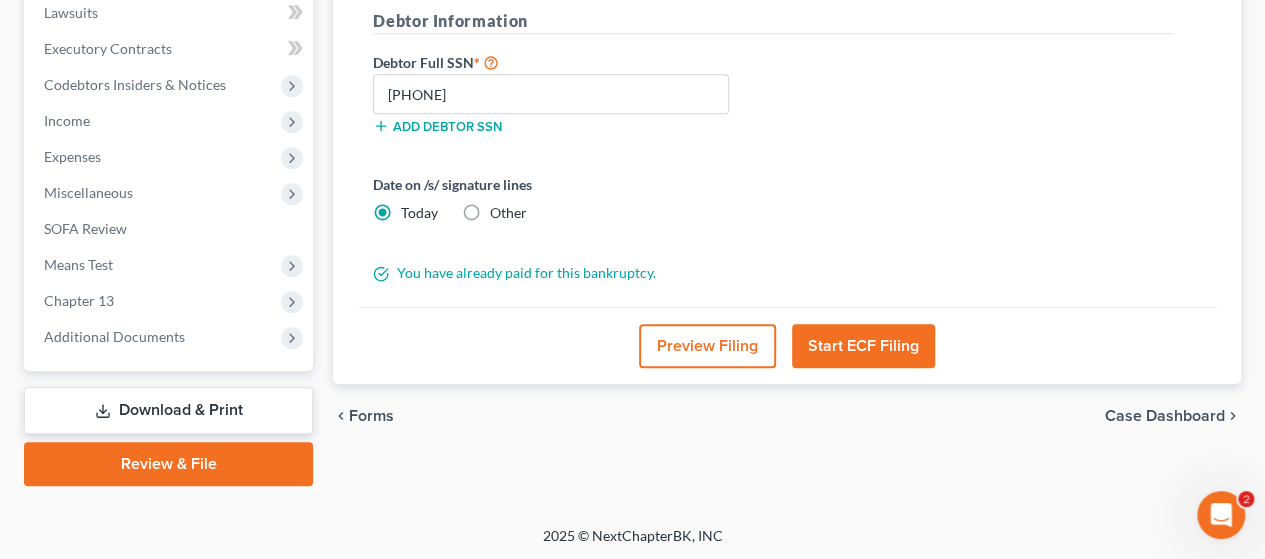 click on "Start ECF Filing" at bounding box center [863, 346] 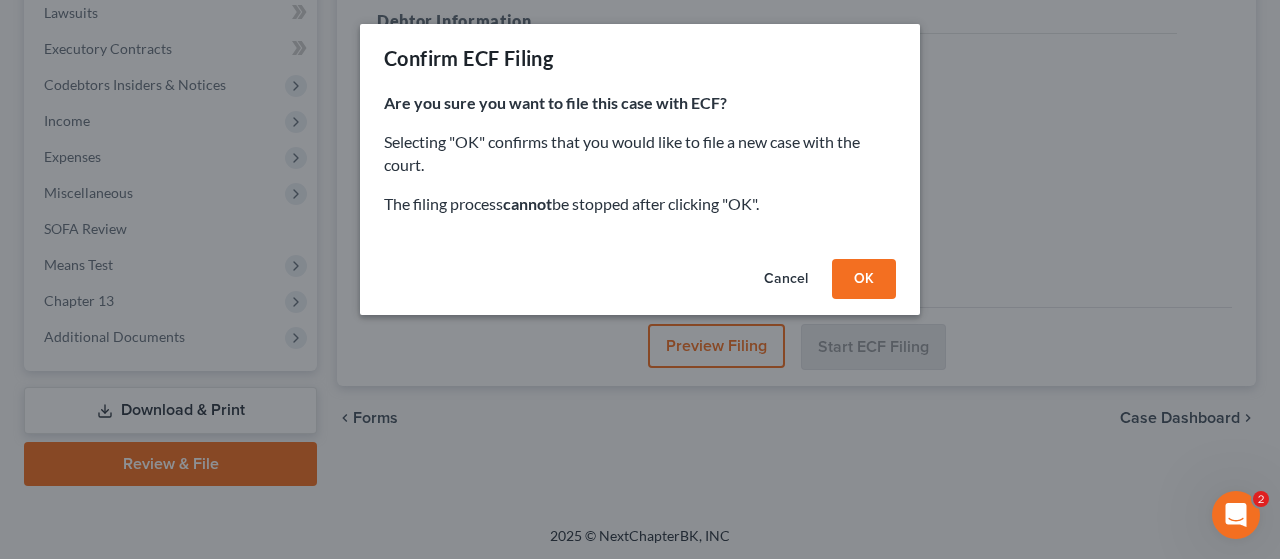 click on "OK" at bounding box center (864, 279) 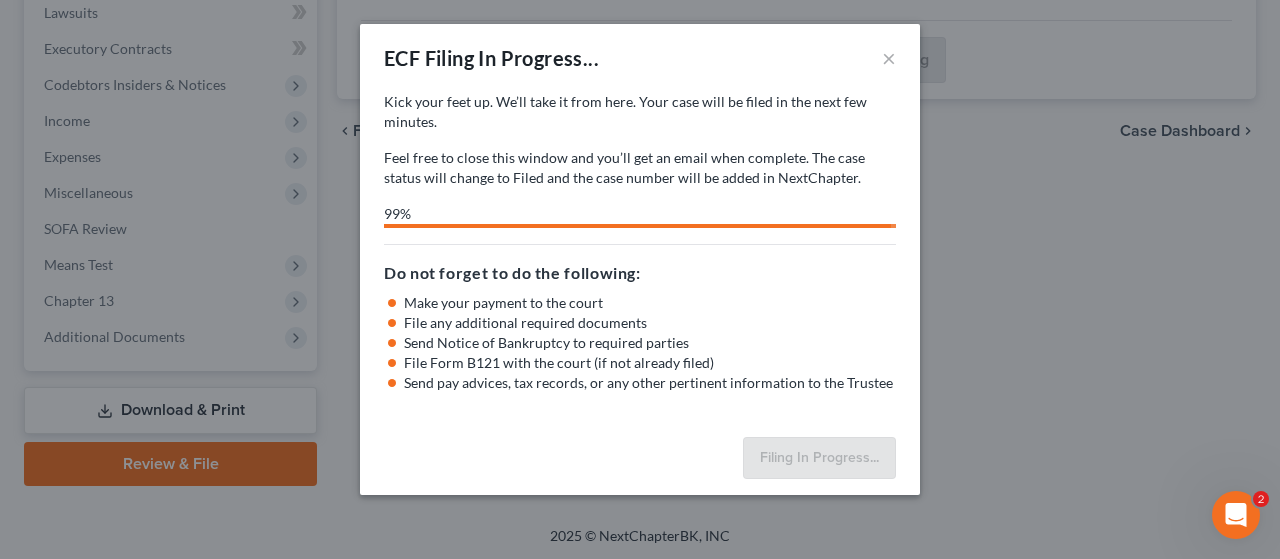 select on "2" 